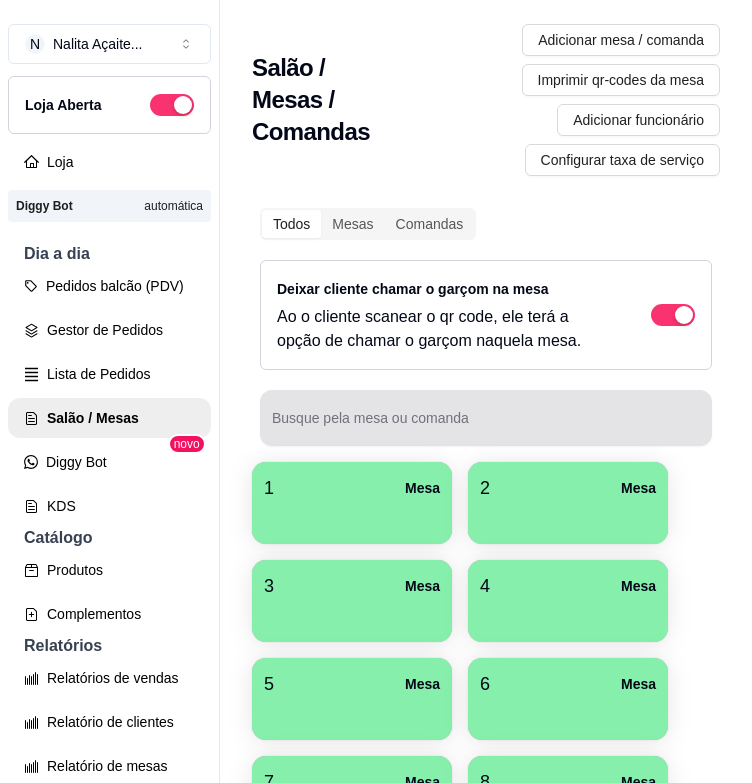 scroll, scrollTop: 0, scrollLeft: 0, axis: both 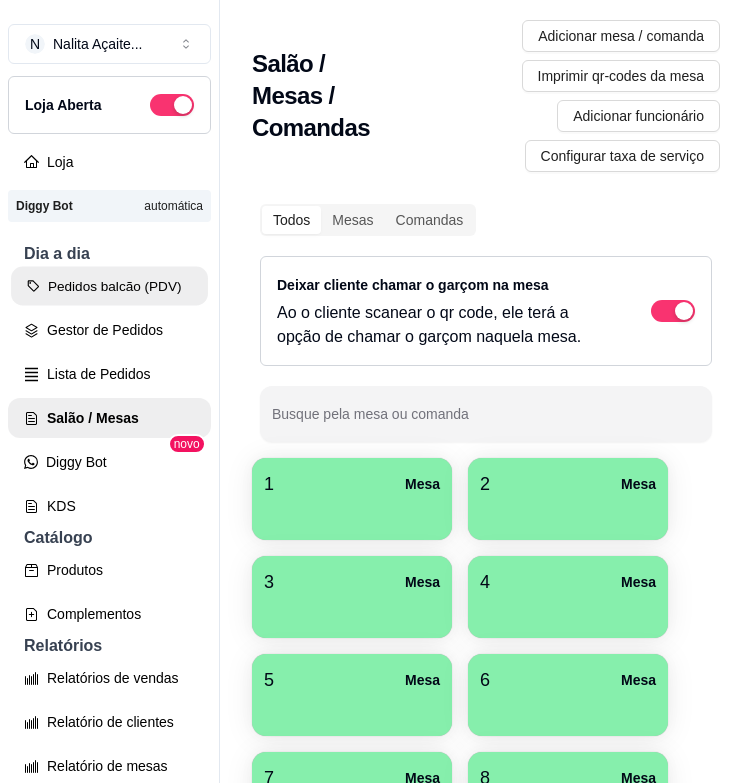 click on "Pedidos balcão (PDV)" at bounding box center (109, 286) 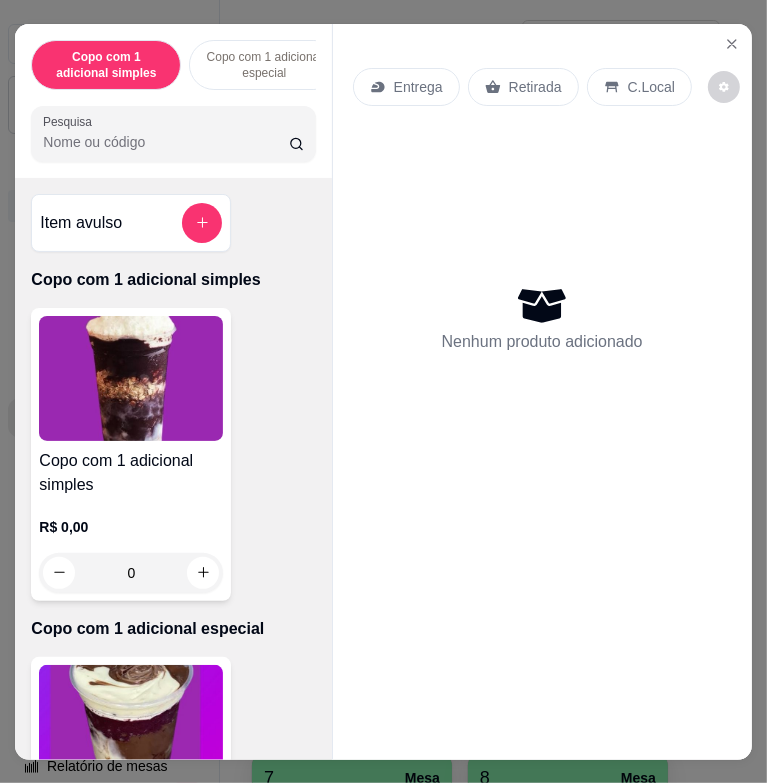 drag, startPoint x: 514, startPoint y: 124, endPoint x: 502, endPoint y: 107, distance: 20.808653 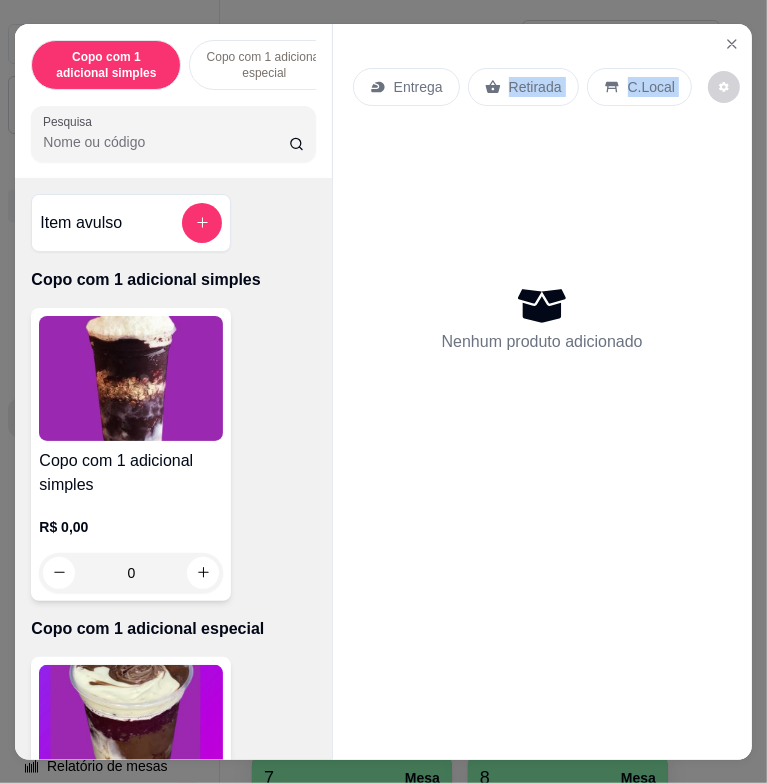 drag, startPoint x: 502, startPoint y: 107, endPoint x: 505, endPoint y: 86, distance: 21.213203 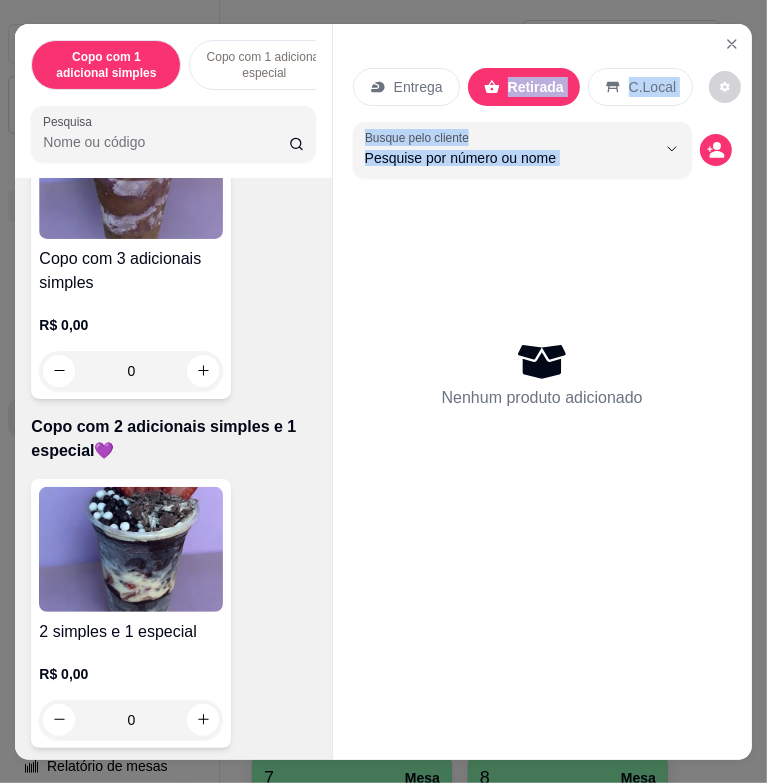 scroll, scrollTop: 1200, scrollLeft: 0, axis: vertical 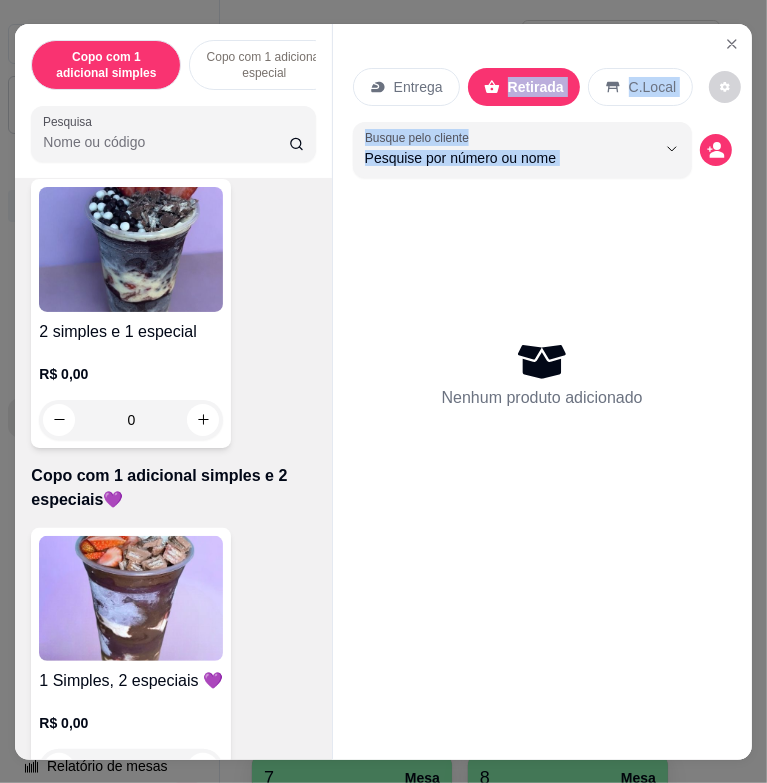 click at bounding box center [131, 598] 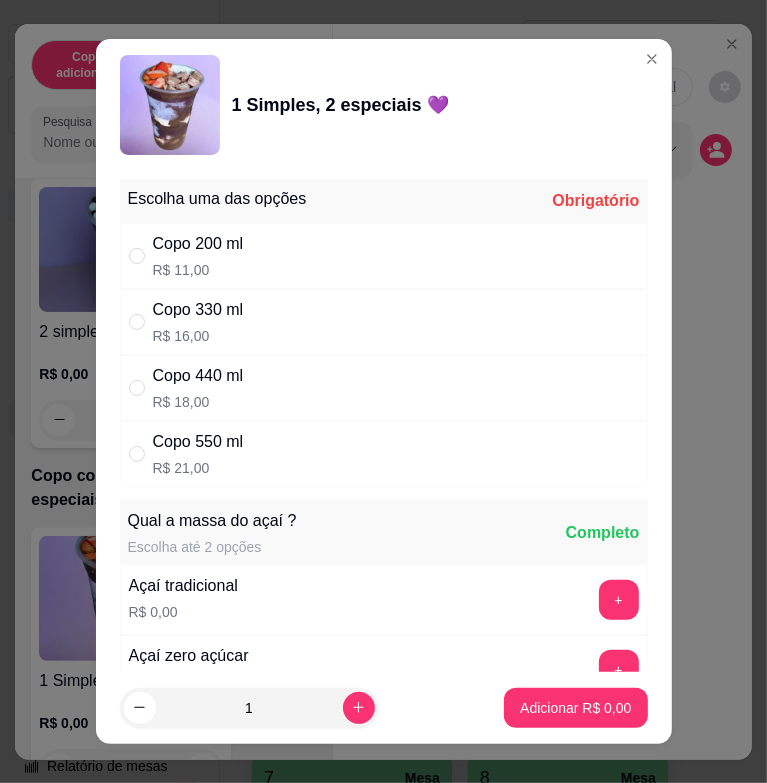 drag, startPoint x: 338, startPoint y: 373, endPoint x: 336, endPoint y: 431, distance: 58.034473 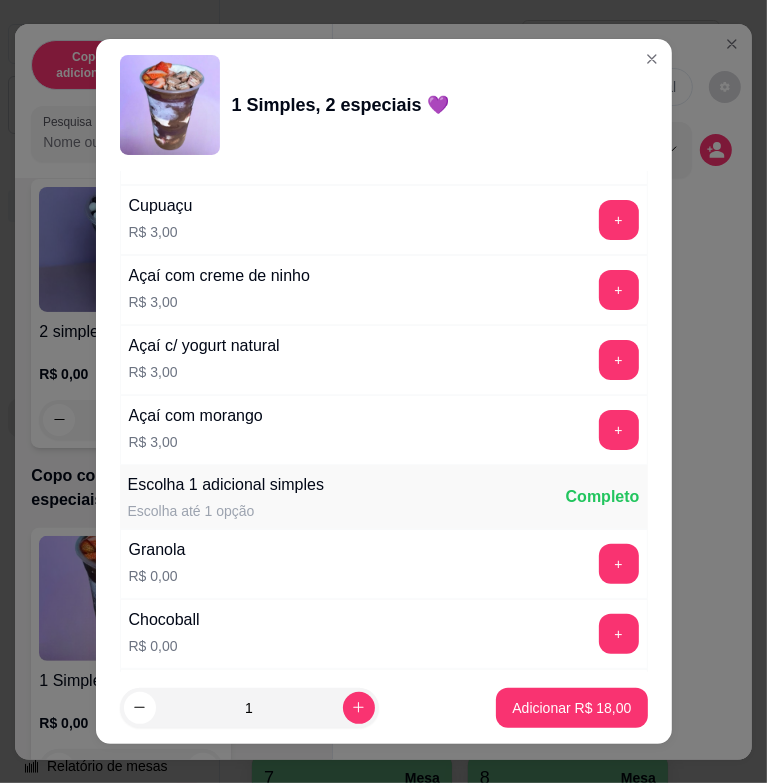 scroll, scrollTop: 1000, scrollLeft: 0, axis: vertical 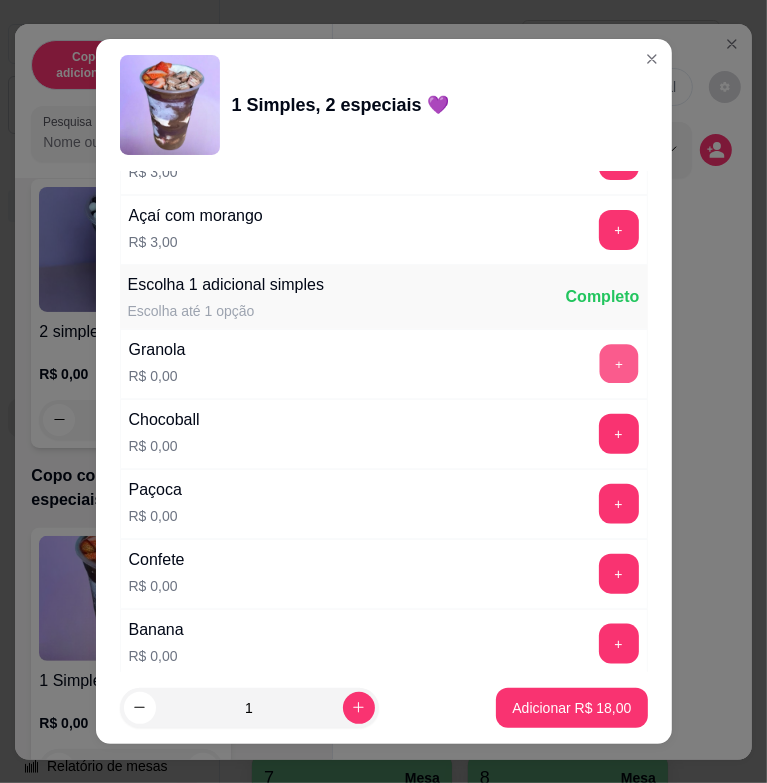 click on "+" at bounding box center [618, 364] 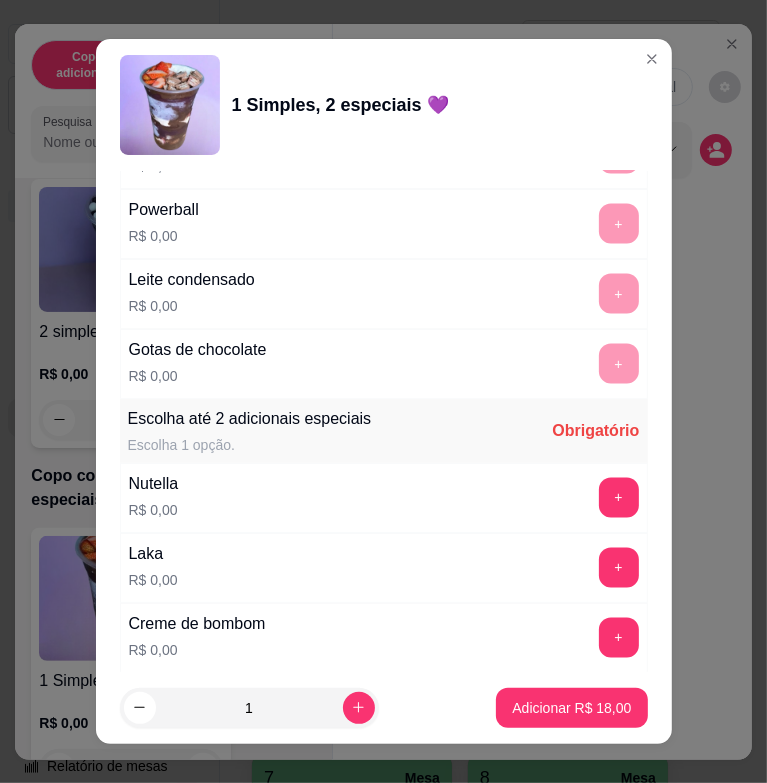 scroll, scrollTop: 1800, scrollLeft: 0, axis: vertical 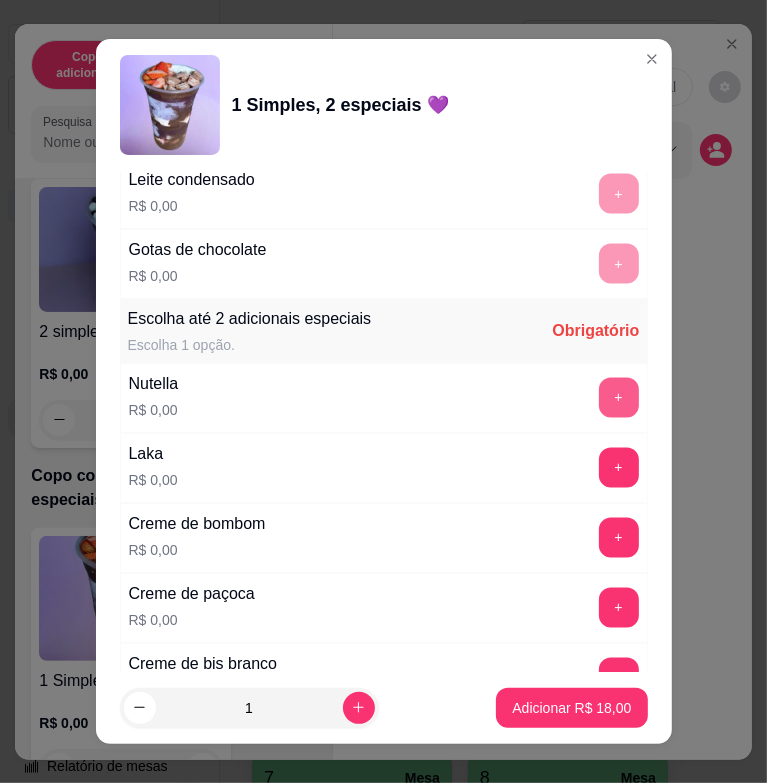 click on "+" at bounding box center [619, 398] 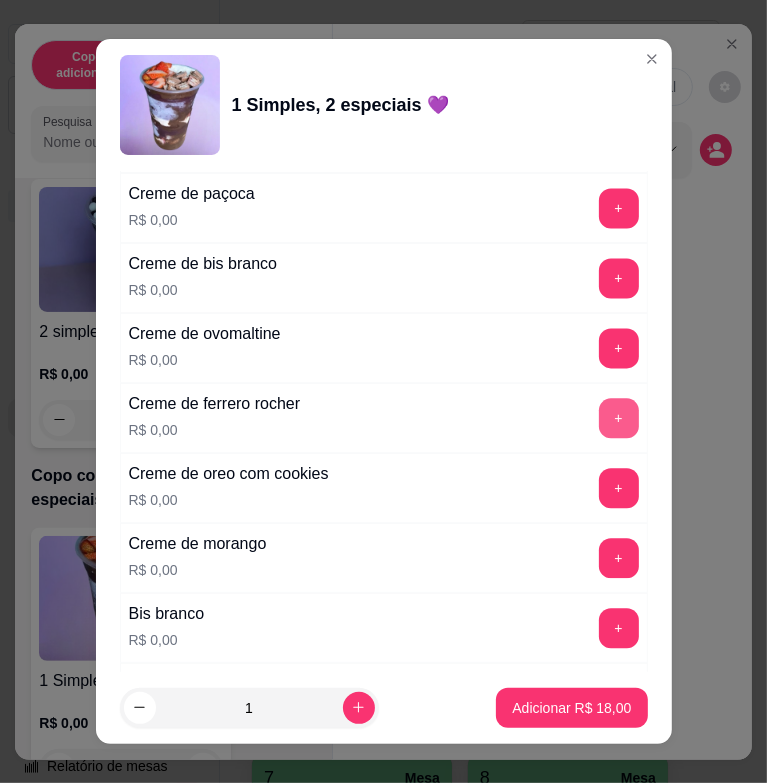 scroll, scrollTop: 1900, scrollLeft: 0, axis: vertical 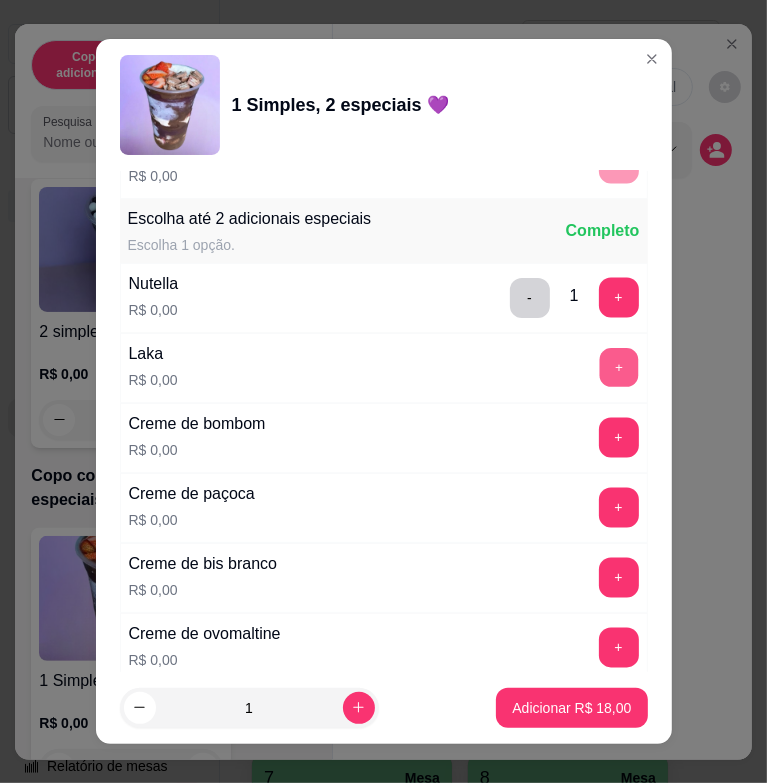 click on "+" at bounding box center [618, 368] 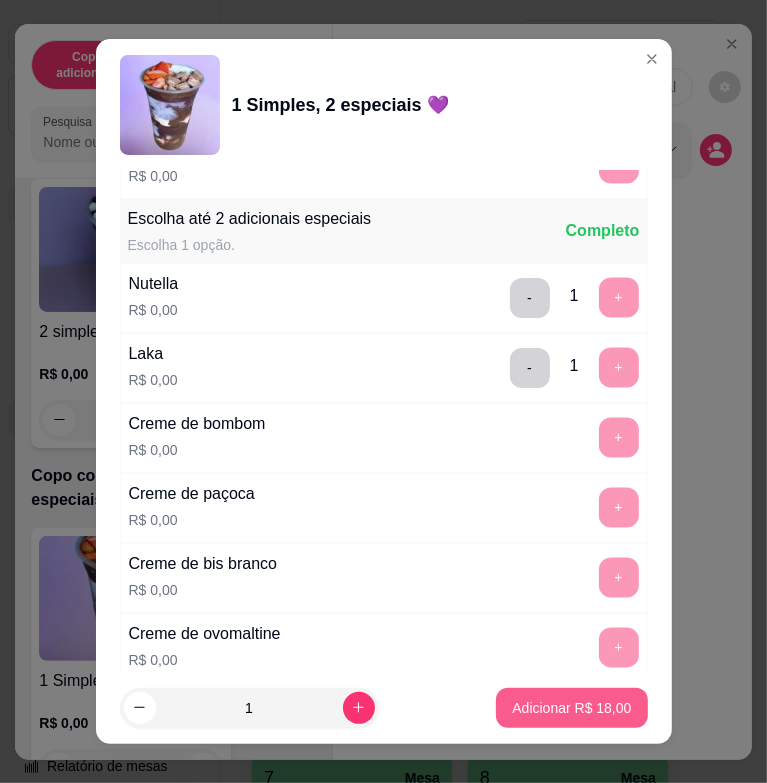 click on "Adicionar   R$ 18,00" at bounding box center [571, 708] 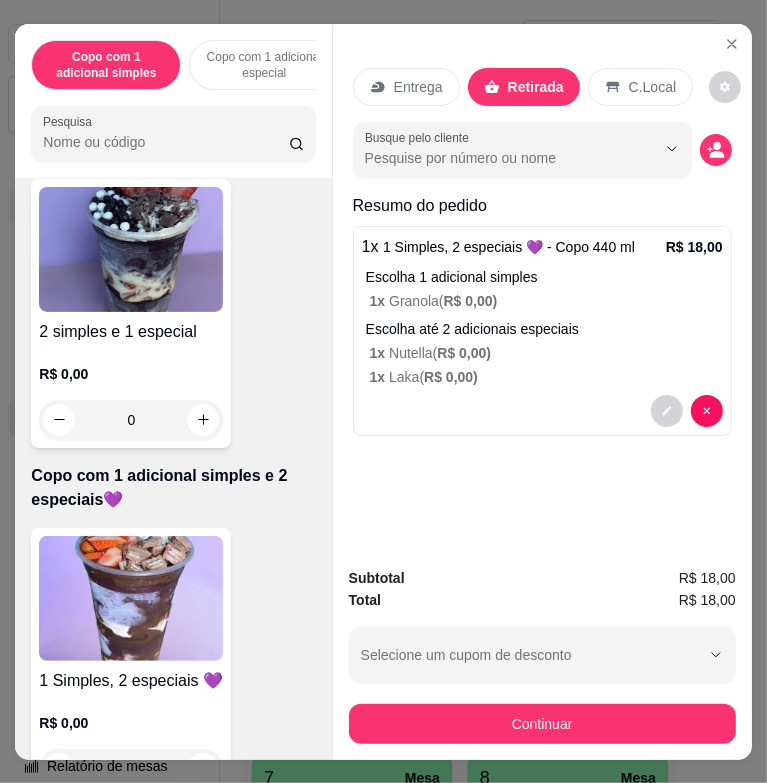 click on "Busque pelo cliente" at bounding box center (494, 158) 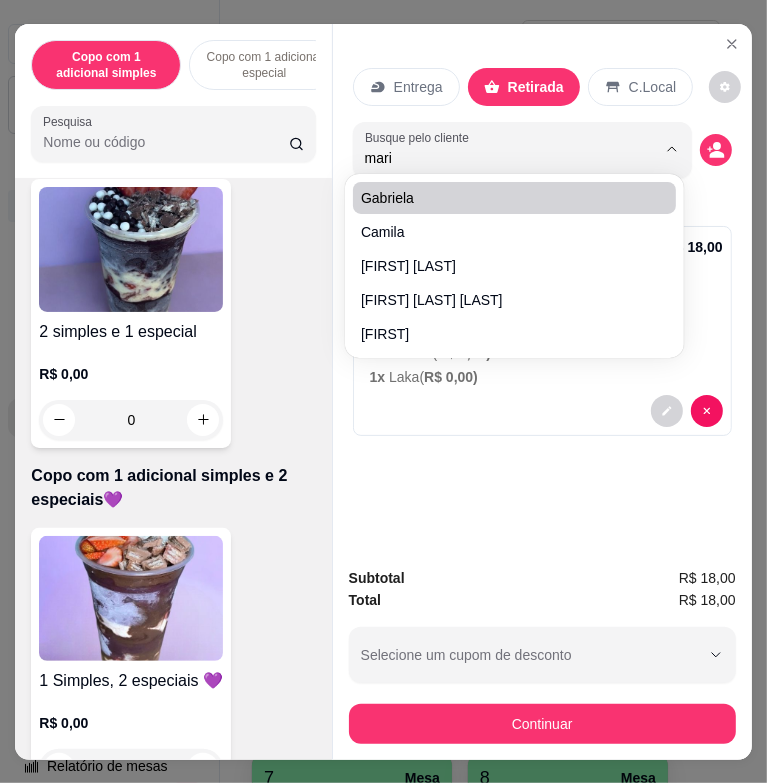 type on "[FIRST]" 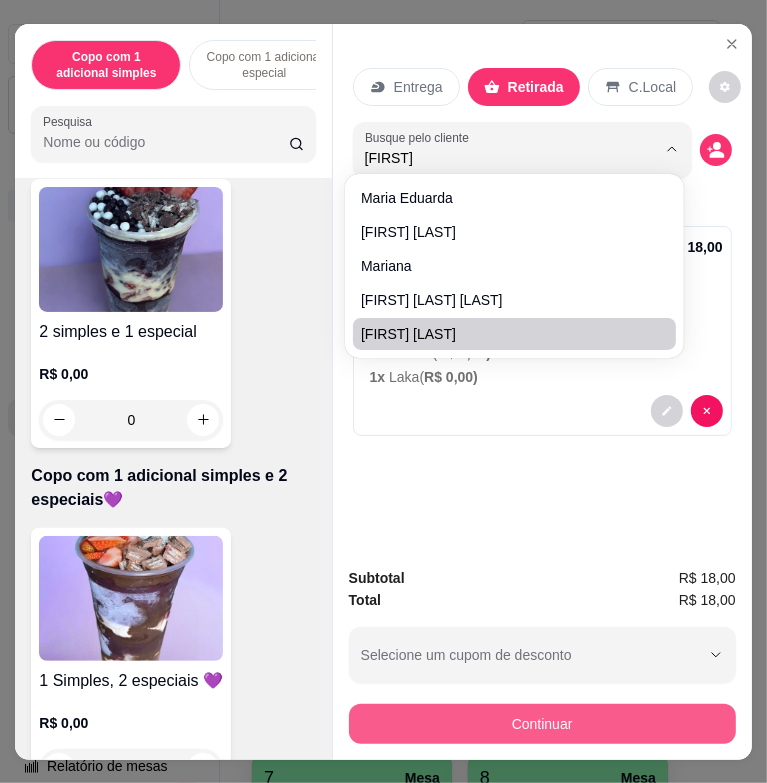 click on "Continuar" at bounding box center (542, 724) 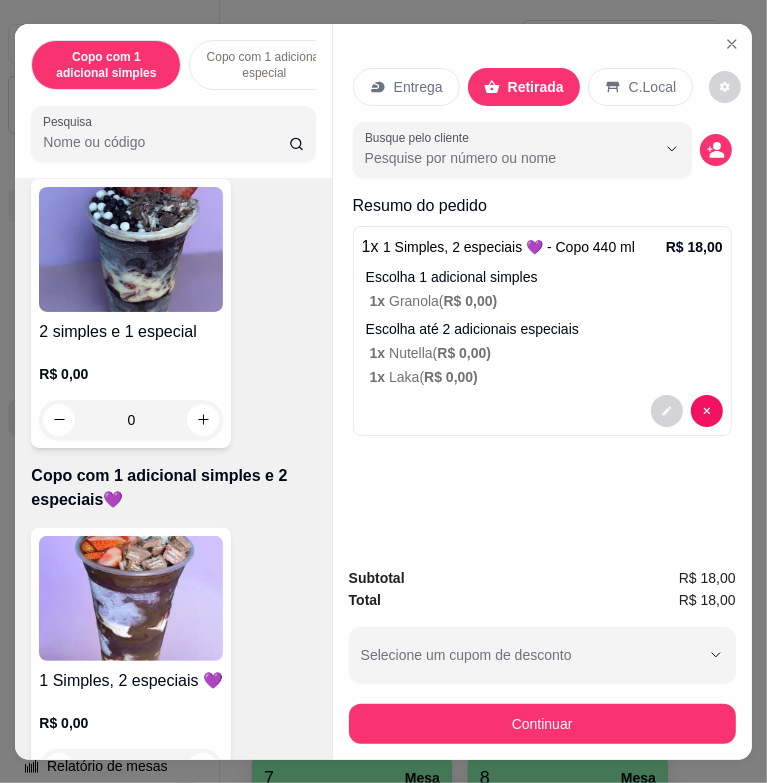 click on "Busque pelo cliente" at bounding box center (494, 158) 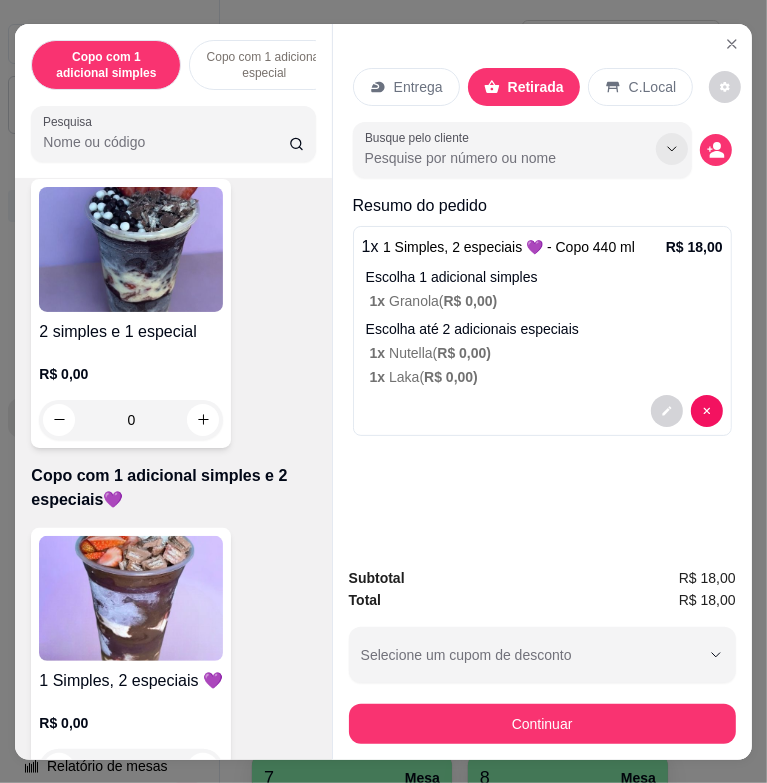 click 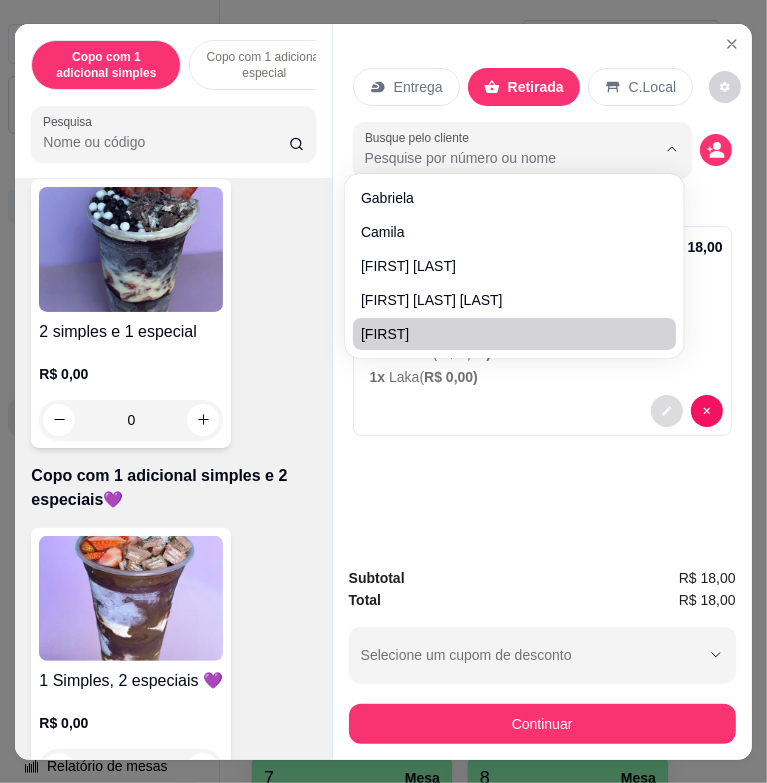 click 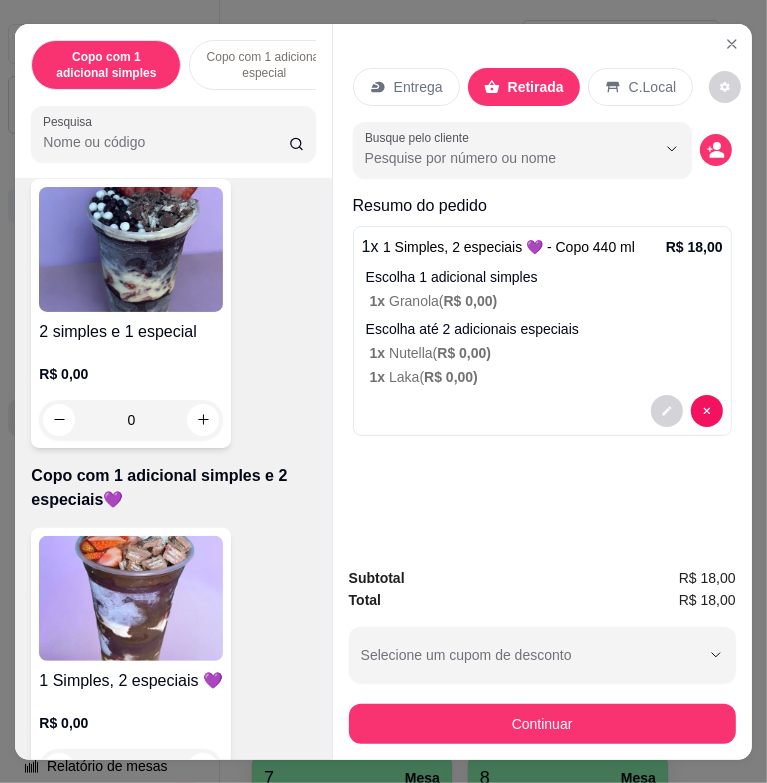 scroll, scrollTop: 48, scrollLeft: 0, axis: vertical 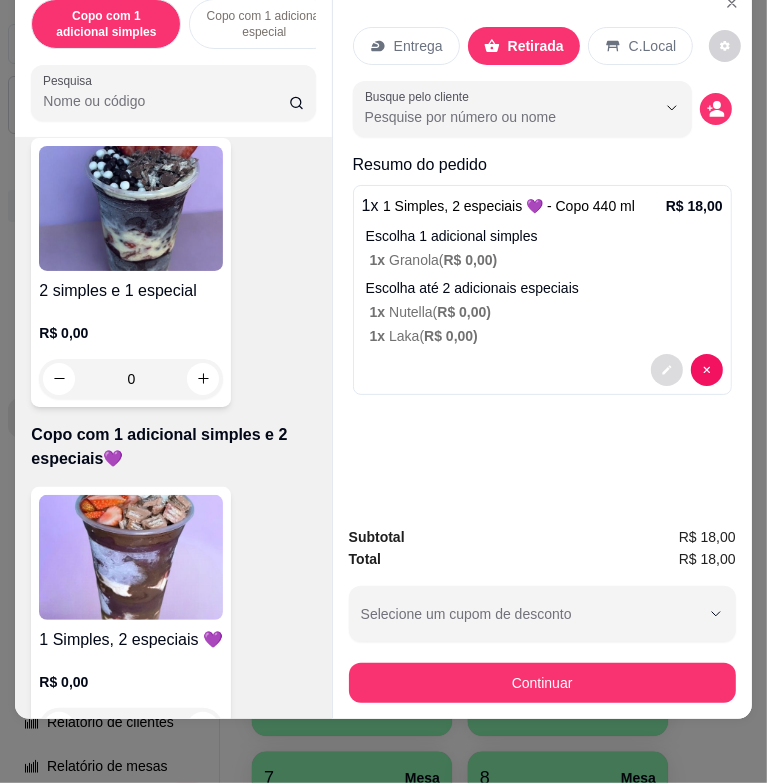 click at bounding box center (667, 370) 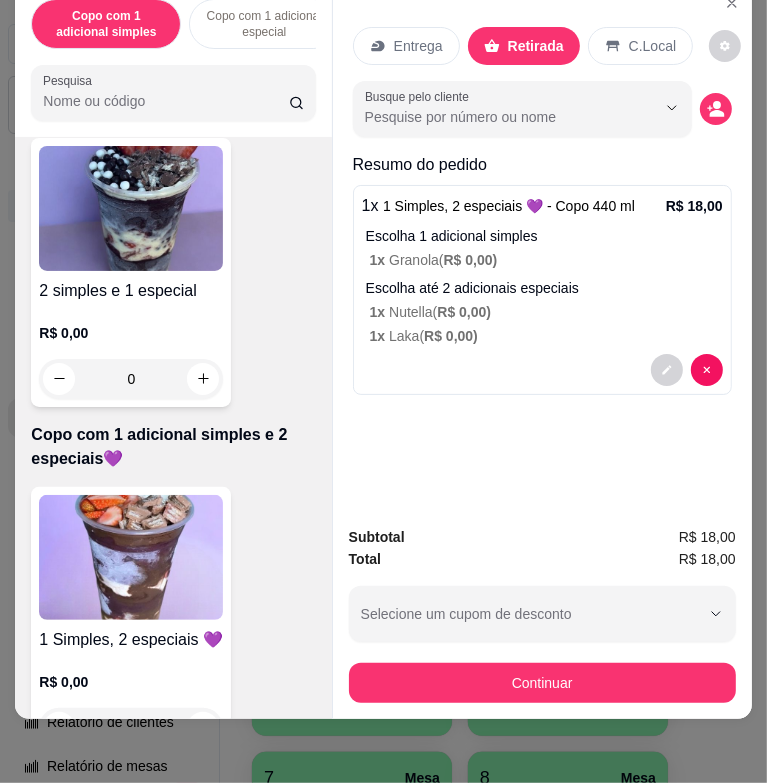 scroll, scrollTop: 24, scrollLeft: 0, axis: vertical 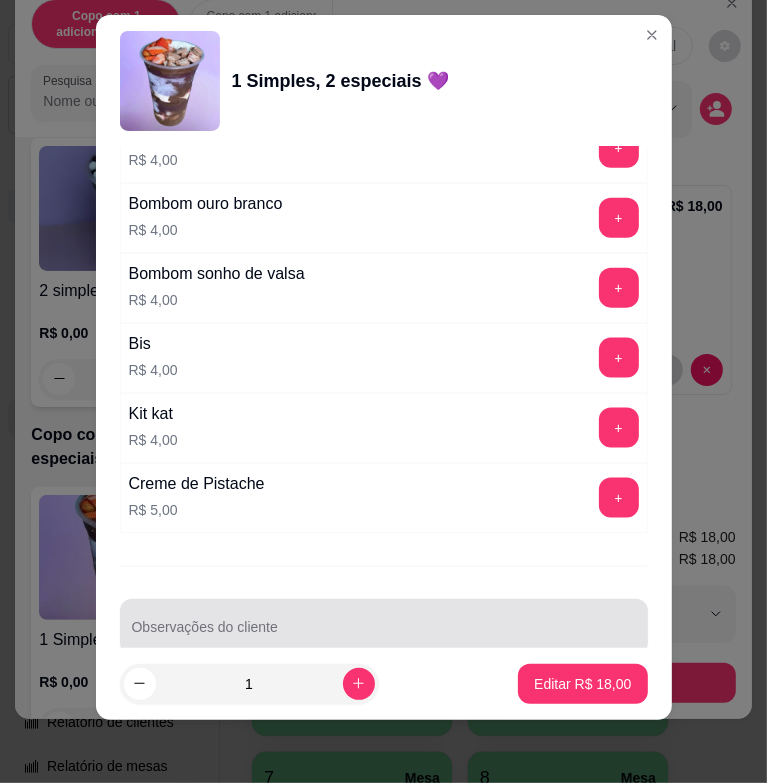 click on "Observações do cliente" at bounding box center (384, 627) 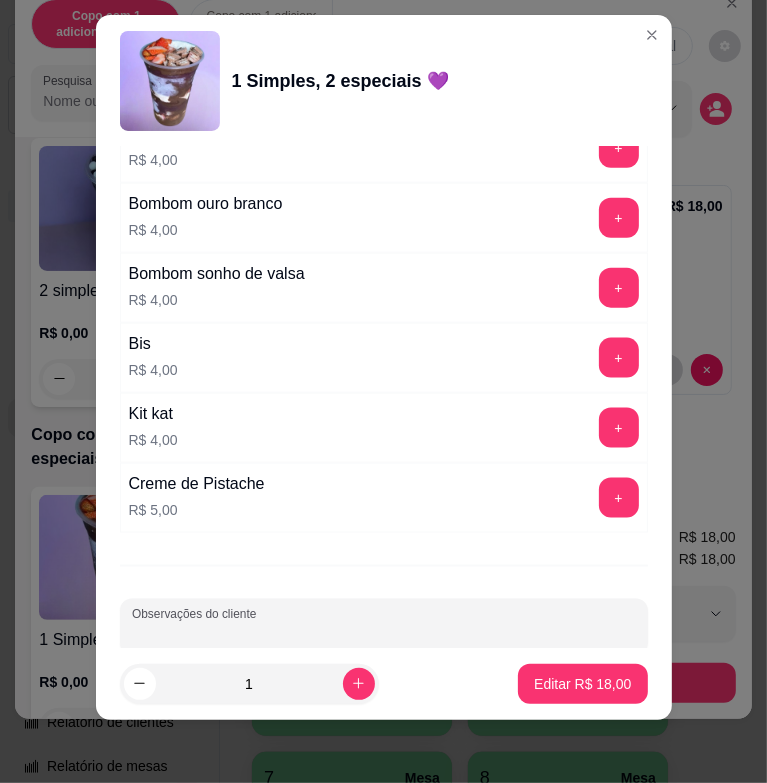 type on "N" 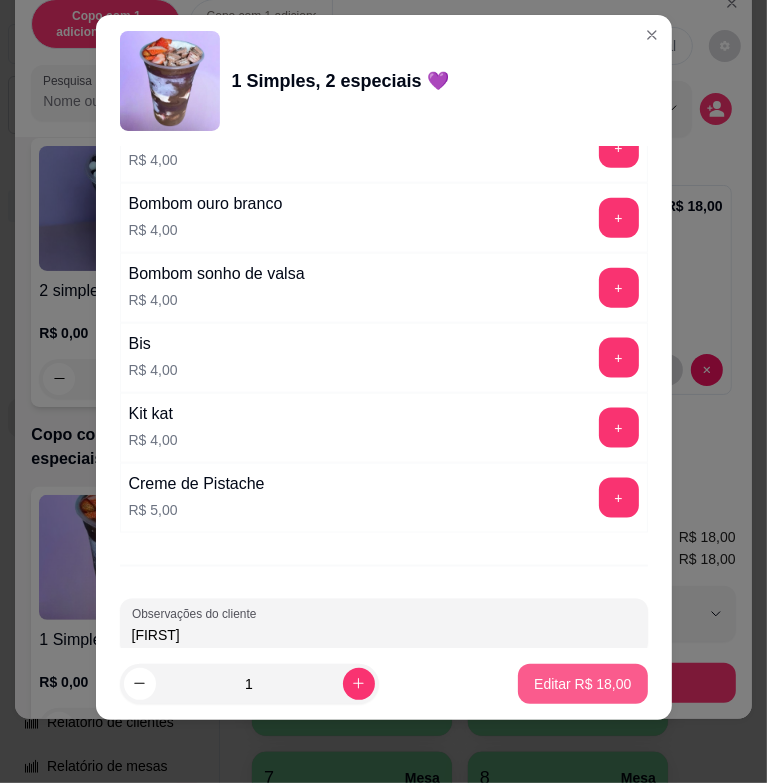 type on "[FIRST]" 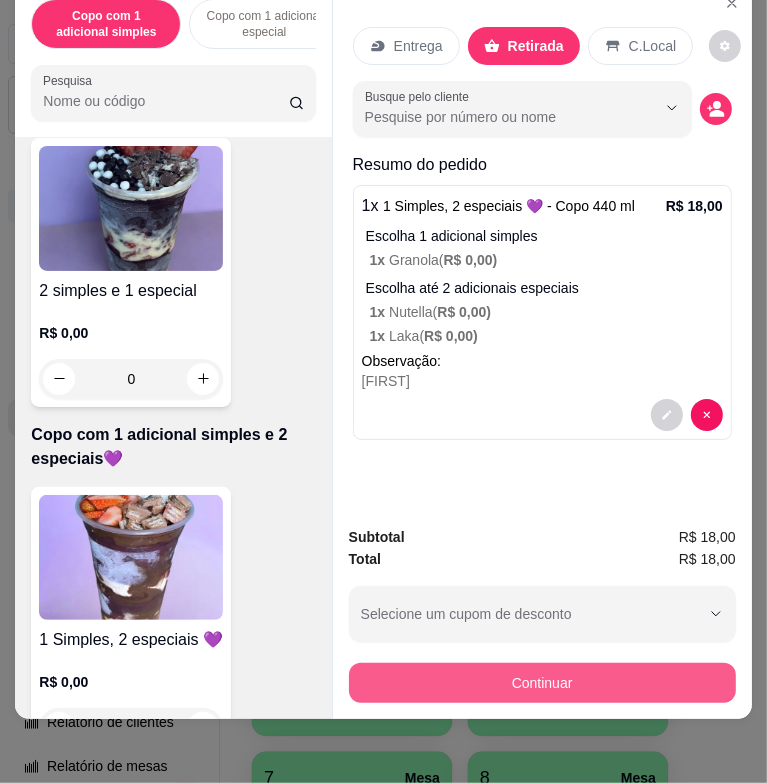 click on "Continuar" at bounding box center (542, 683) 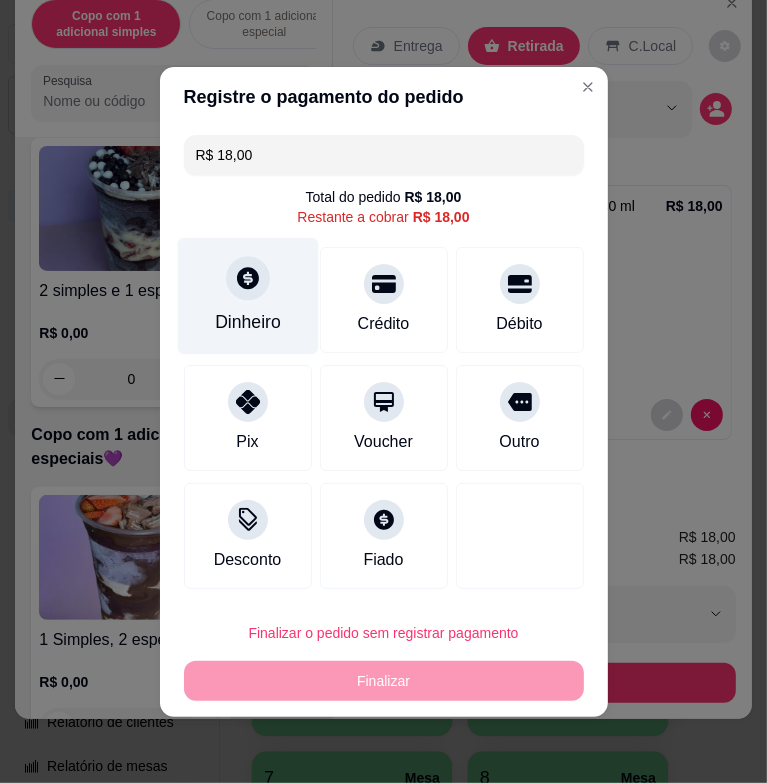 click on "Dinheiro" at bounding box center (247, 295) 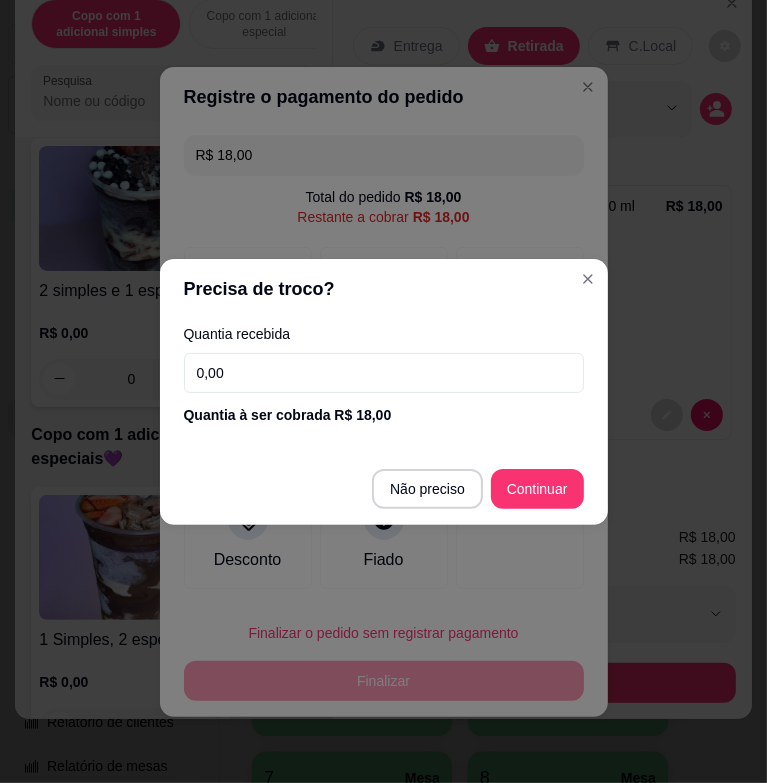 drag, startPoint x: 271, startPoint y: 303, endPoint x: 306, endPoint y: 372, distance: 77.36925 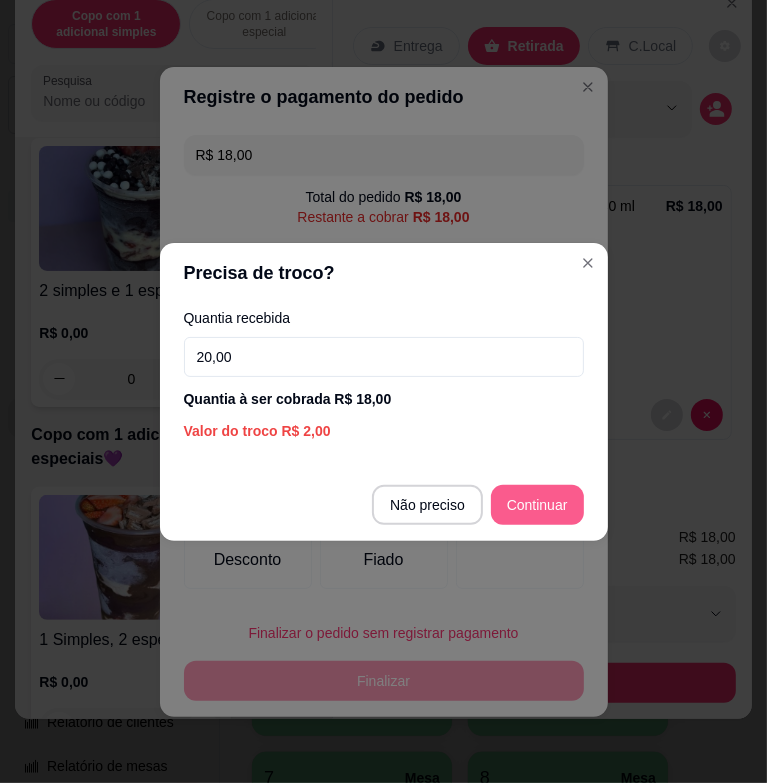 type on "20,00" 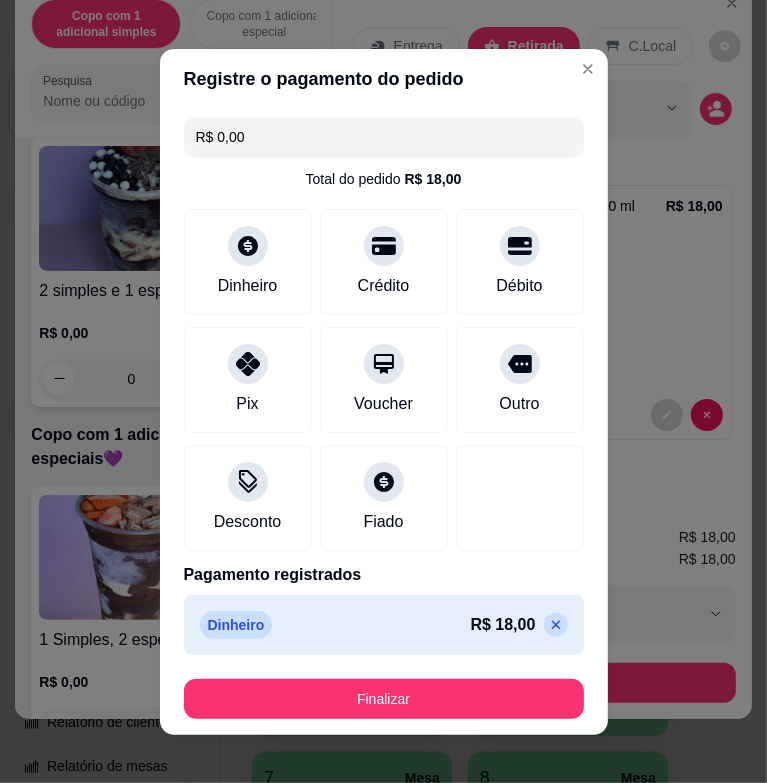 click on "Finalizar" at bounding box center (384, 699) 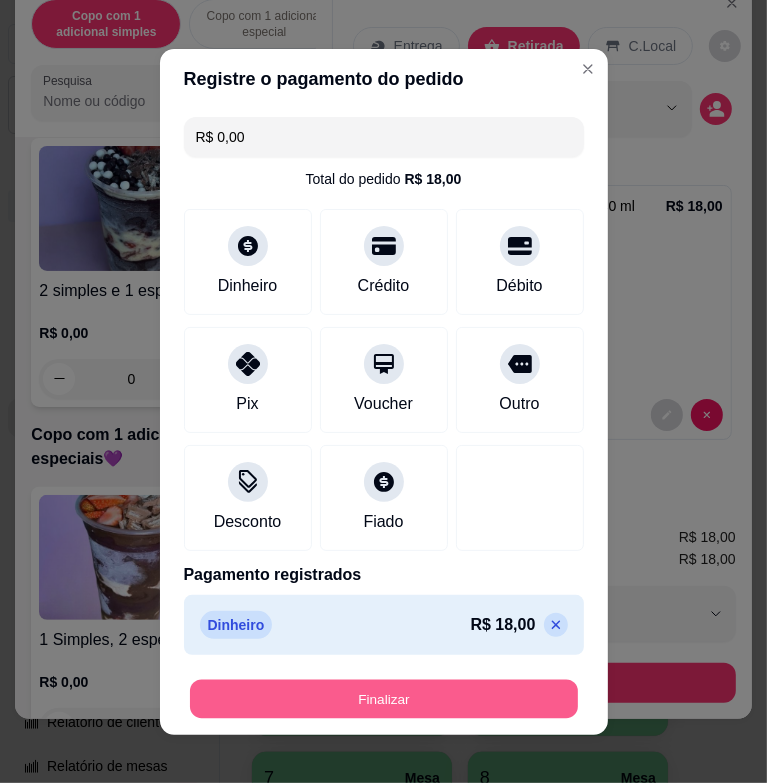 click on "Finalizar" at bounding box center (384, 698) 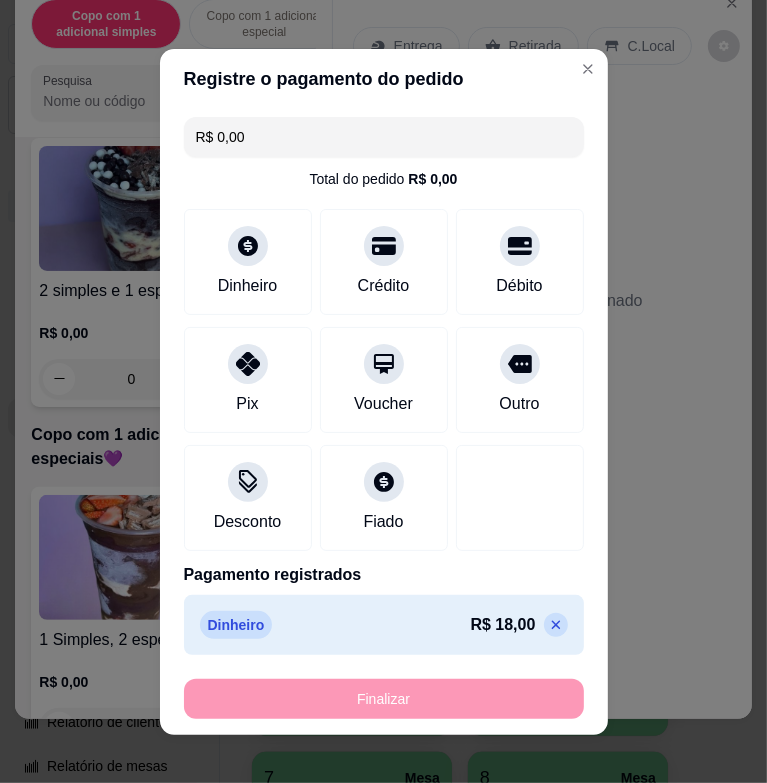 type on "-R$ 18,00" 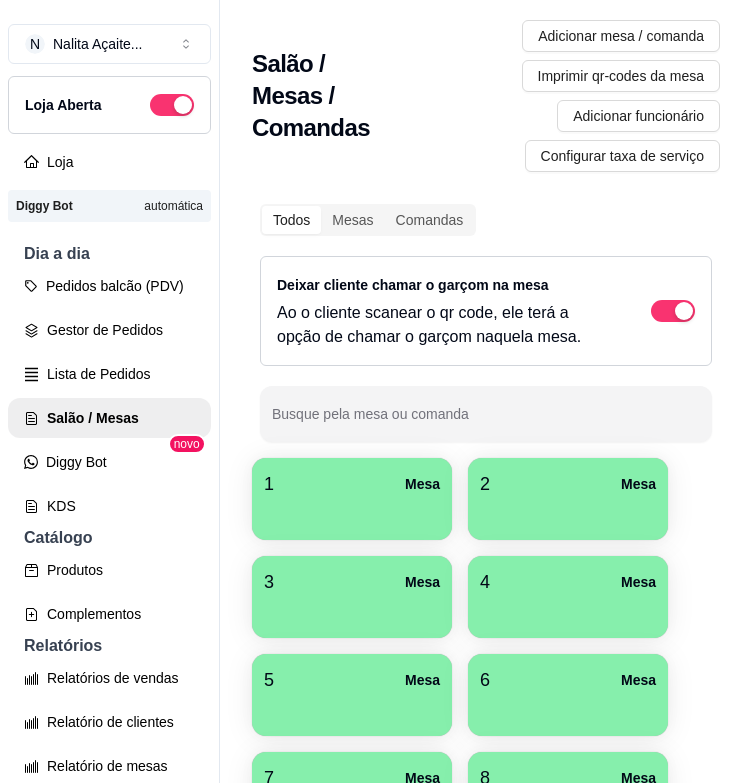 scroll, scrollTop: 400, scrollLeft: 0, axis: vertical 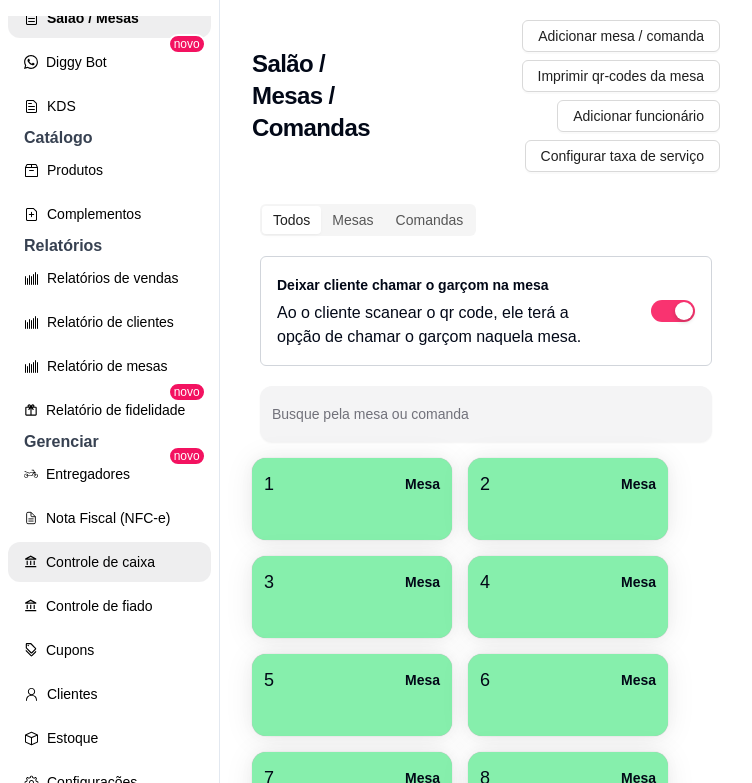 click on "Controle de caixa" at bounding box center (109, 562) 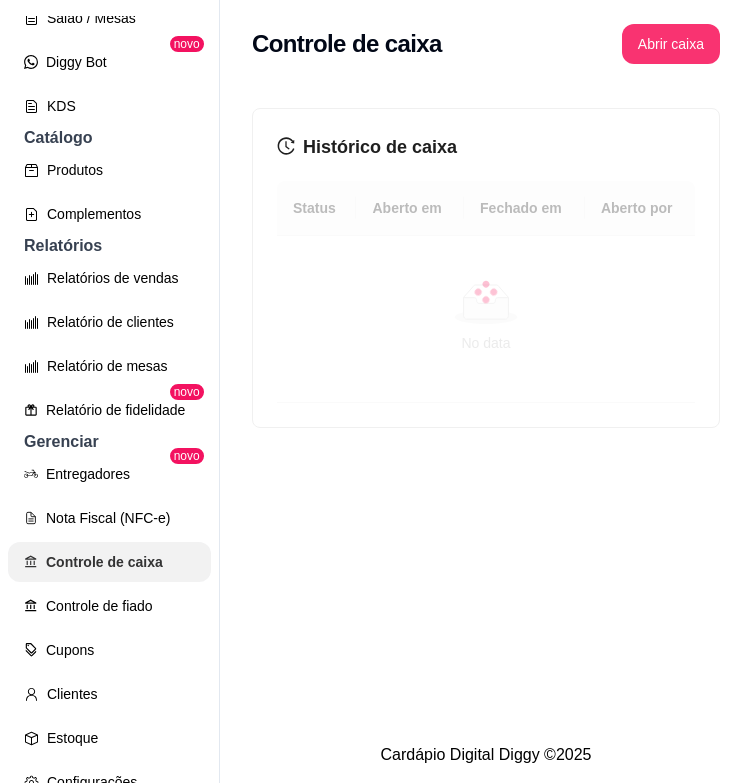 scroll, scrollTop: 0, scrollLeft: 0, axis: both 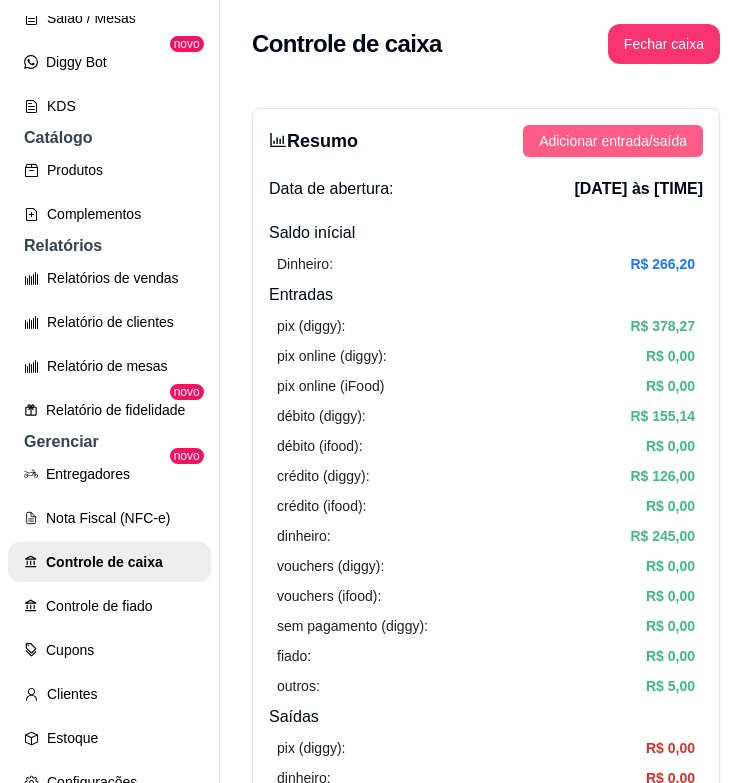 click on "Adicionar entrada/saída" at bounding box center [613, 141] 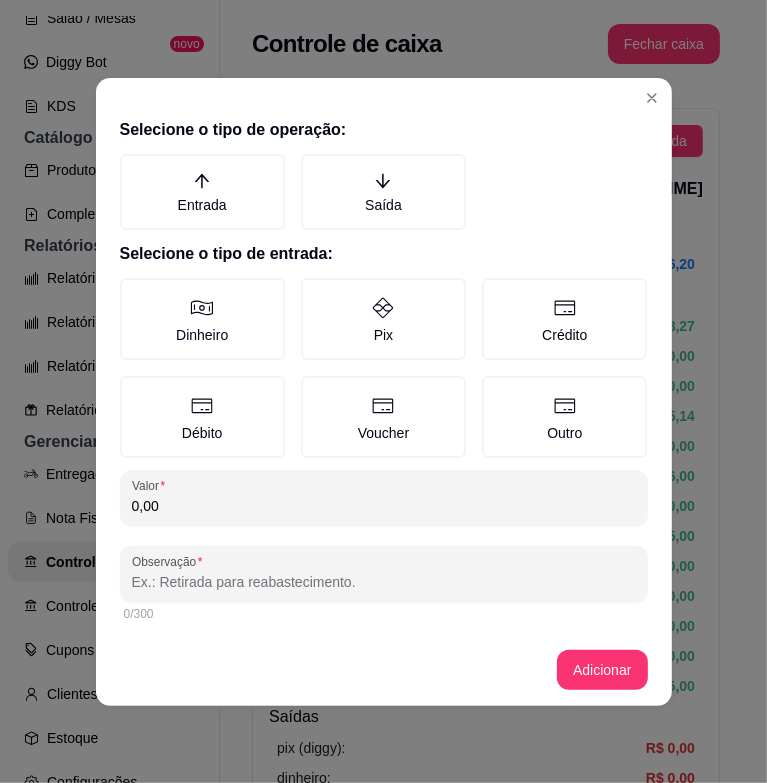 drag, startPoint x: 406, startPoint y: 205, endPoint x: 294, endPoint y: 307, distance: 151.48598 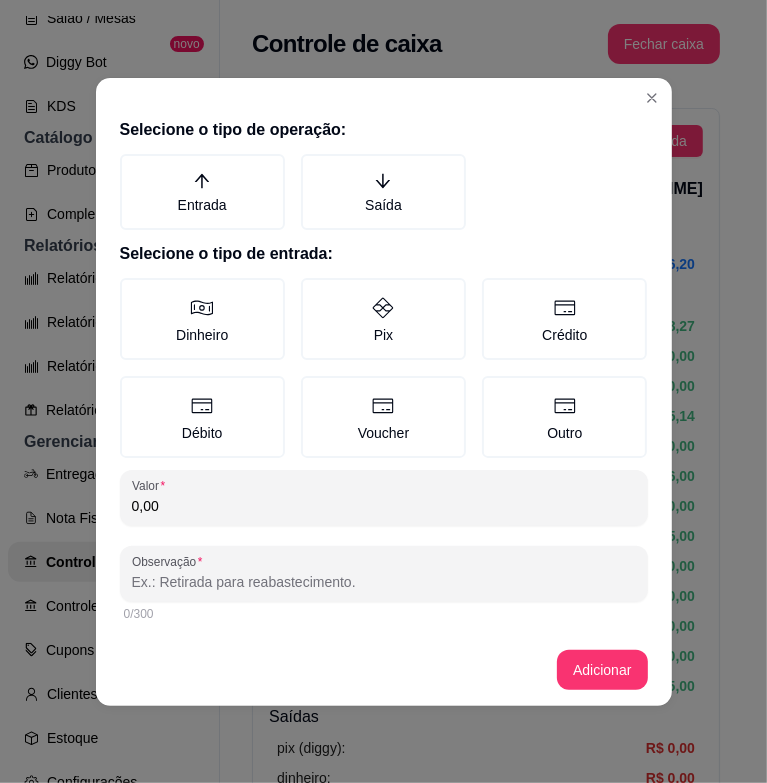 click on "Saída" at bounding box center [383, 192] 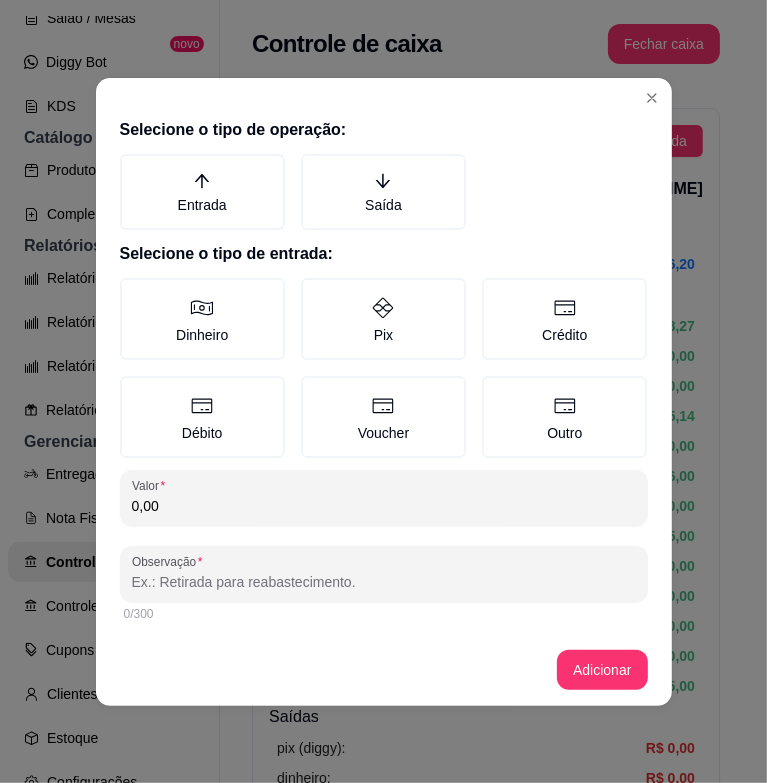 click on "Saída" at bounding box center (308, 161) 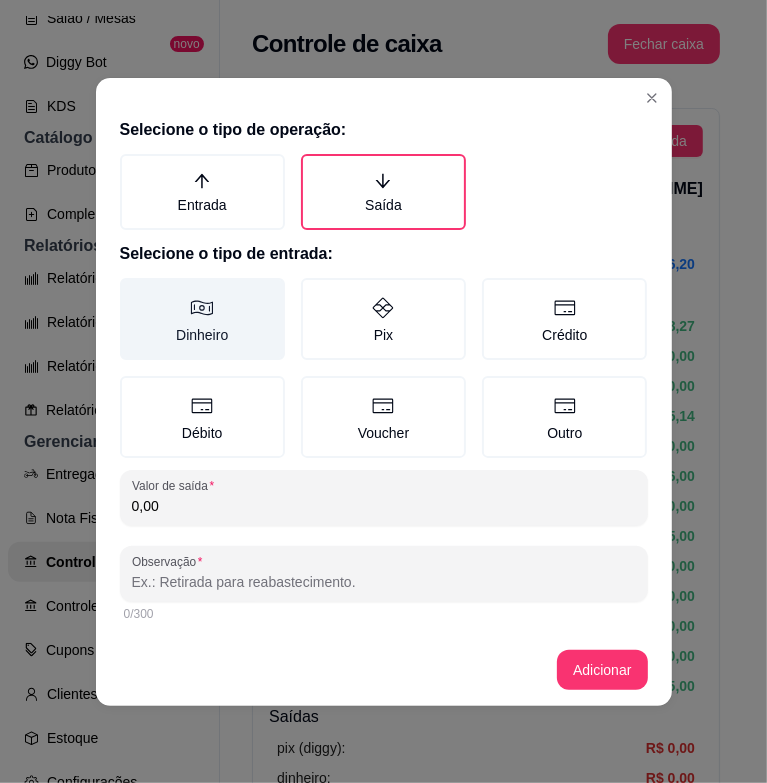 click on "Dinheiro" at bounding box center (202, 319) 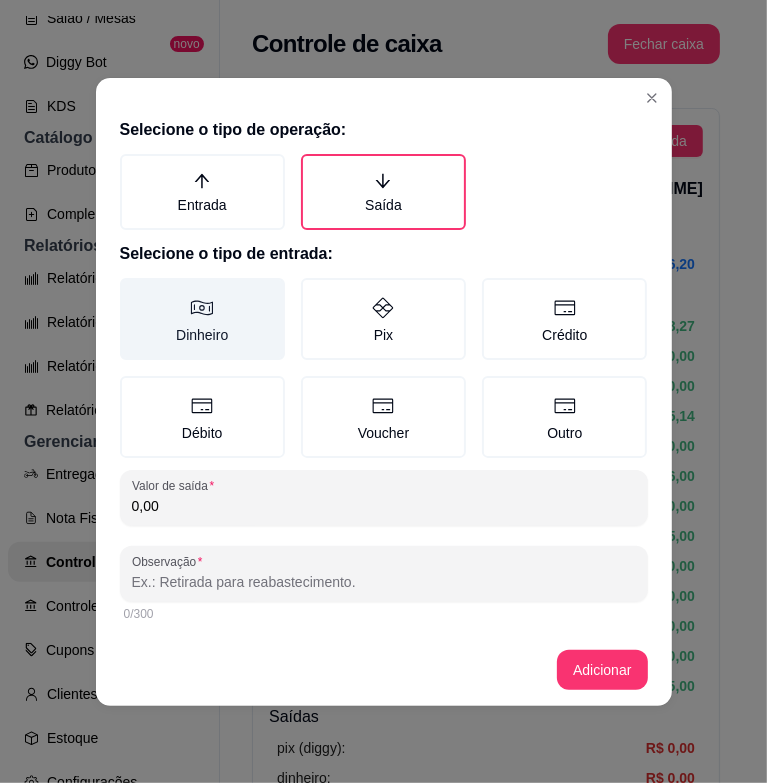 click on "Dinheiro" at bounding box center [127, 285] 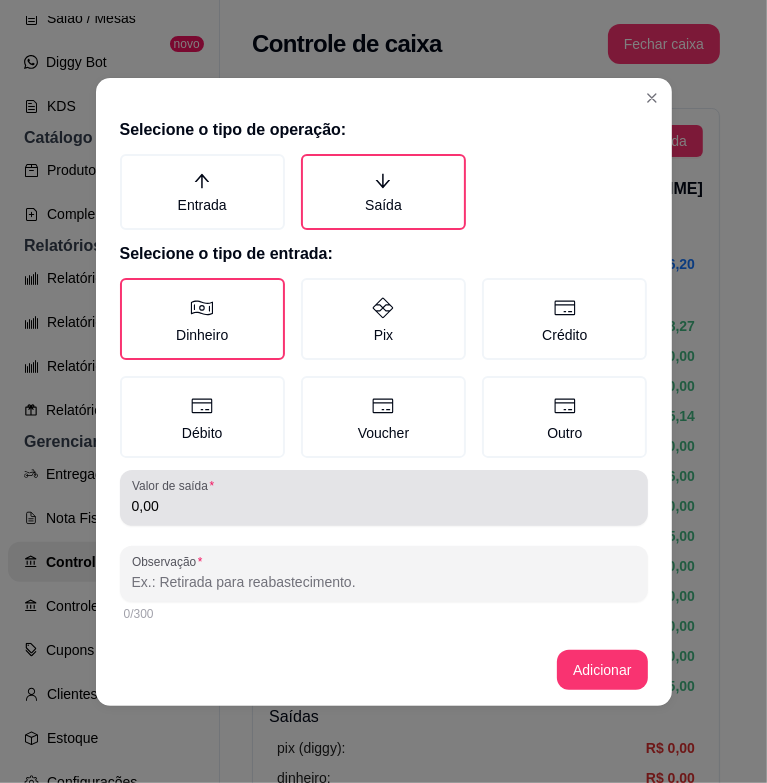 click on "0,00" at bounding box center [384, 506] 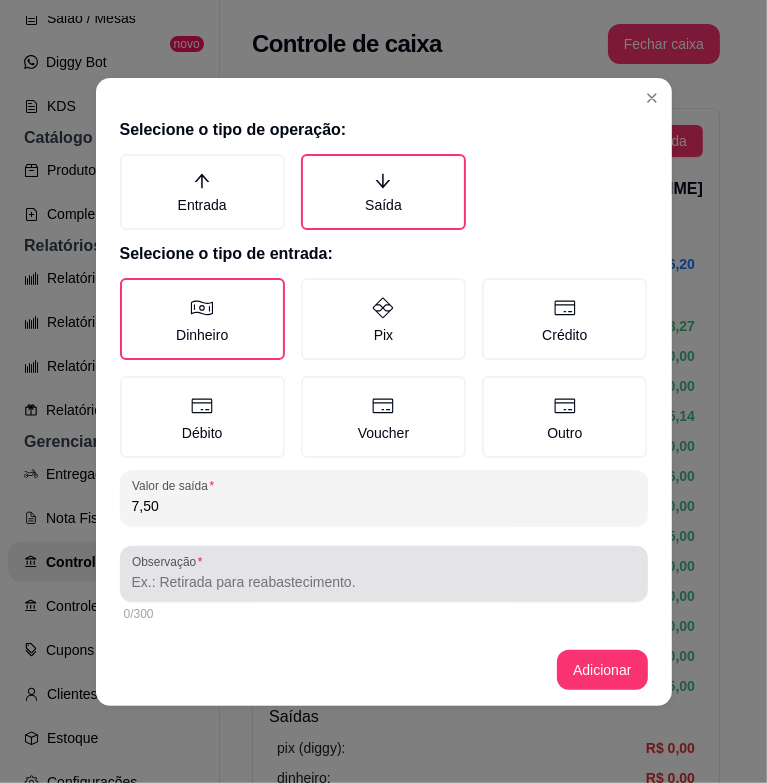 type on "7,50" 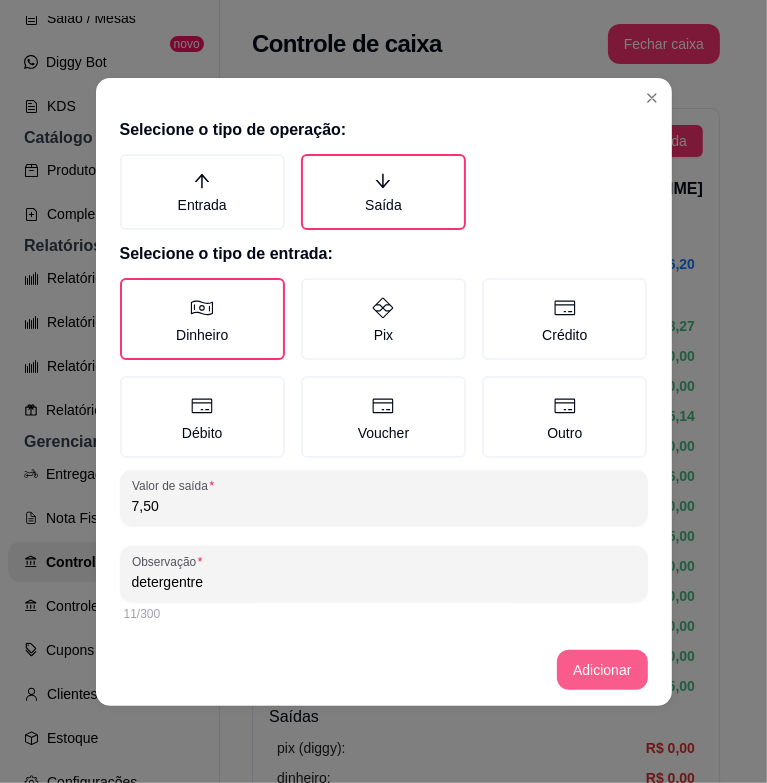 type on "detergentre" 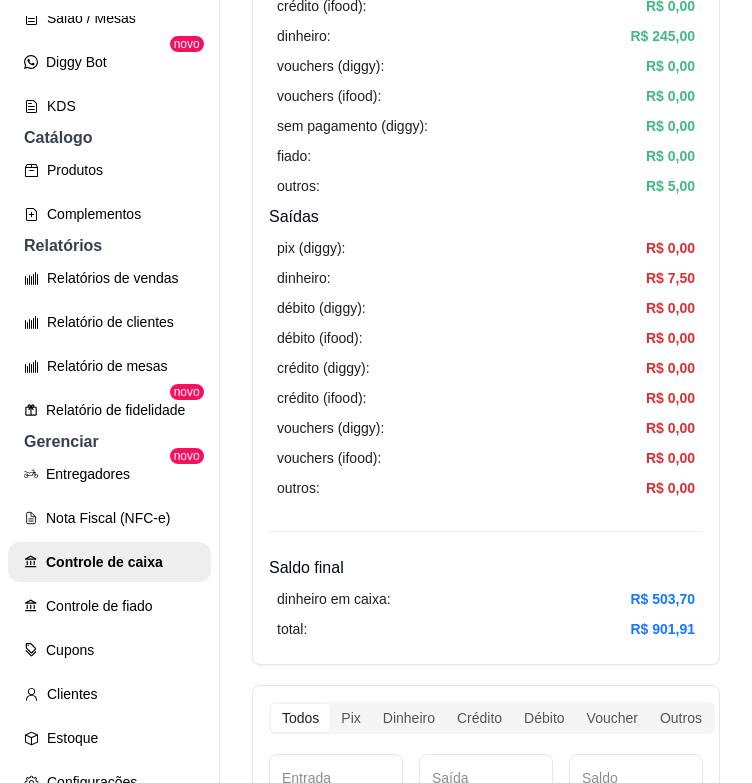 scroll, scrollTop: 0, scrollLeft: 0, axis: both 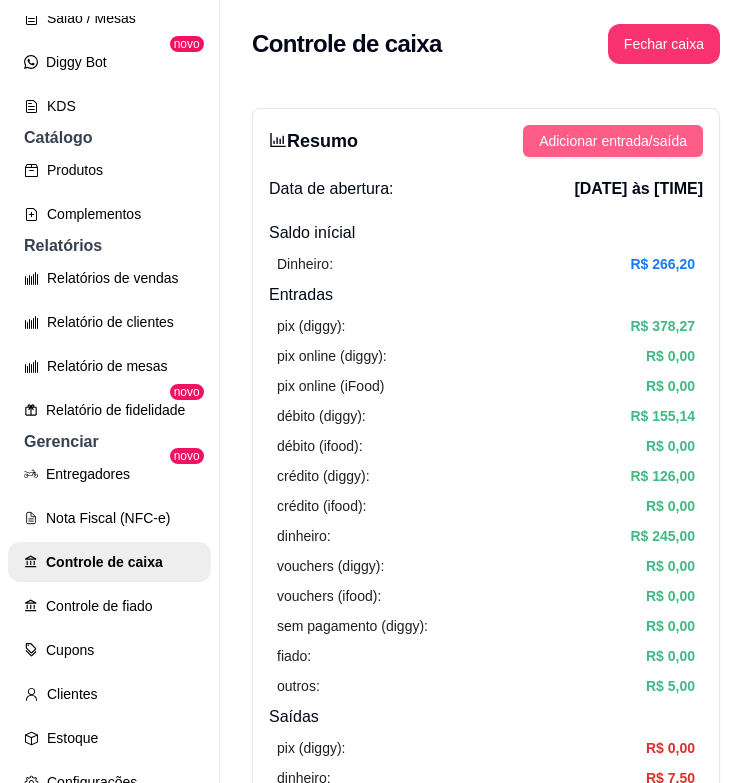 click on "Adicionar entrada/saída" at bounding box center [613, 141] 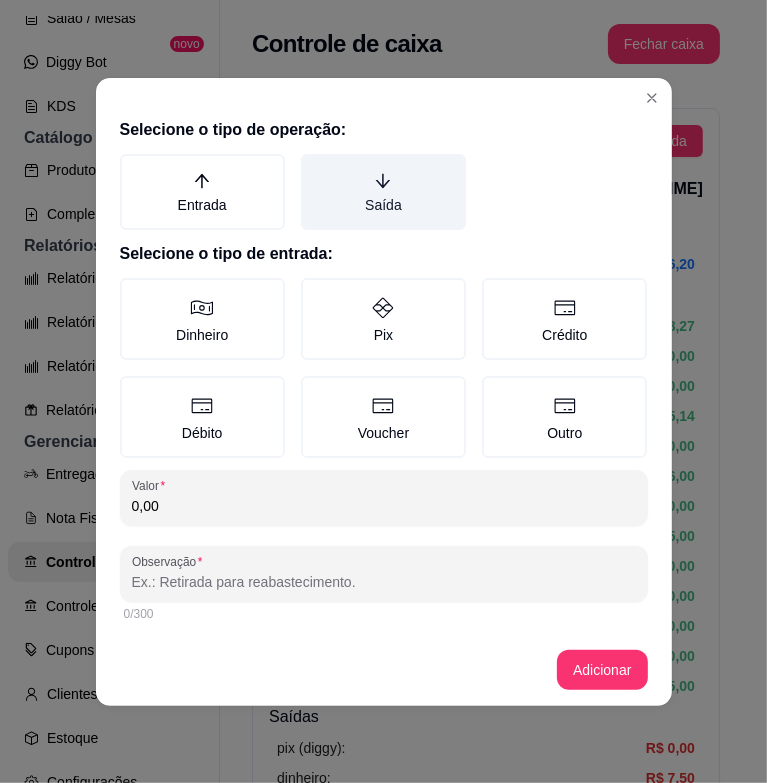 click on "Saída" at bounding box center (383, 192) 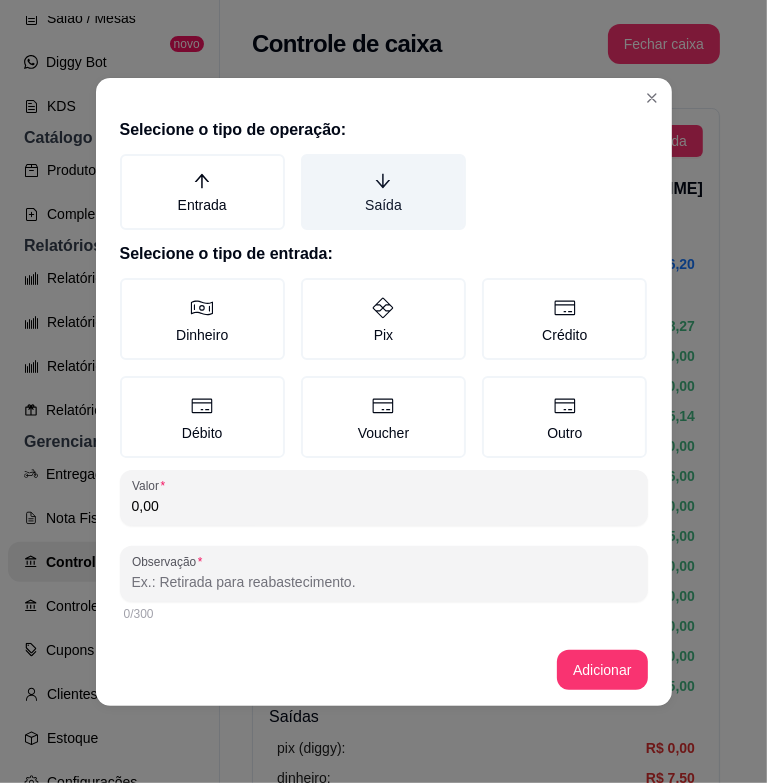 click on "Saída" at bounding box center [308, 161] 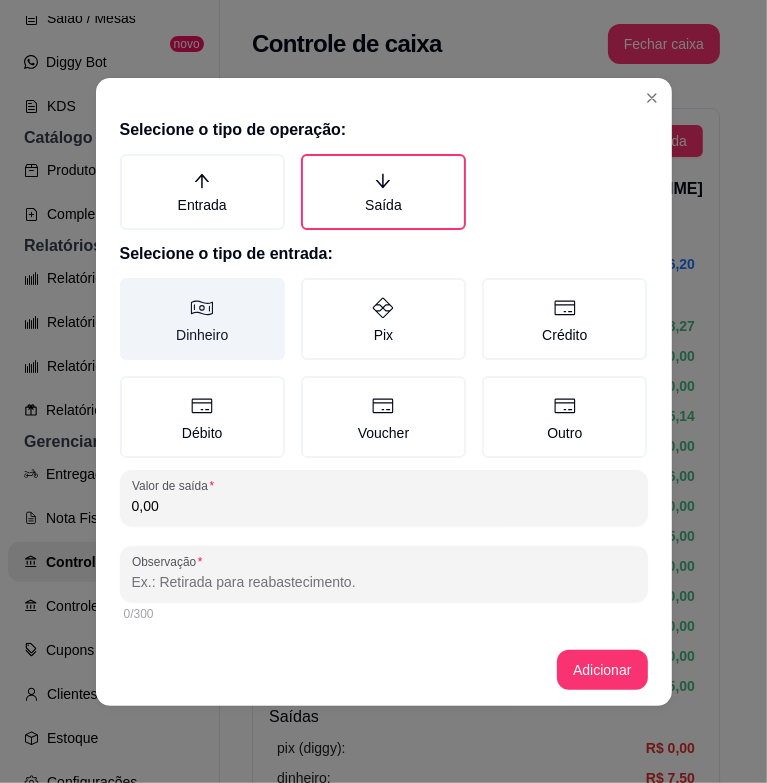 click on "Dinheiro" at bounding box center (202, 319) 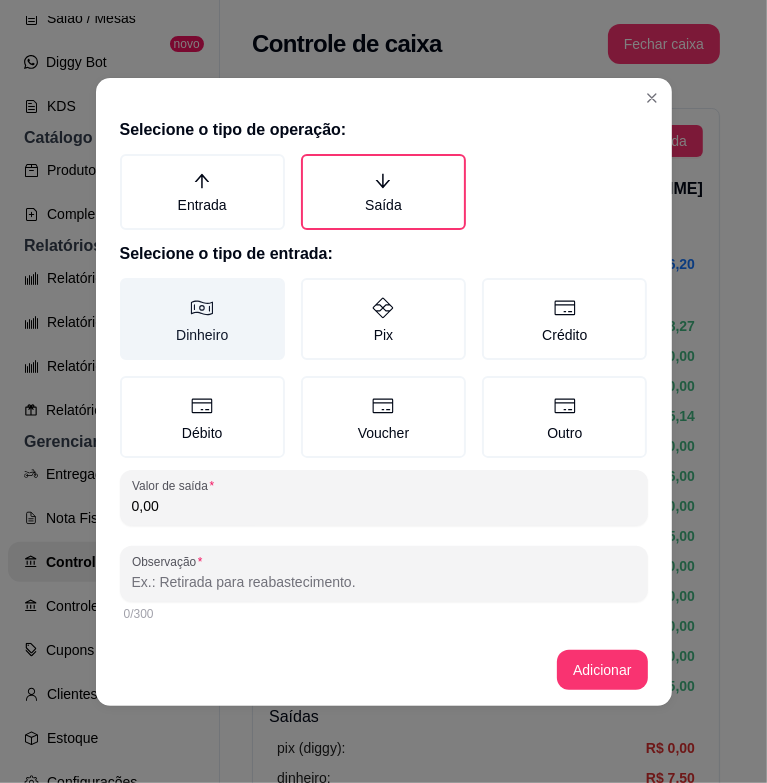 click on "Dinheiro" at bounding box center [127, 285] 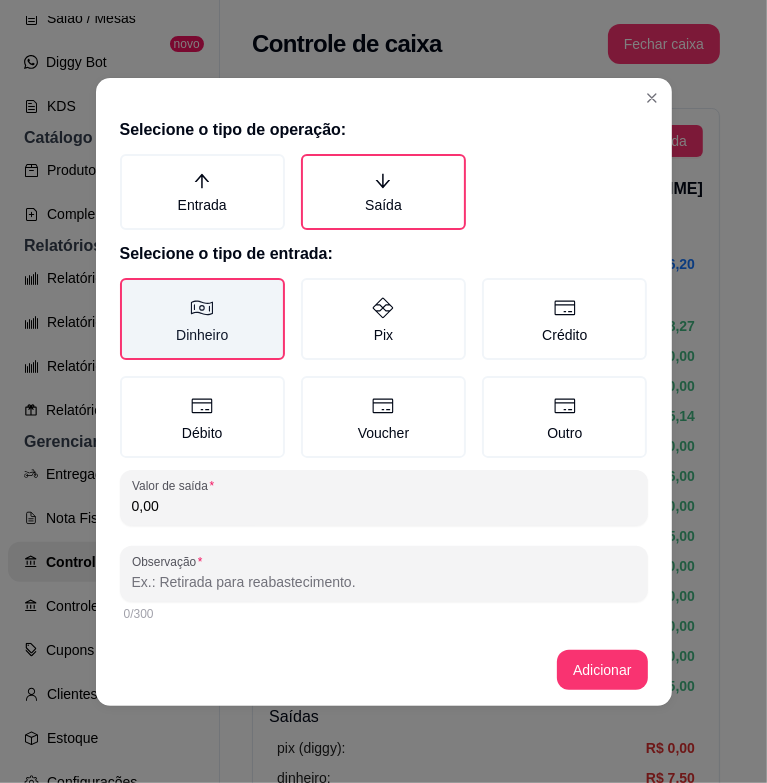 type on "MONEY" 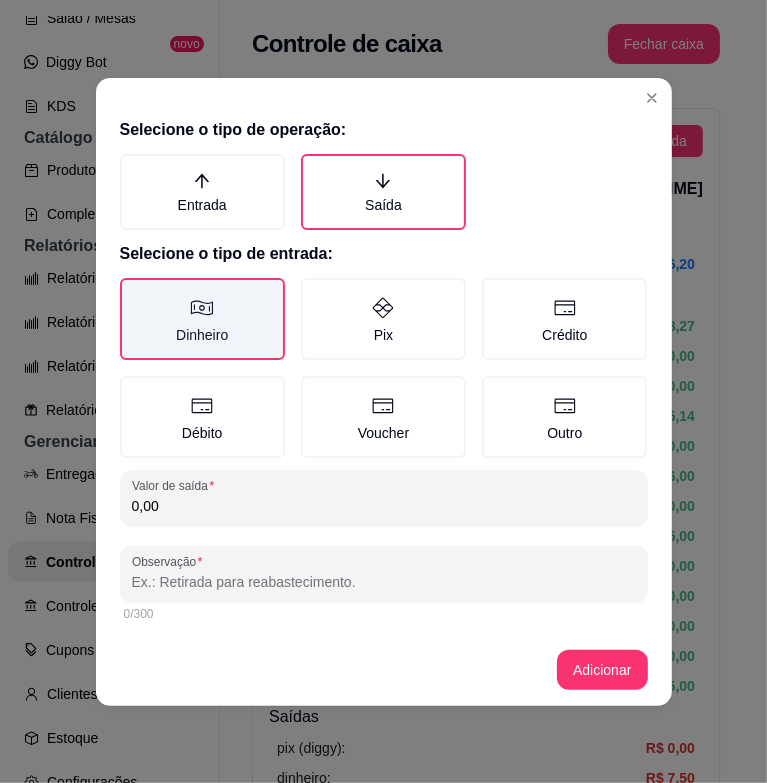click on "Dinheiro" at bounding box center (202, 319) 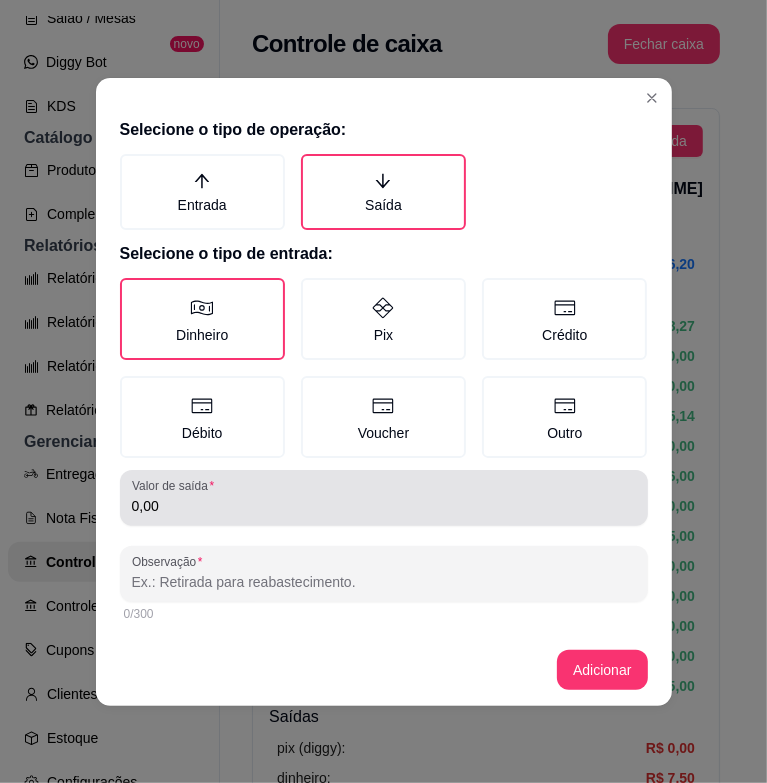 click on "0,00" at bounding box center [384, 498] 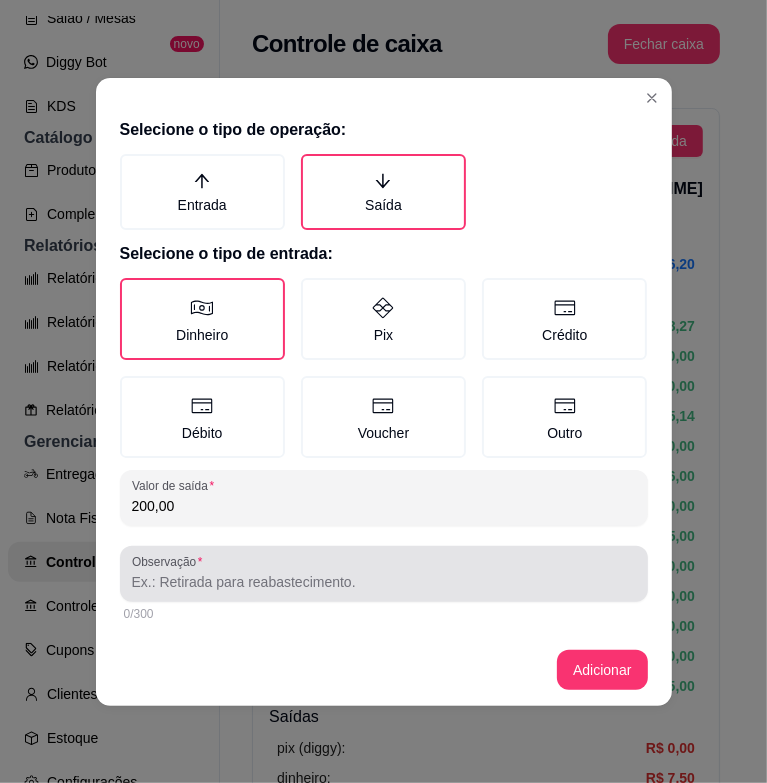 type on "200,00" 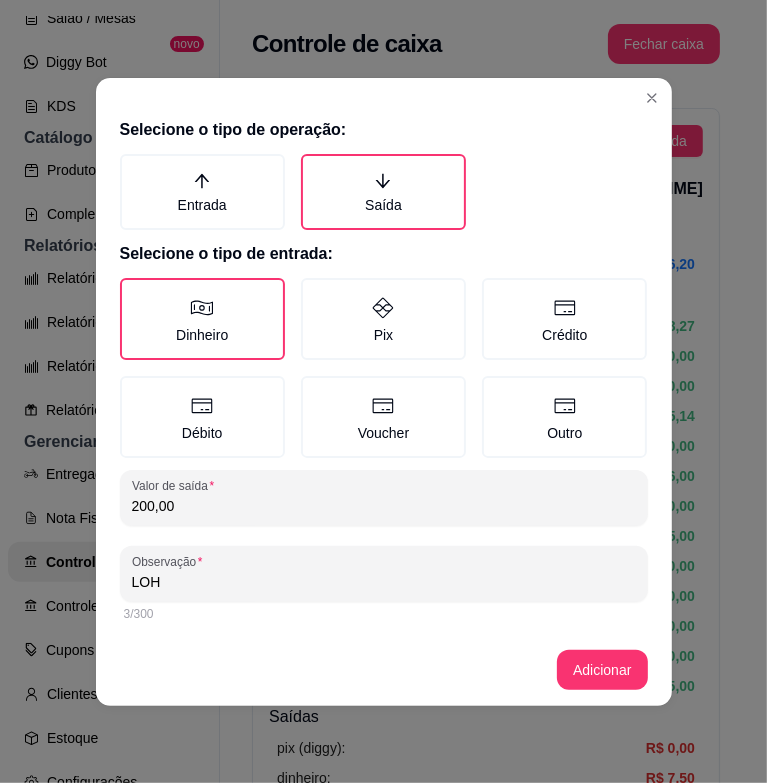 type on "LOH" 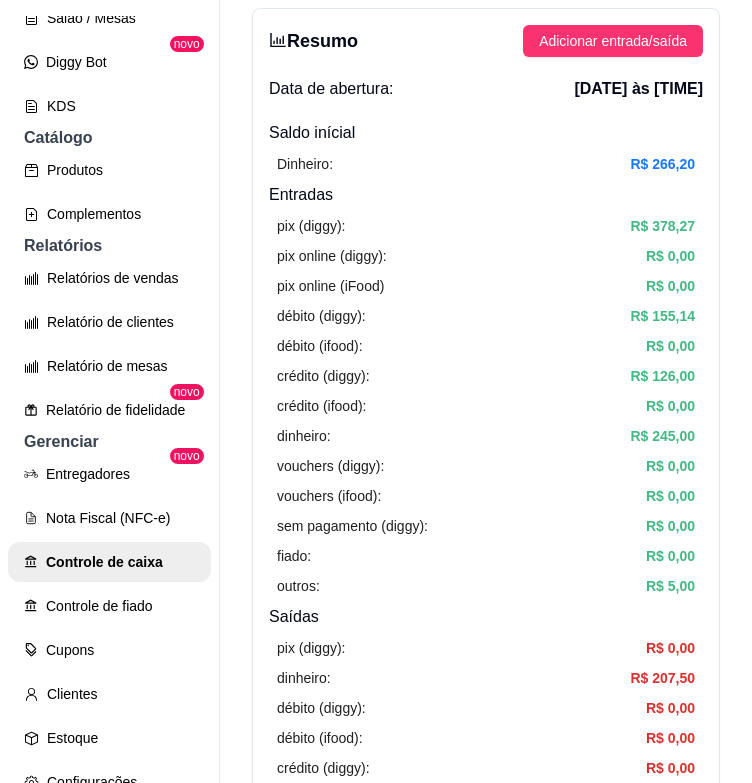 scroll, scrollTop: 0, scrollLeft: 0, axis: both 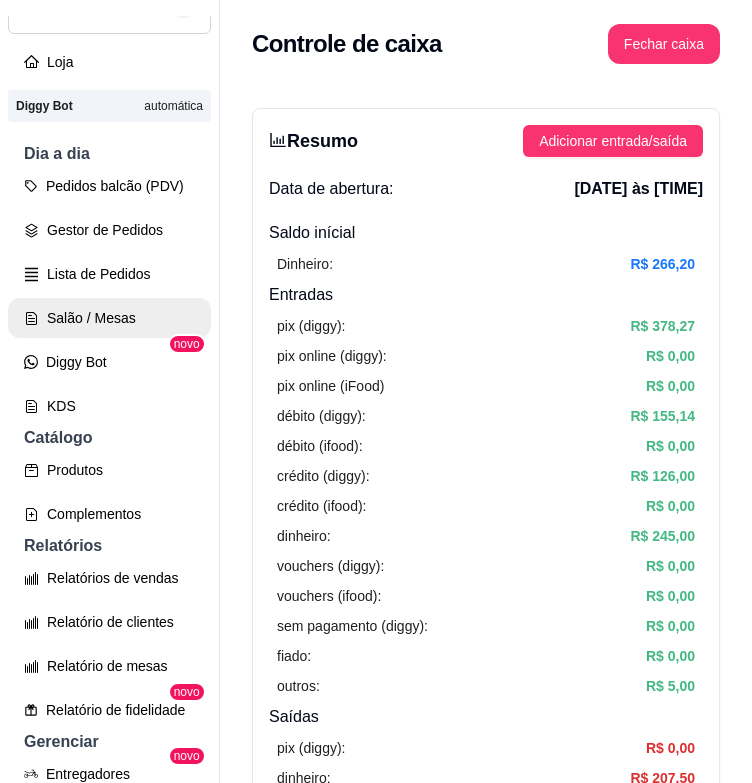 click on "Salão / Mesas" at bounding box center [109, 318] 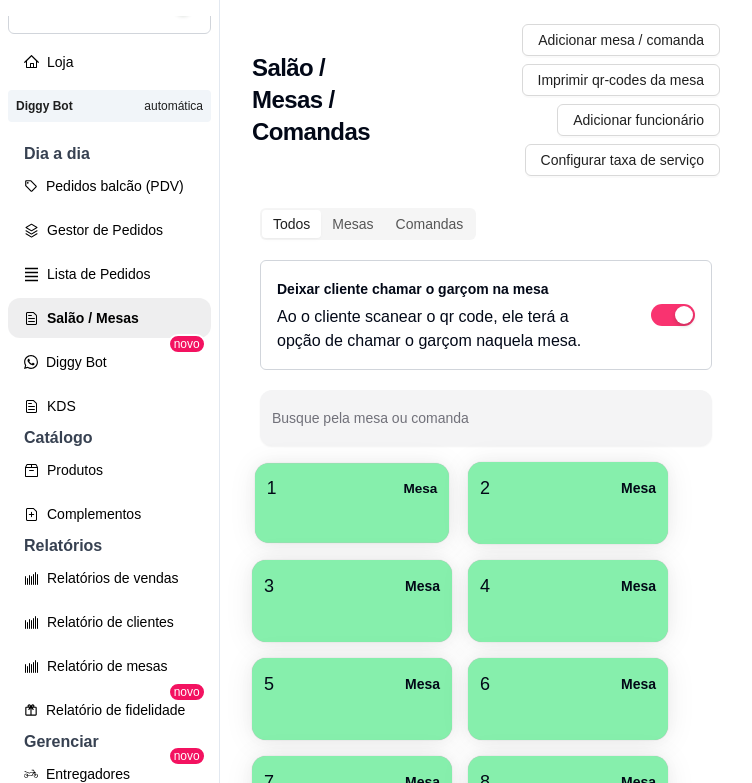 click on "Mesa" at bounding box center [420, 488] 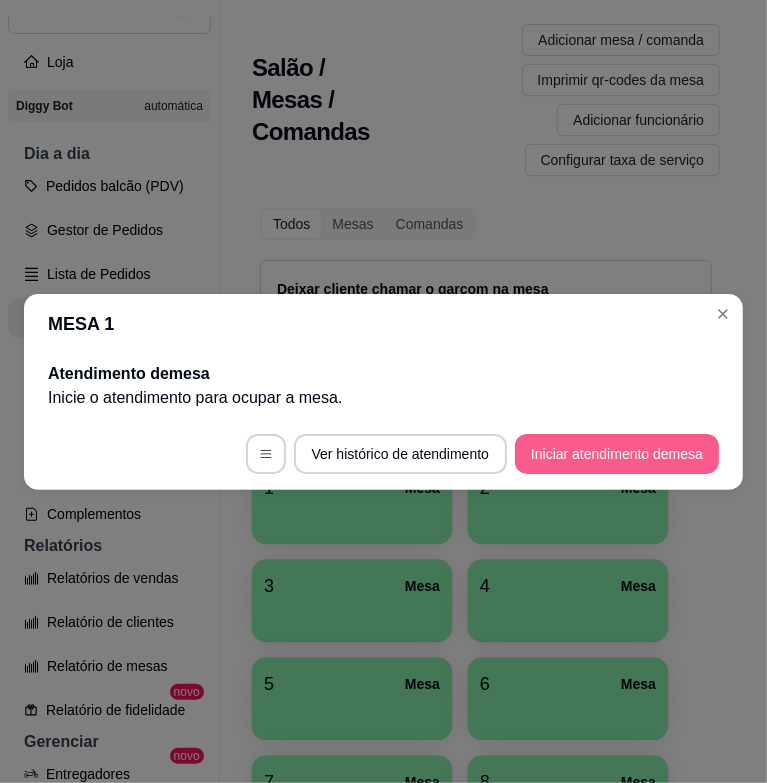 click on "Iniciar atendimento de  mesa" at bounding box center [617, 454] 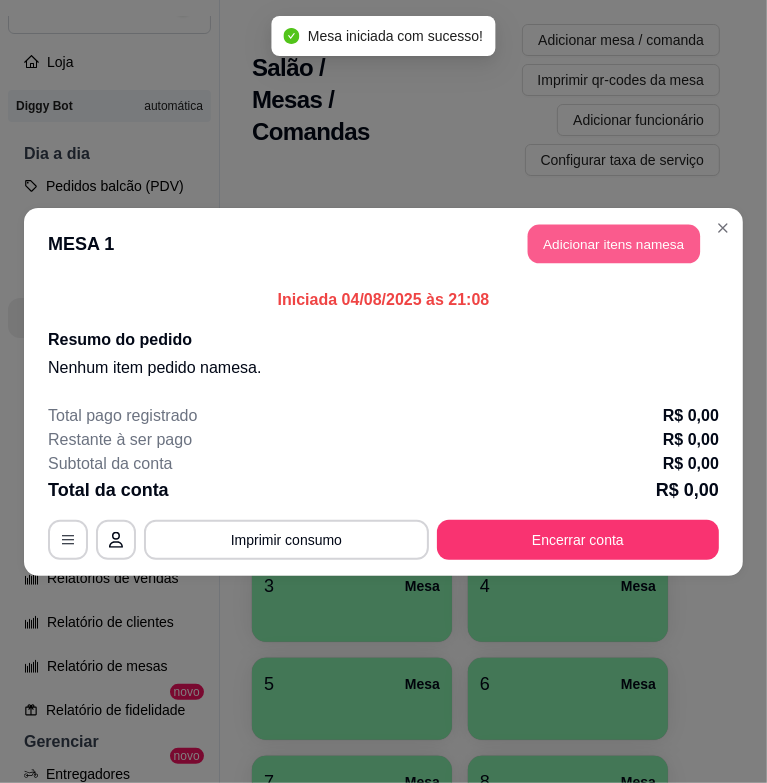 click on "Adicionar itens na  mesa" at bounding box center [614, 243] 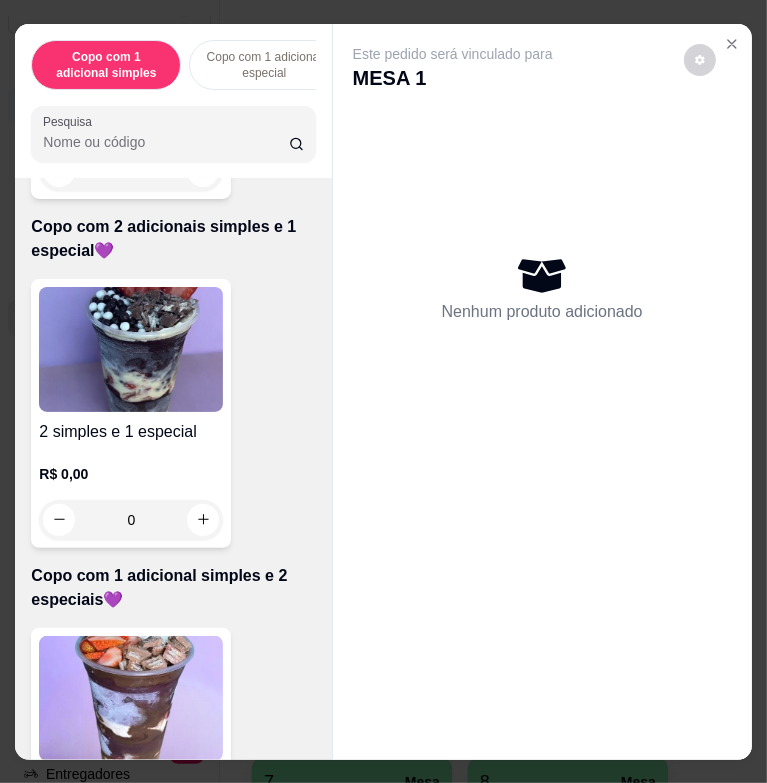 scroll, scrollTop: 1300, scrollLeft: 0, axis: vertical 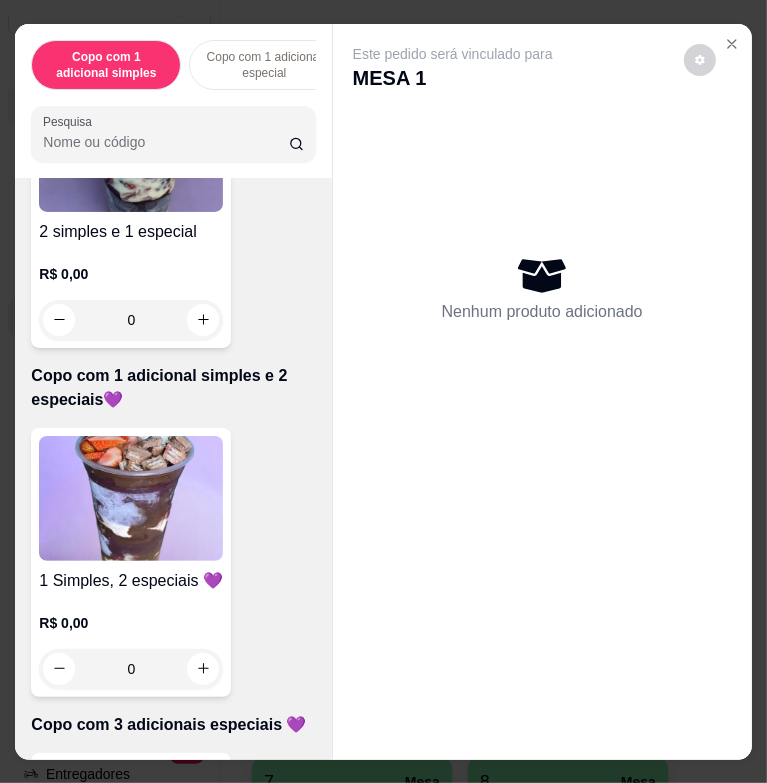 click at bounding box center (131, 498) 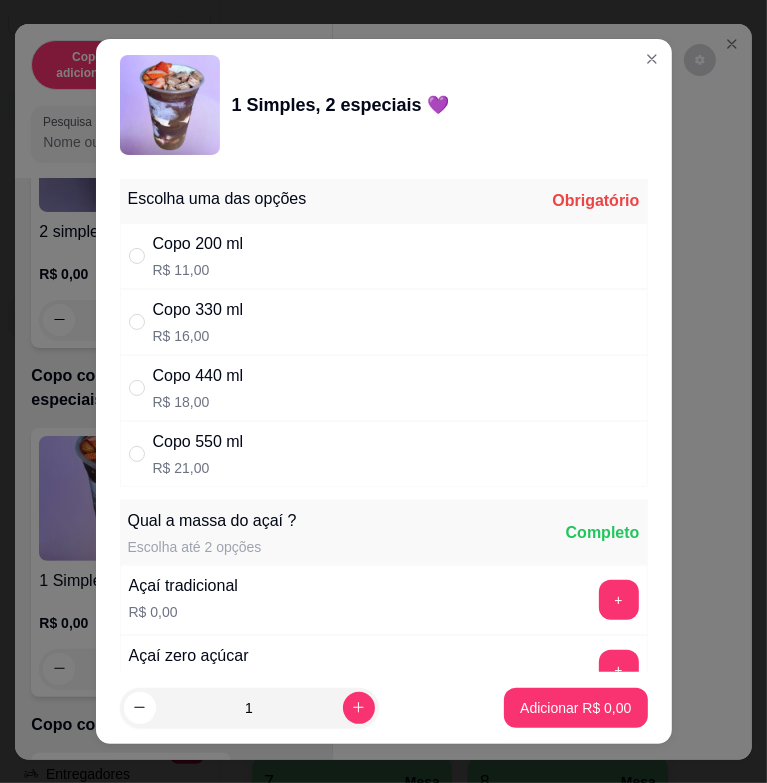 click on "Copo 550 ml R$ 21,00" at bounding box center (384, 454) 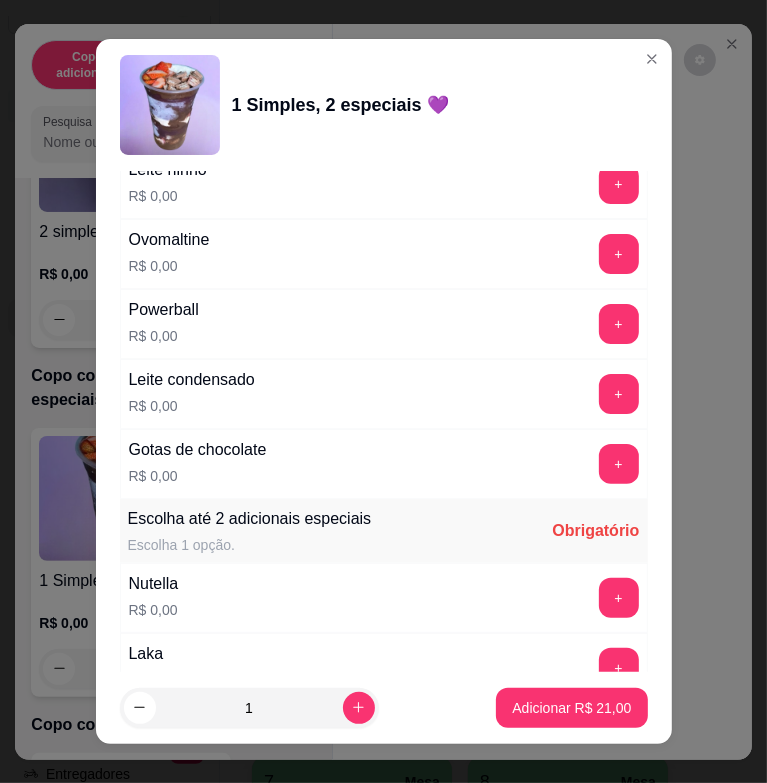 scroll, scrollTop: 1800, scrollLeft: 0, axis: vertical 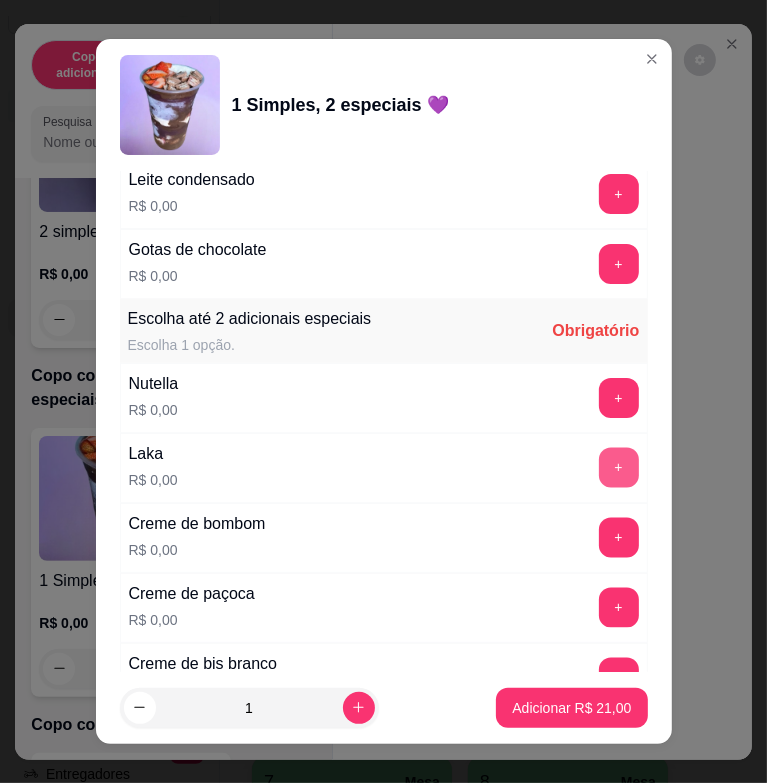 click on "+" at bounding box center (619, 468) 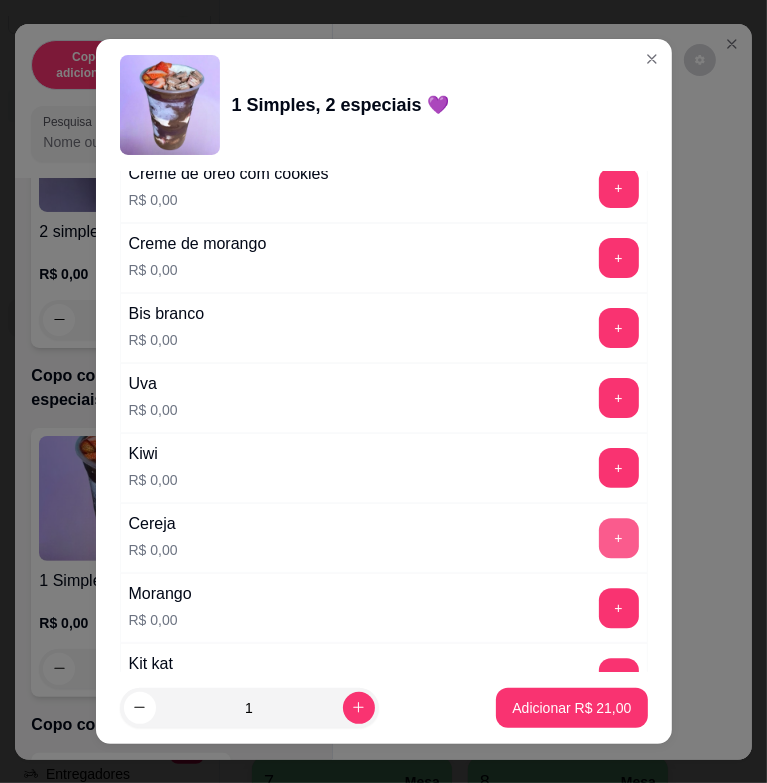 scroll, scrollTop: 2800, scrollLeft: 0, axis: vertical 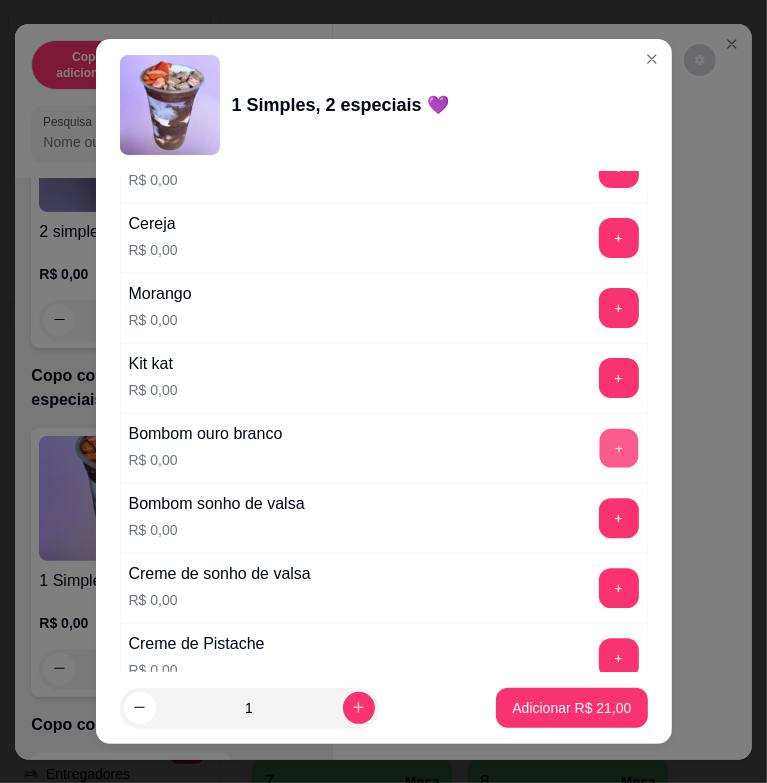 click on "+" at bounding box center [618, 448] 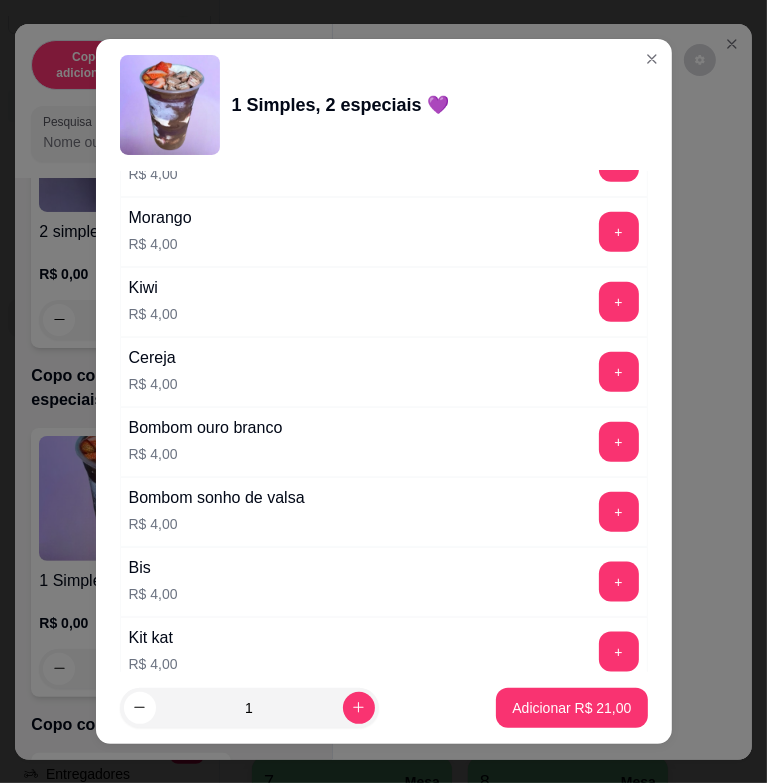 scroll, scrollTop: 5104, scrollLeft: 0, axis: vertical 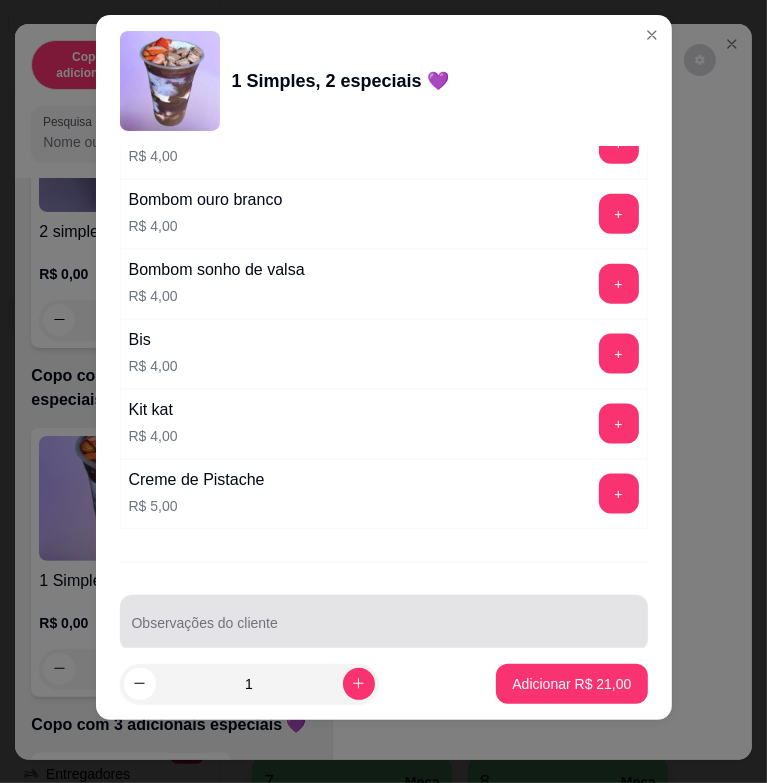 click at bounding box center (384, 623) 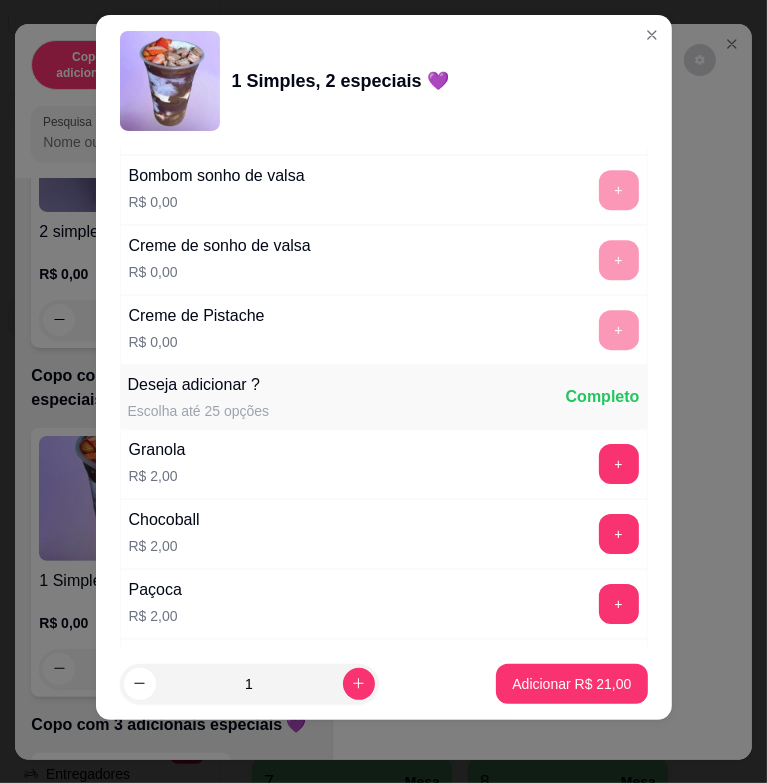 scroll, scrollTop: 2804, scrollLeft: 0, axis: vertical 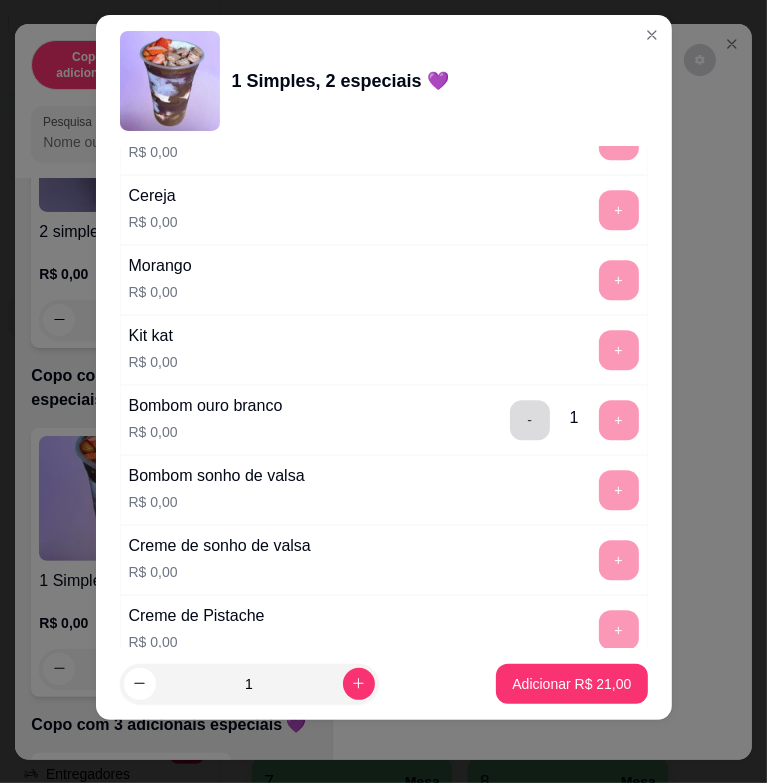 type on "granulado colorido" 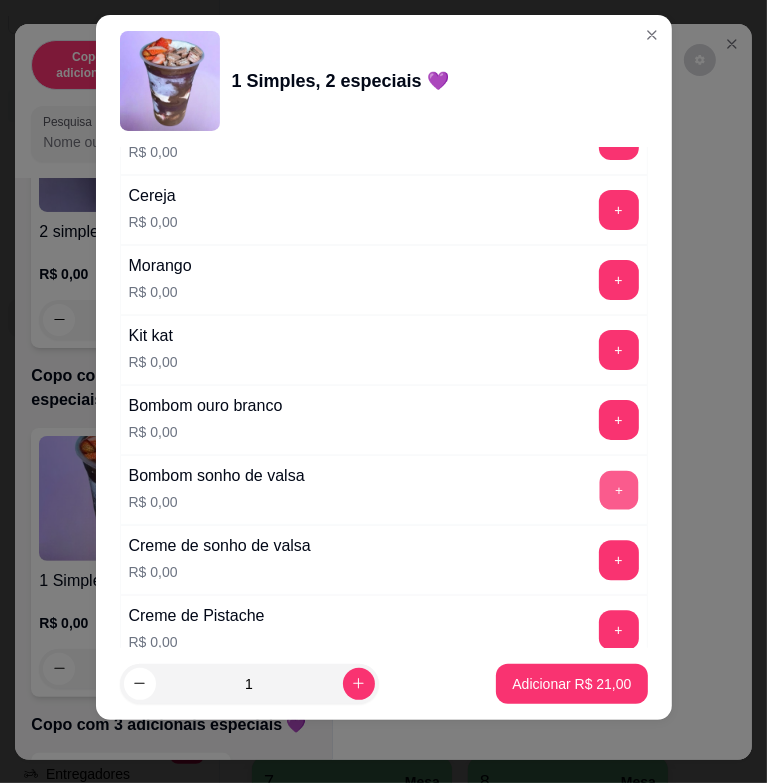 click on "+" at bounding box center [618, 490] 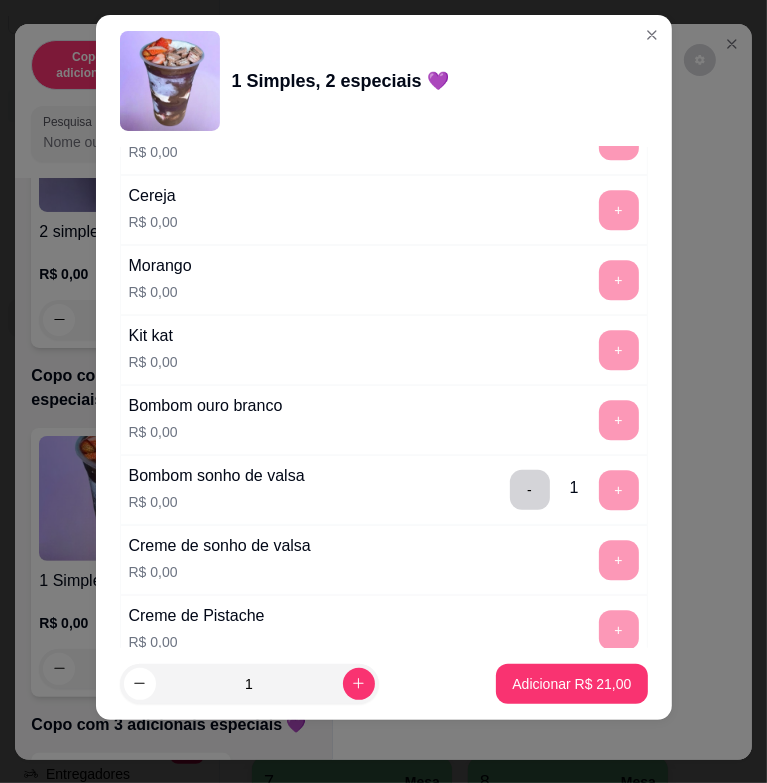click on "Adicionar   R$ 21,00" at bounding box center [571, 684] 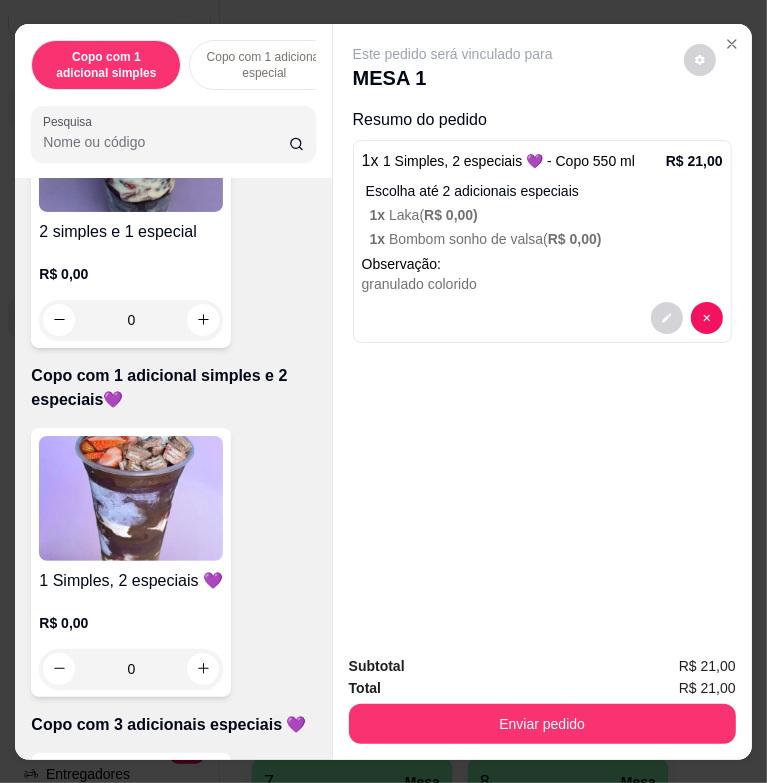 click on "0" at bounding box center [131, 669] 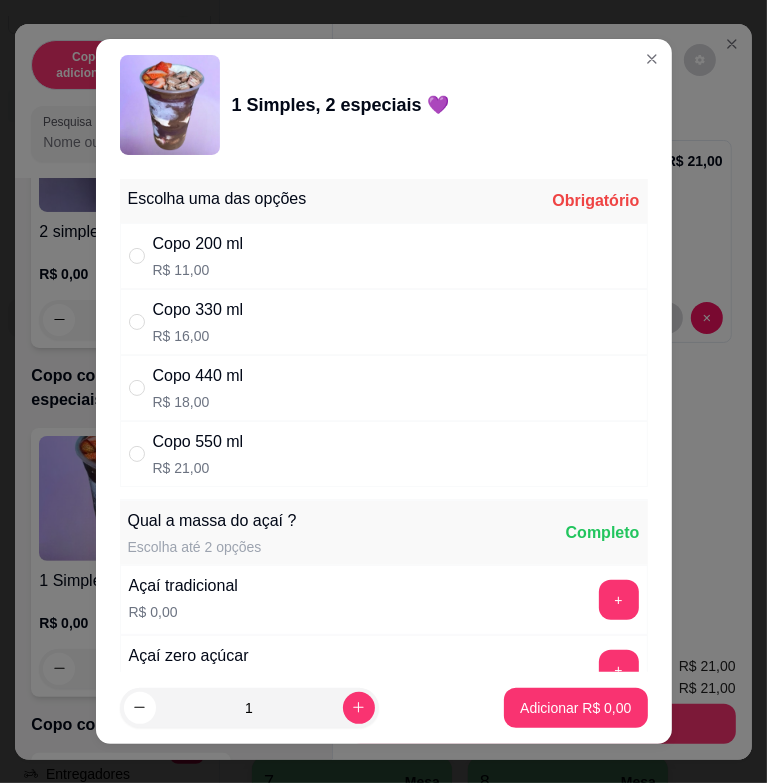 click on "Copo 550 ml R$ 21,00" at bounding box center [384, 454] 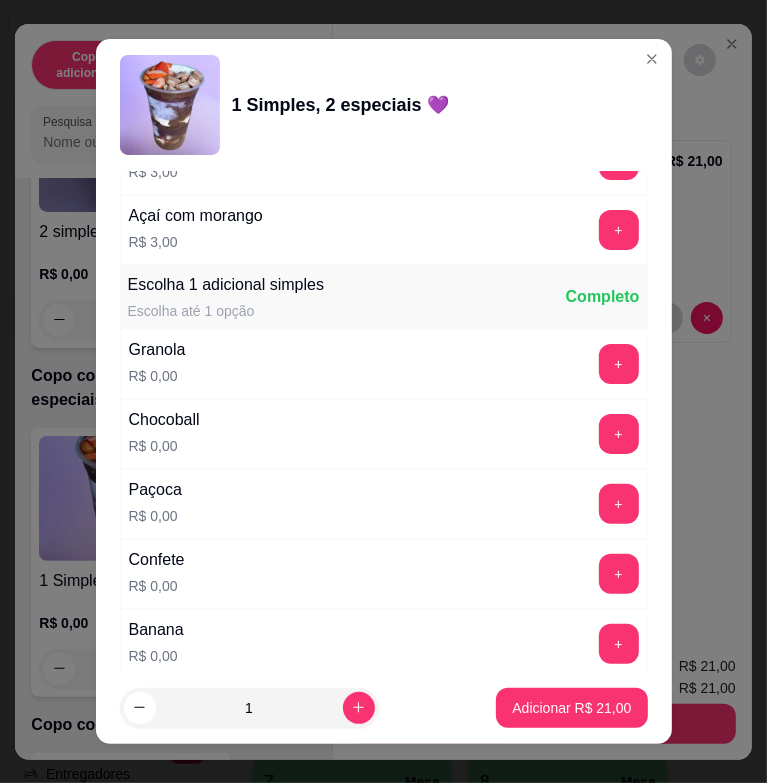 scroll, scrollTop: 1200, scrollLeft: 0, axis: vertical 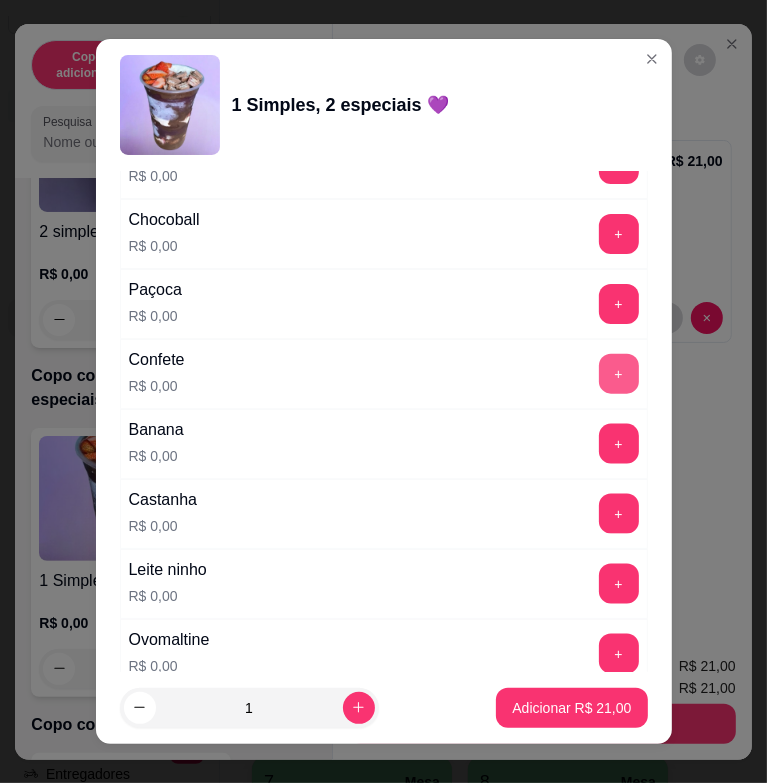 click on "+" at bounding box center [619, 374] 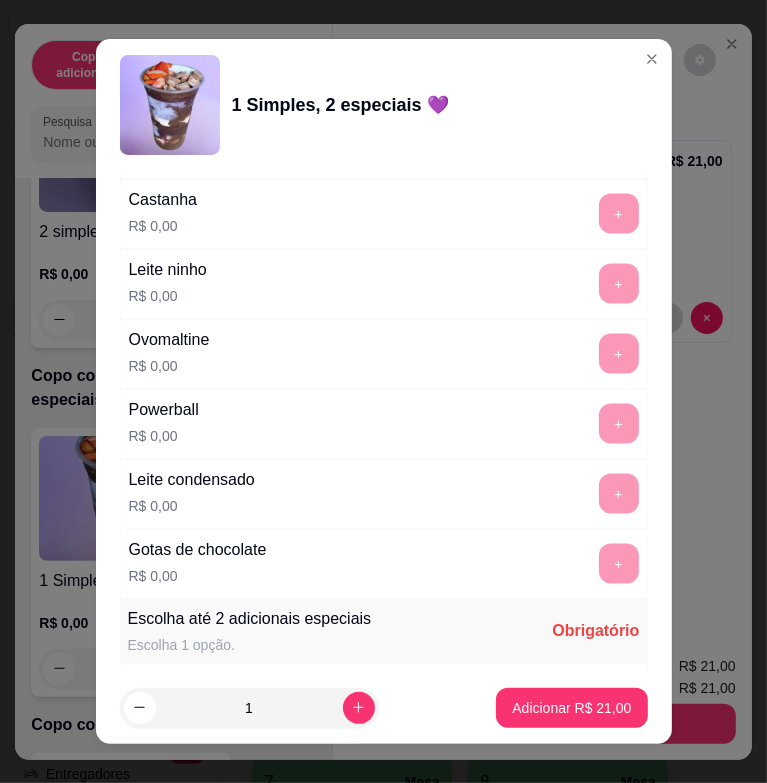 scroll, scrollTop: 1800, scrollLeft: 0, axis: vertical 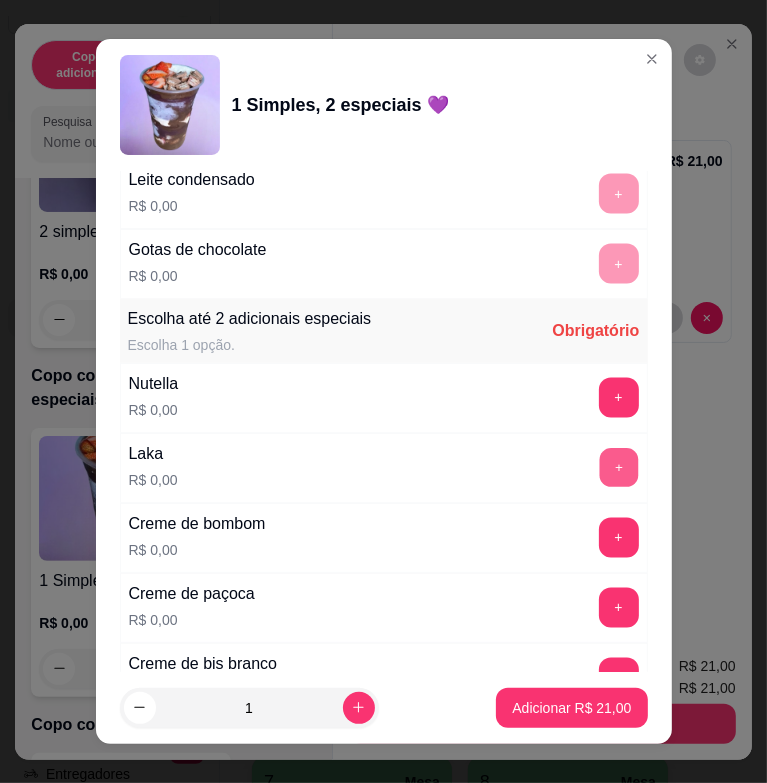 click on "+" at bounding box center (618, 468) 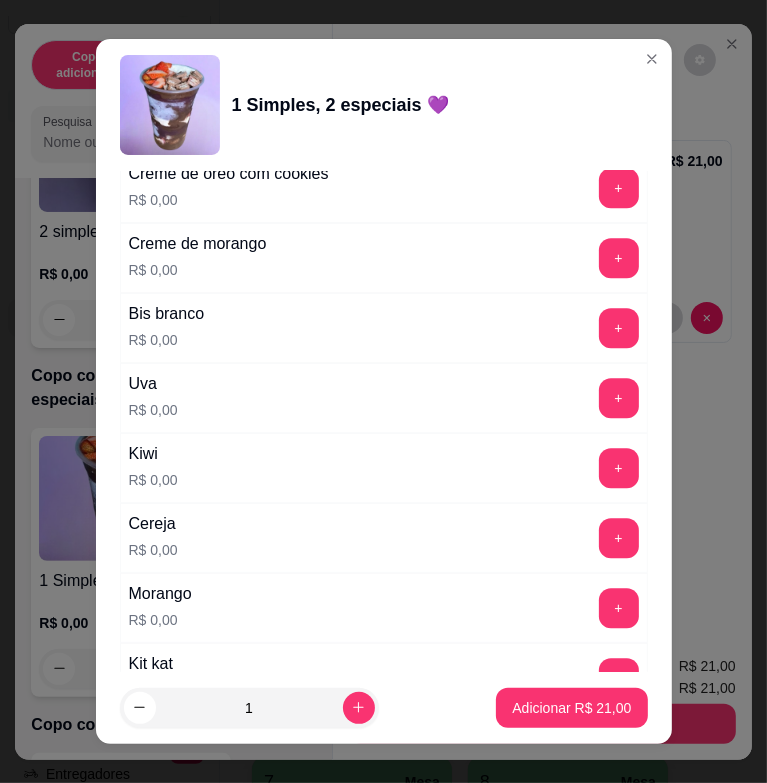 scroll, scrollTop: 2400, scrollLeft: 0, axis: vertical 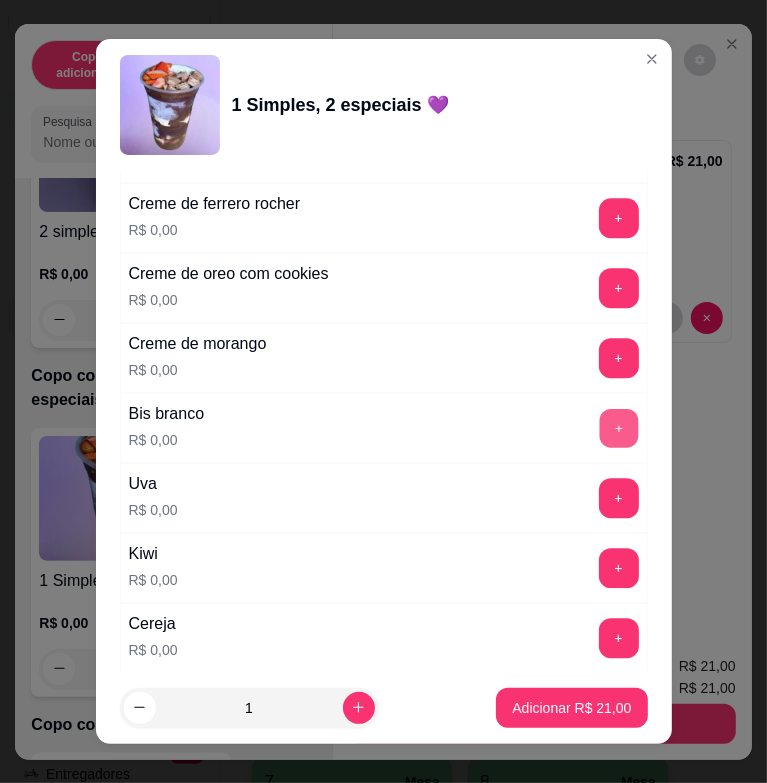 click on "+" at bounding box center (618, 428) 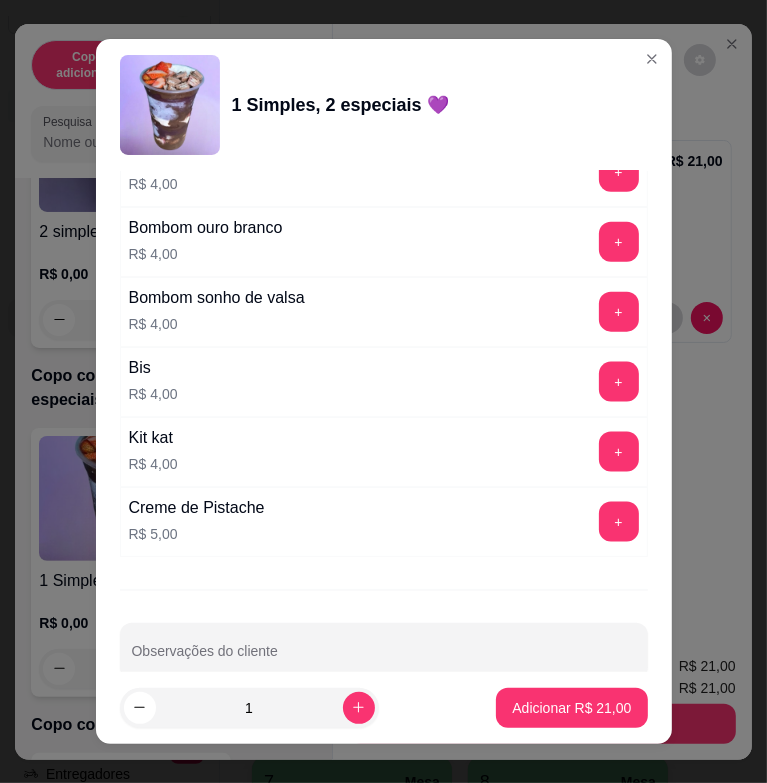 scroll, scrollTop: 5104, scrollLeft: 0, axis: vertical 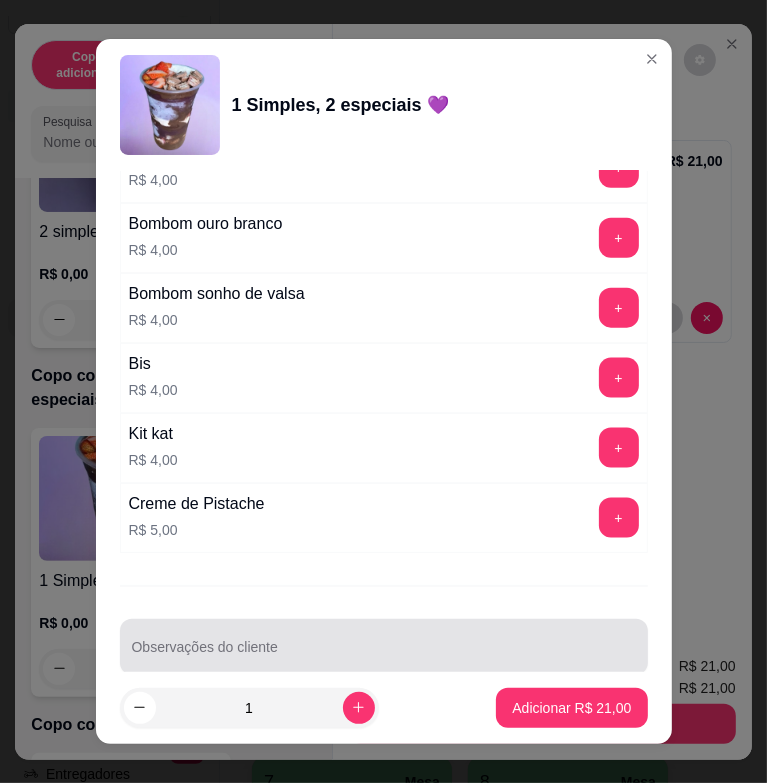 click on "Observações do cliente" at bounding box center (384, 655) 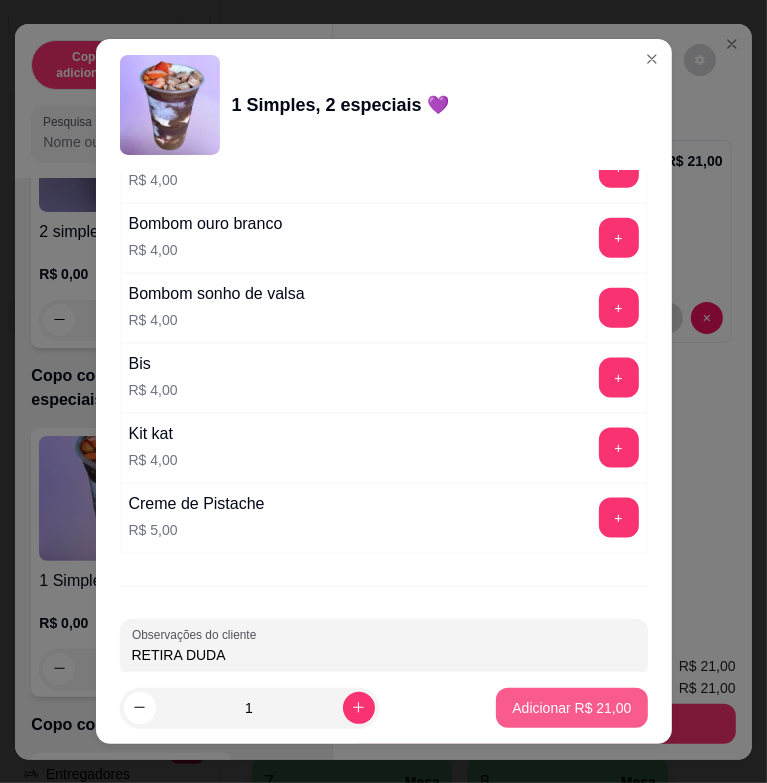 type on "RETIRA DUDA" 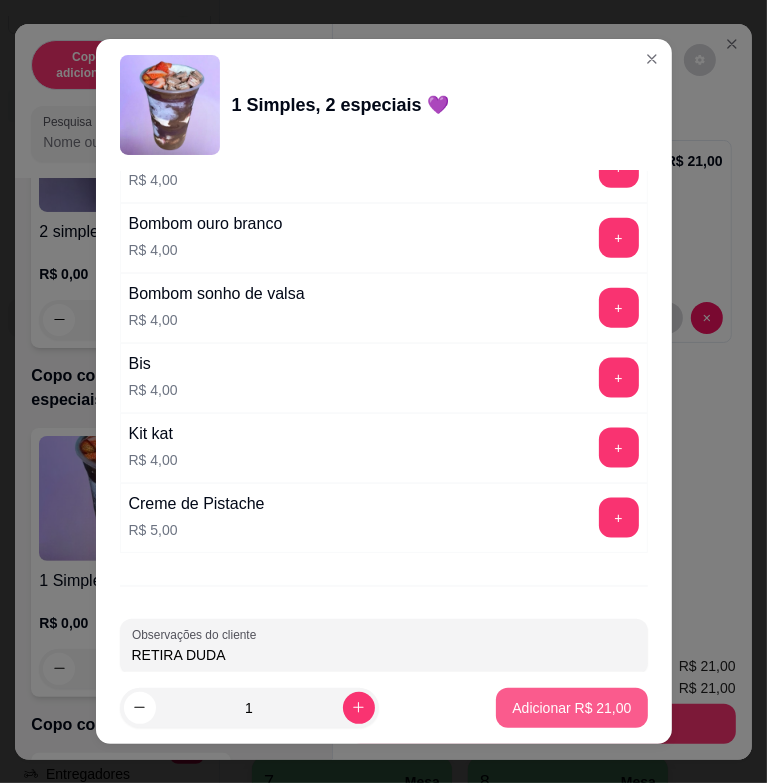 click on "Adicionar   R$ 21,00" at bounding box center [571, 708] 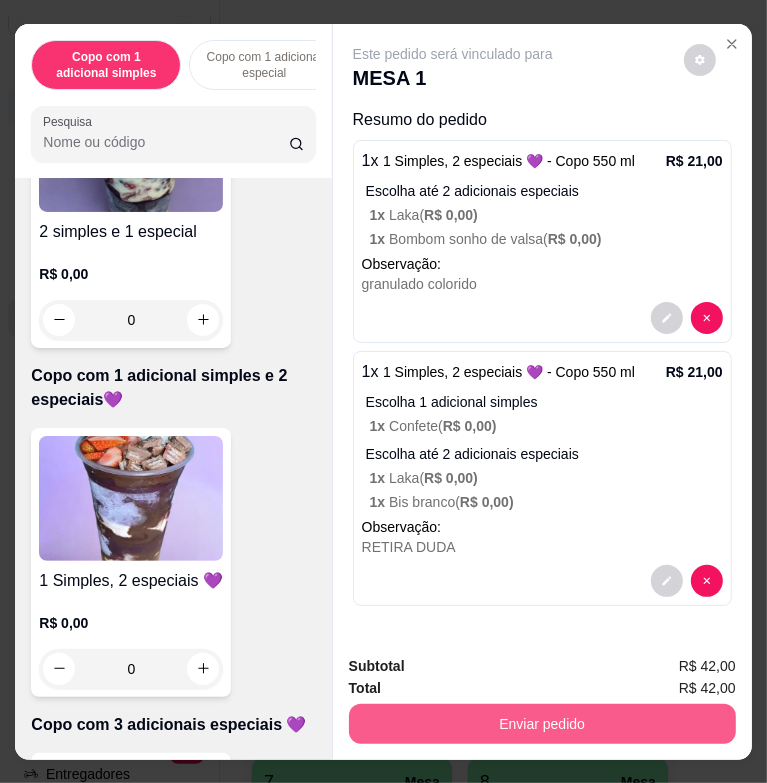 click on "Enviar pedido" at bounding box center [542, 724] 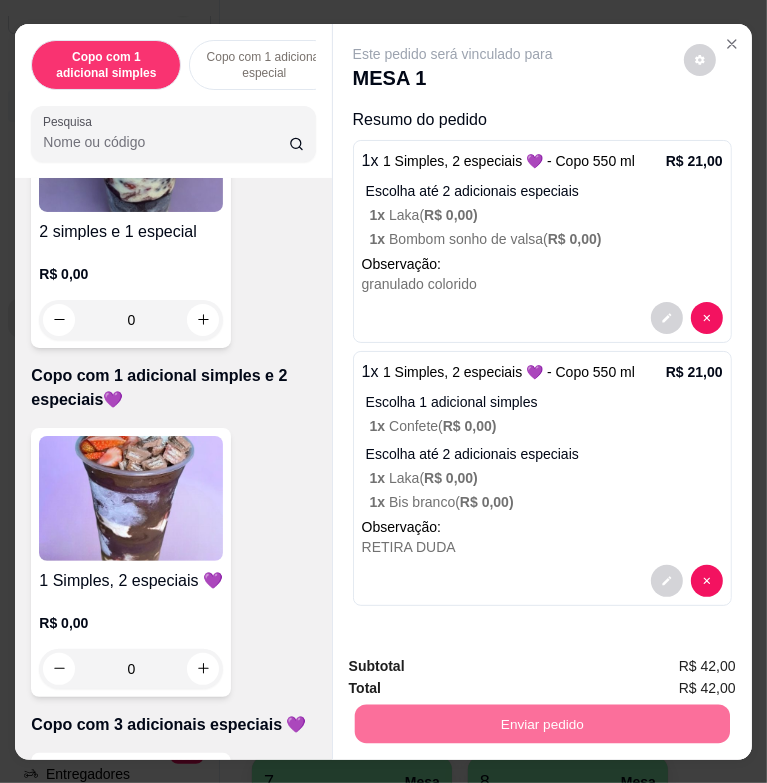 click on "Não registrar e enviar pedido" at bounding box center [473, 666] 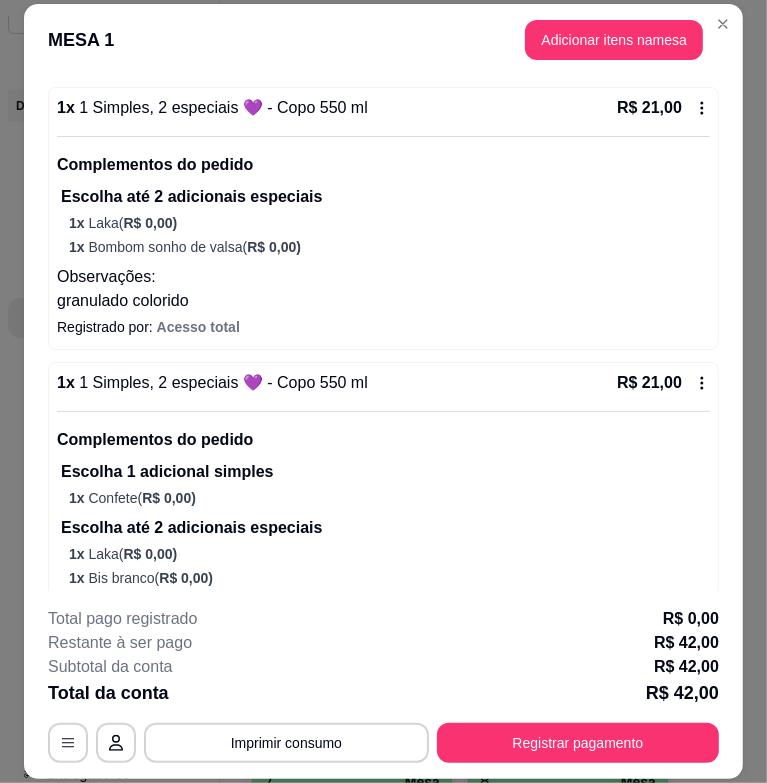 scroll, scrollTop: 296, scrollLeft: 0, axis: vertical 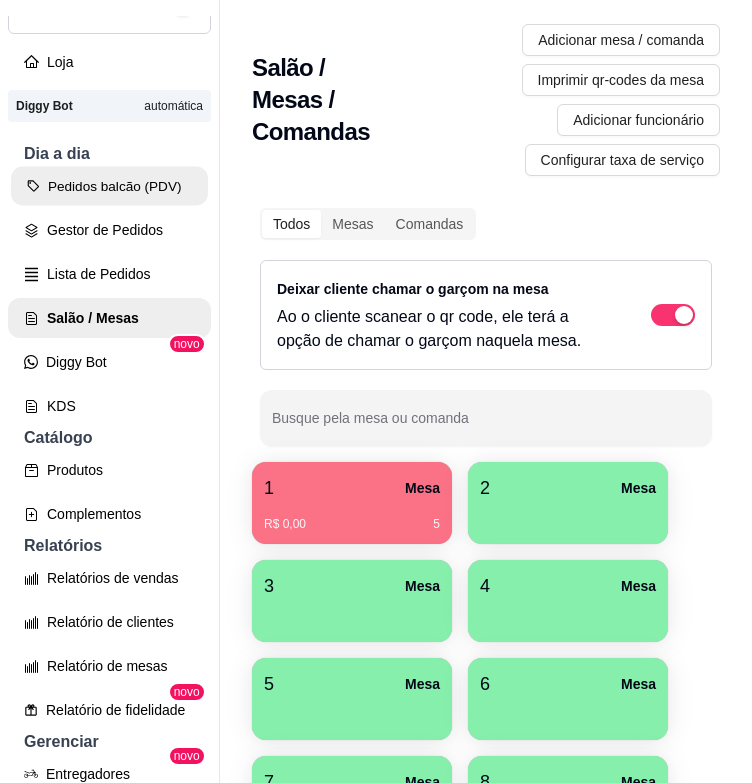 click on "Pedidos balcão (PDV)" at bounding box center (109, 186) 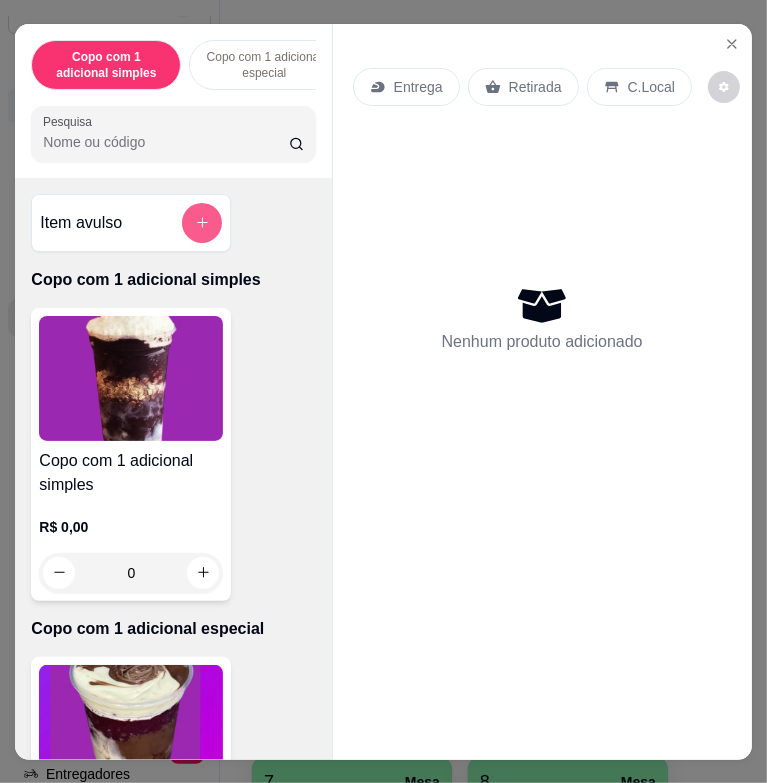 click at bounding box center (202, 223) 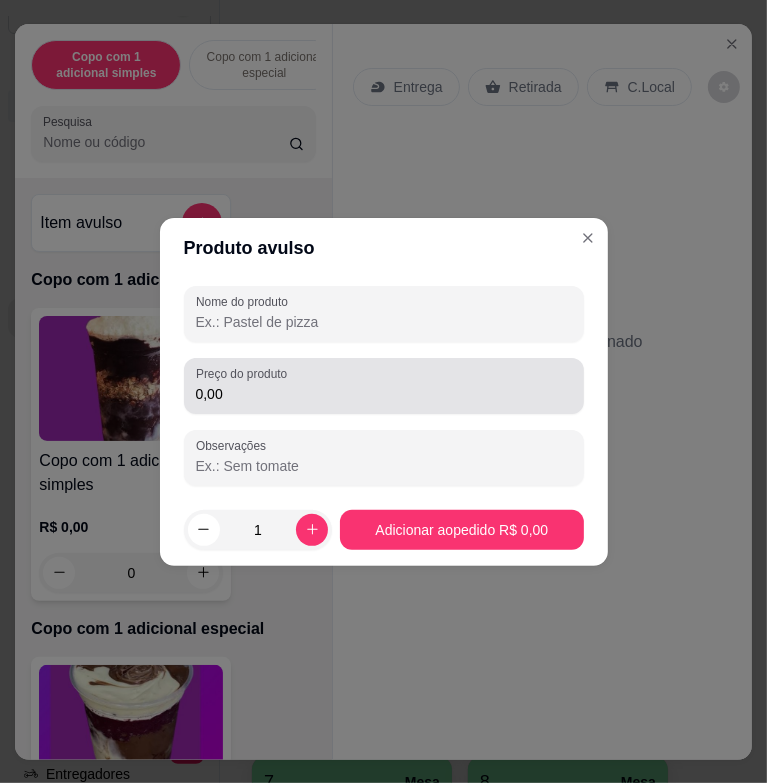 click on "Preço do produto 0,00" at bounding box center [384, 386] 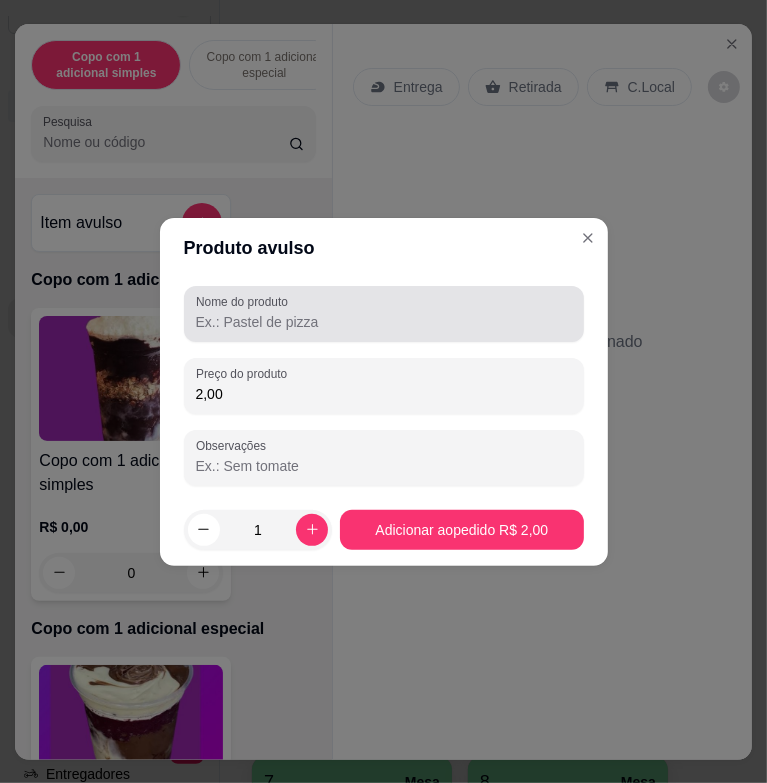 type on "2,00" 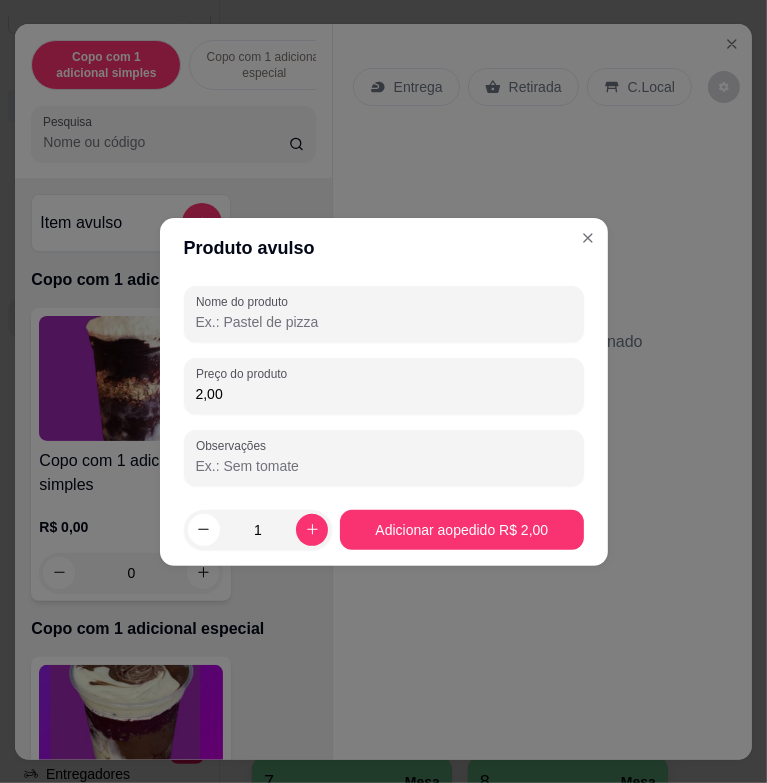 click on "Nome do produto" at bounding box center [384, 322] 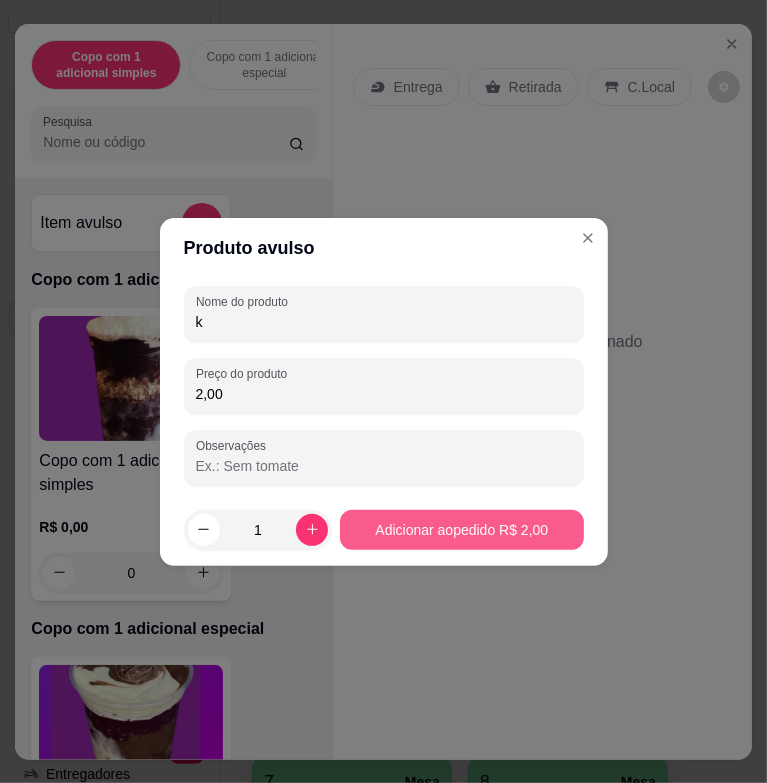 type on "k" 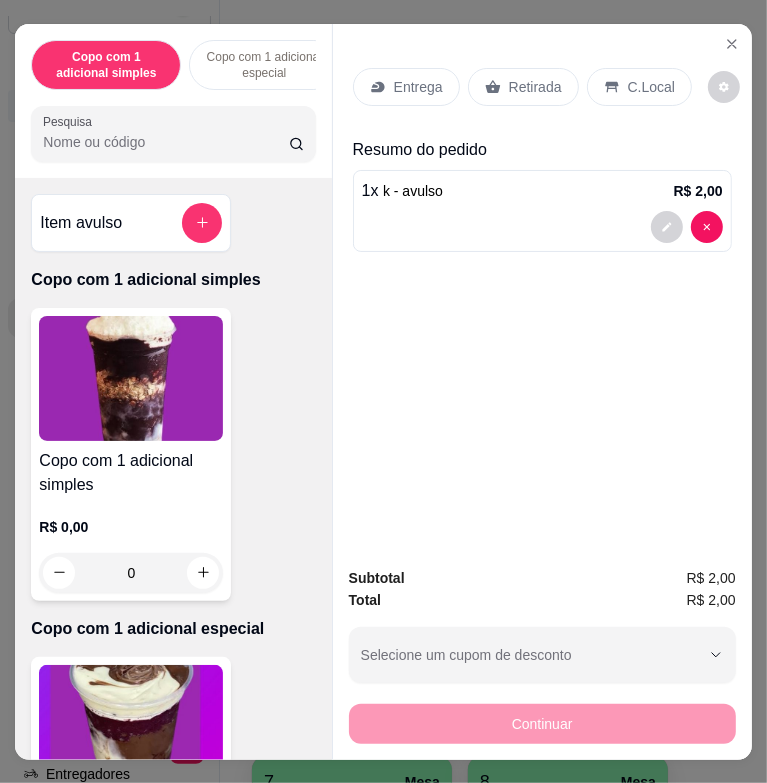 click 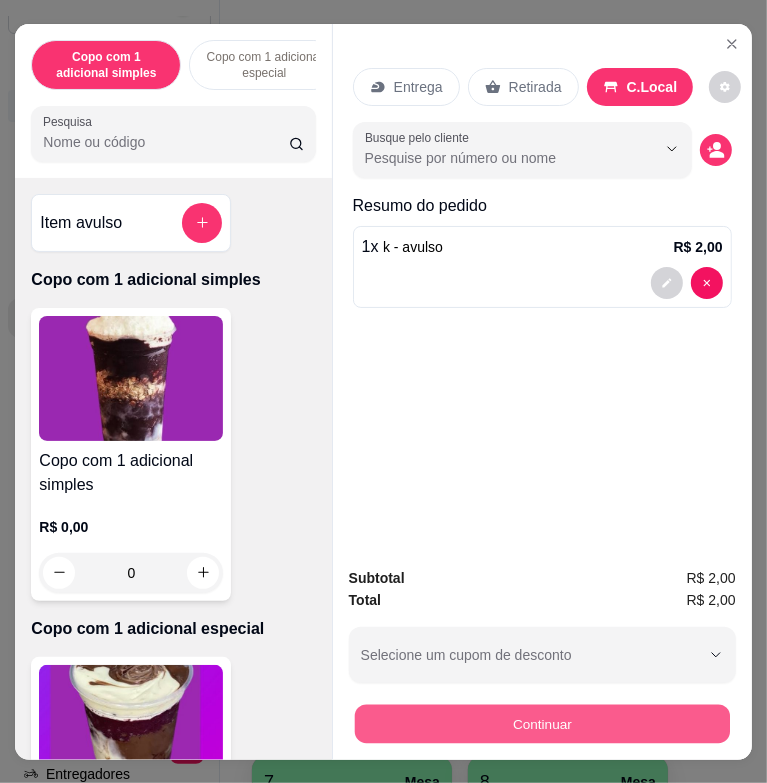 click on "Continuar" at bounding box center (541, 723) 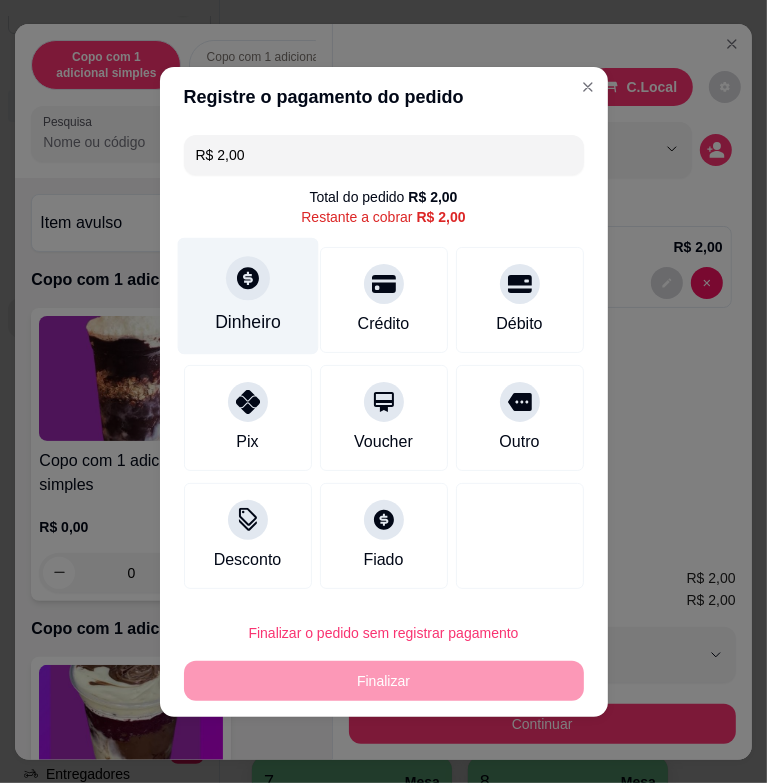 click on "Dinheiro" at bounding box center [247, 295] 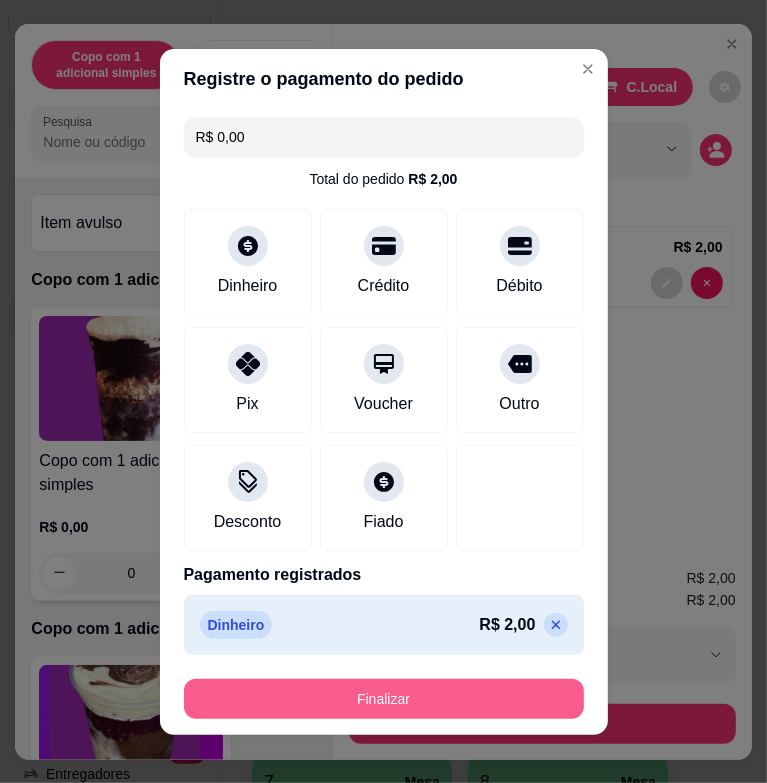 click on "Finalizar" at bounding box center (384, 699) 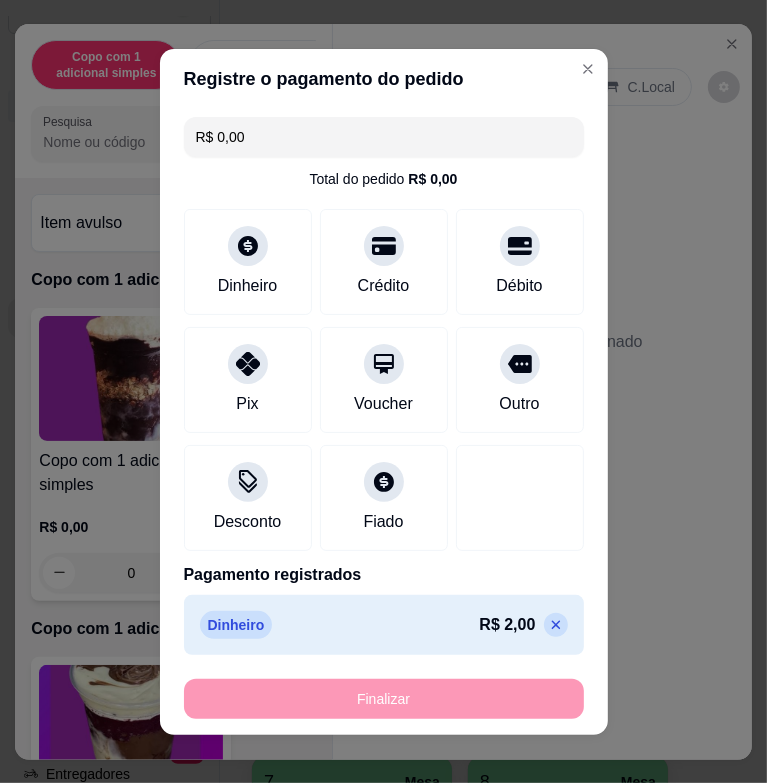 type on "-R$ 2,00" 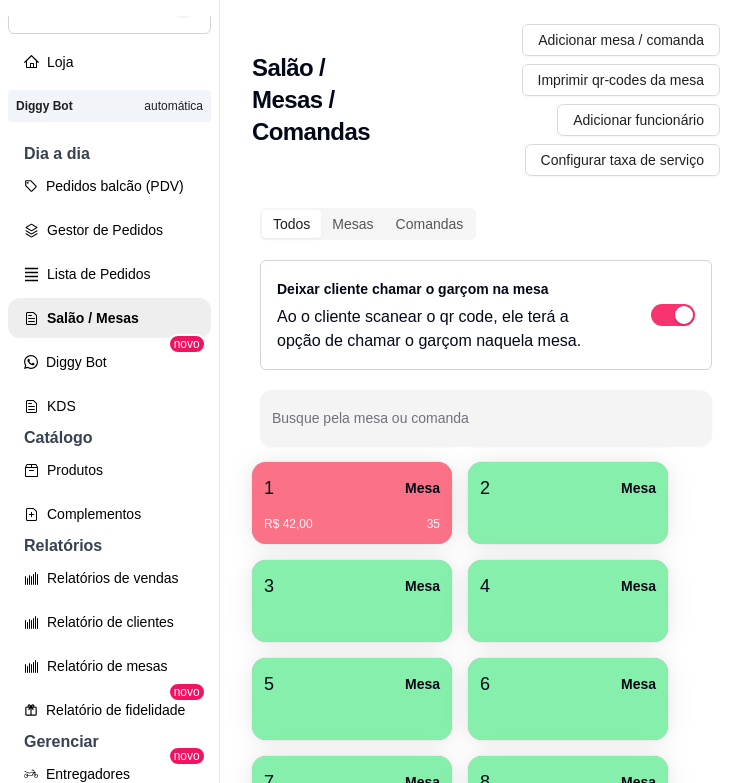 click at bounding box center [568, 517] 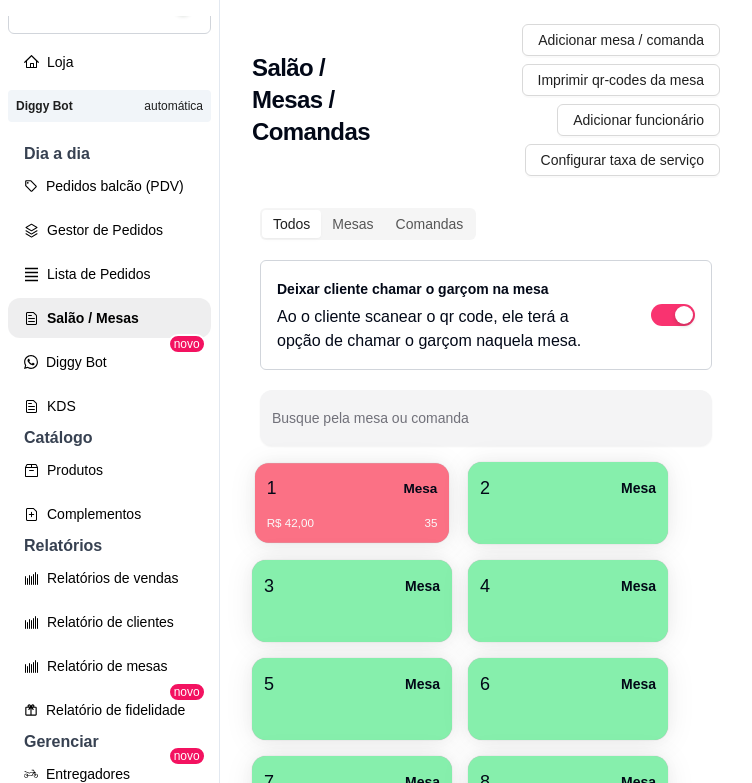 click on "R$ 42,00 35" at bounding box center [352, 524] 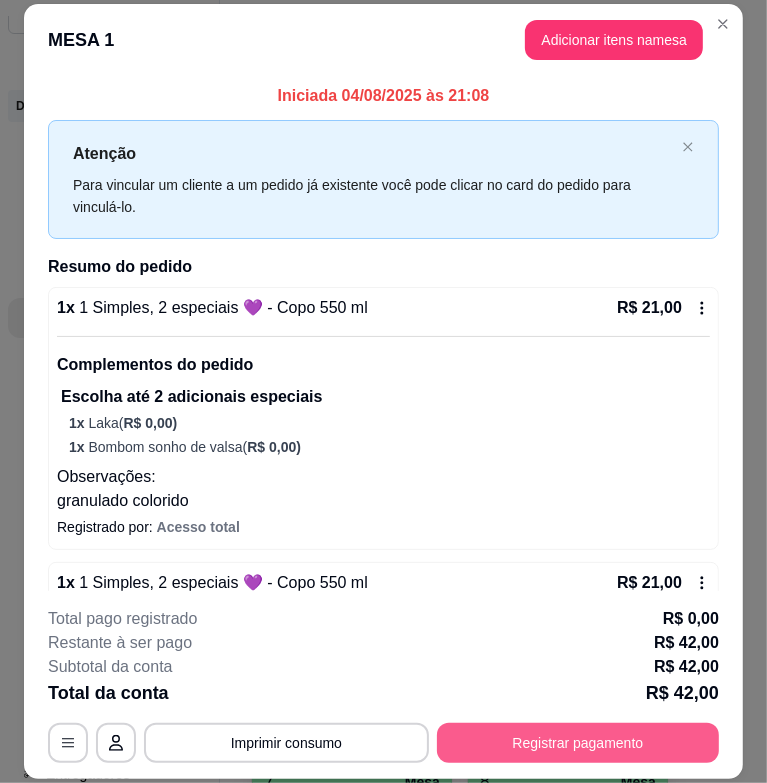 click on "Registrar pagamento" at bounding box center (578, 743) 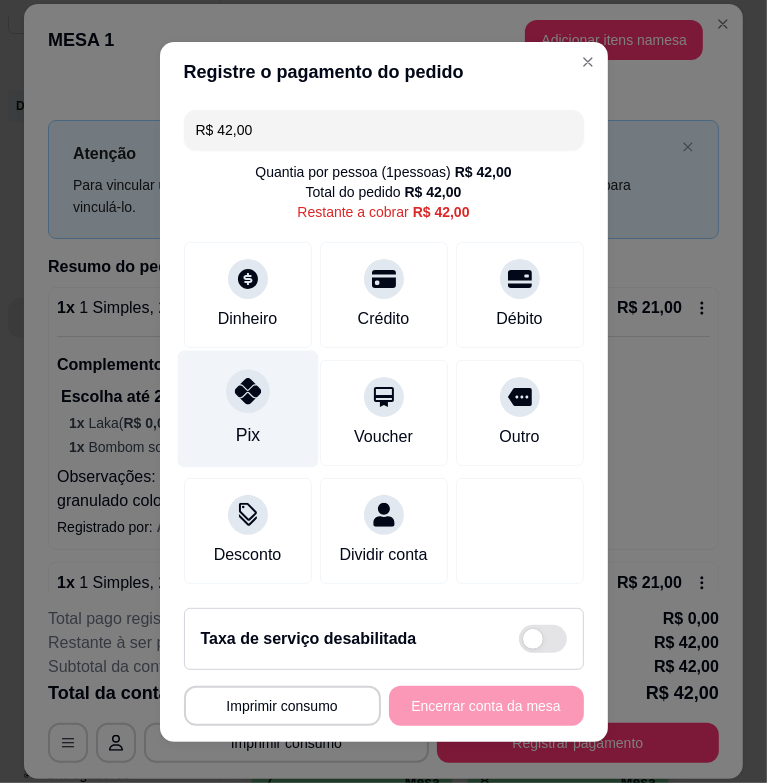 click on "Pix" at bounding box center (247, 408) 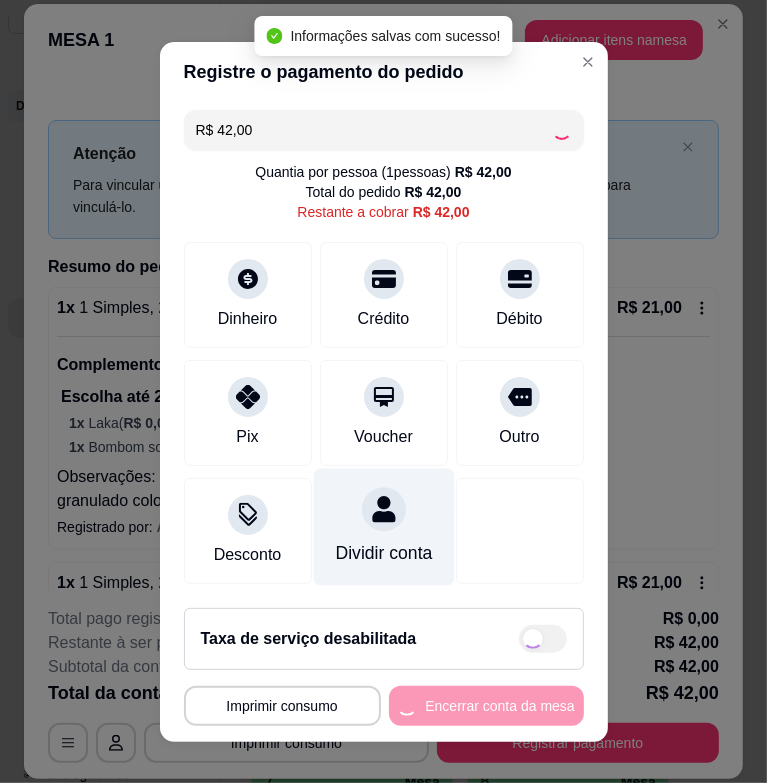 type on "R$ 0,00" 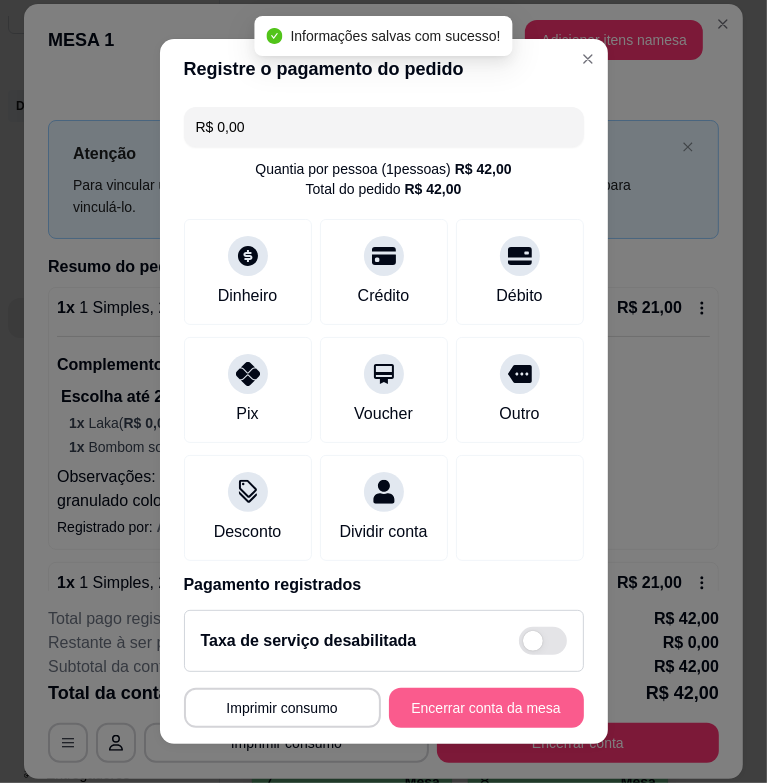 click on "Encerrar conta da mesa" at bounding box center [486, 708] 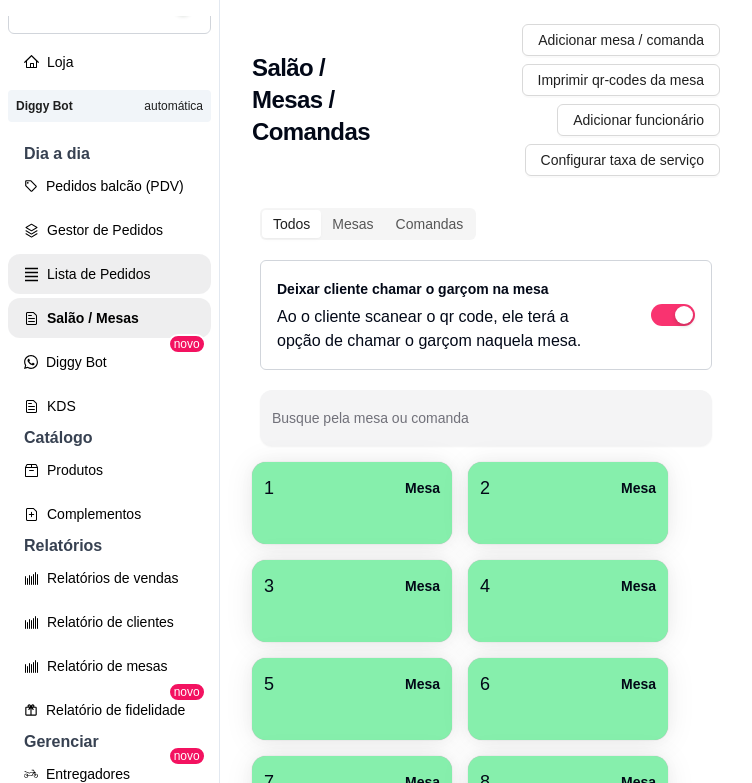 click on "Lista de Pedidos" at bounding box center [109, 274] 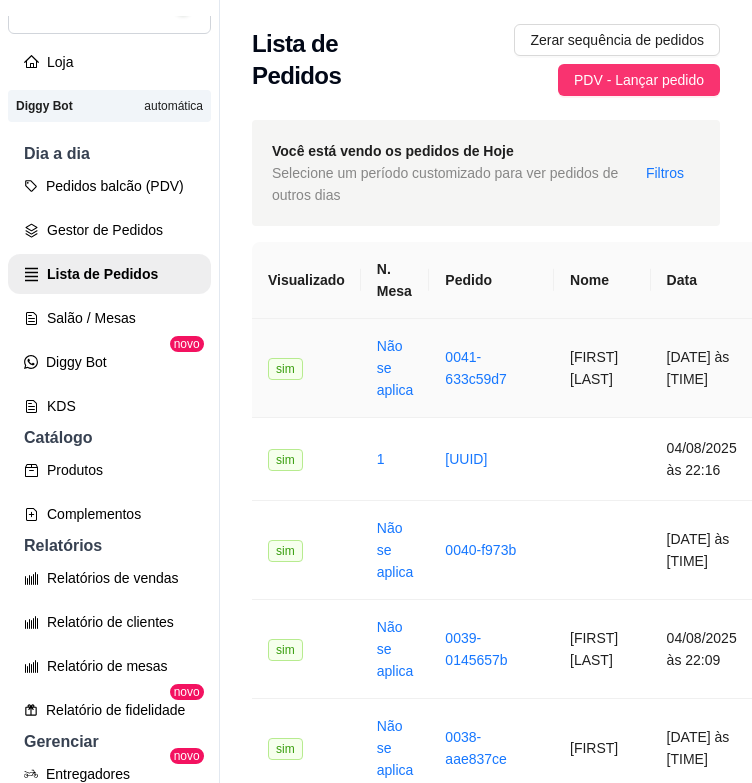 click on "0041-633c59d7" at bounding box center [491, 368] 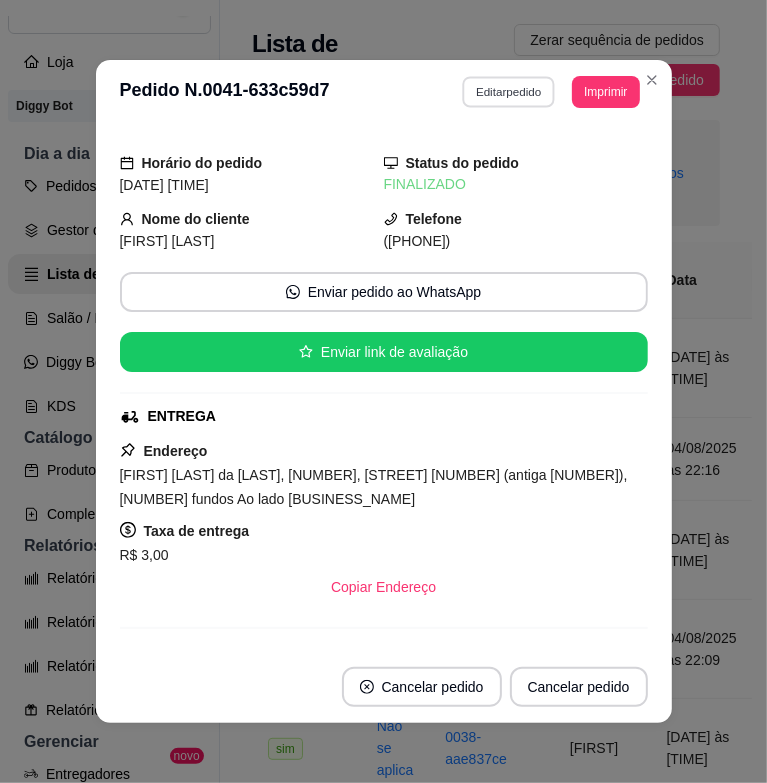 click on "Editar  pedido" at bounding box center [508, 91] 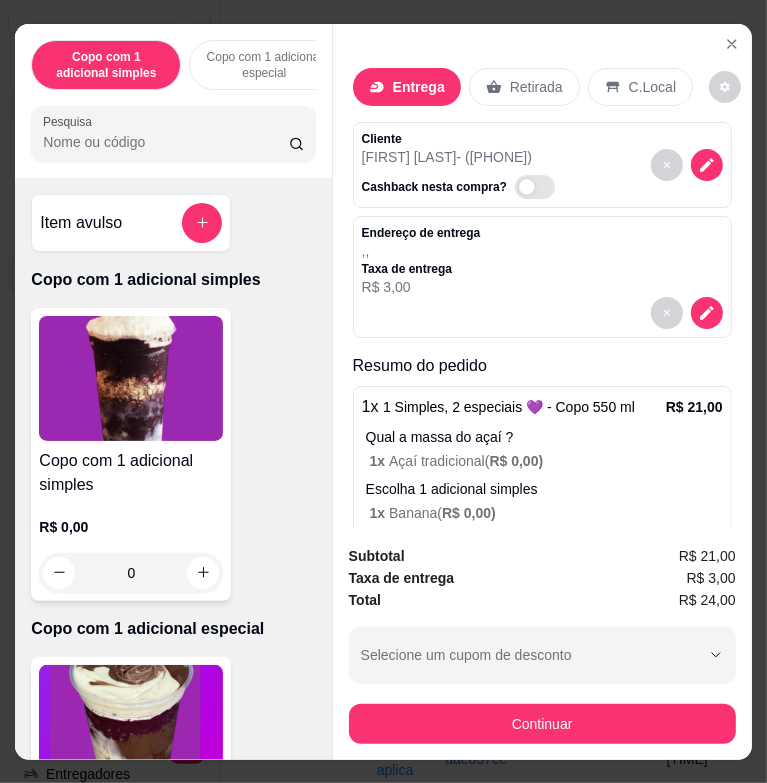 click on "Endereço de entrega ,  ,   Taxa de entrega R$ 3,00" at bounding box center [542, 277] 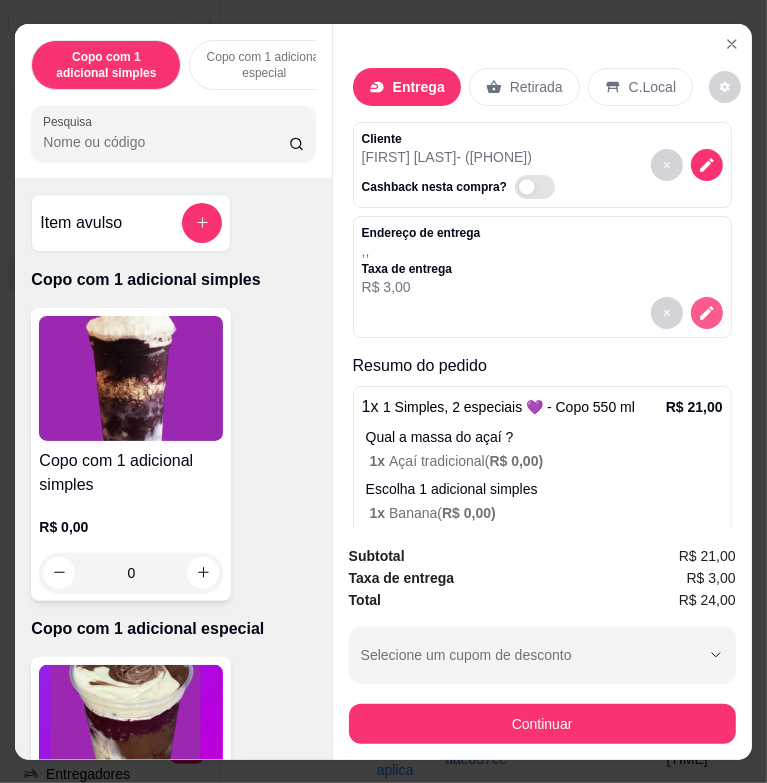 click 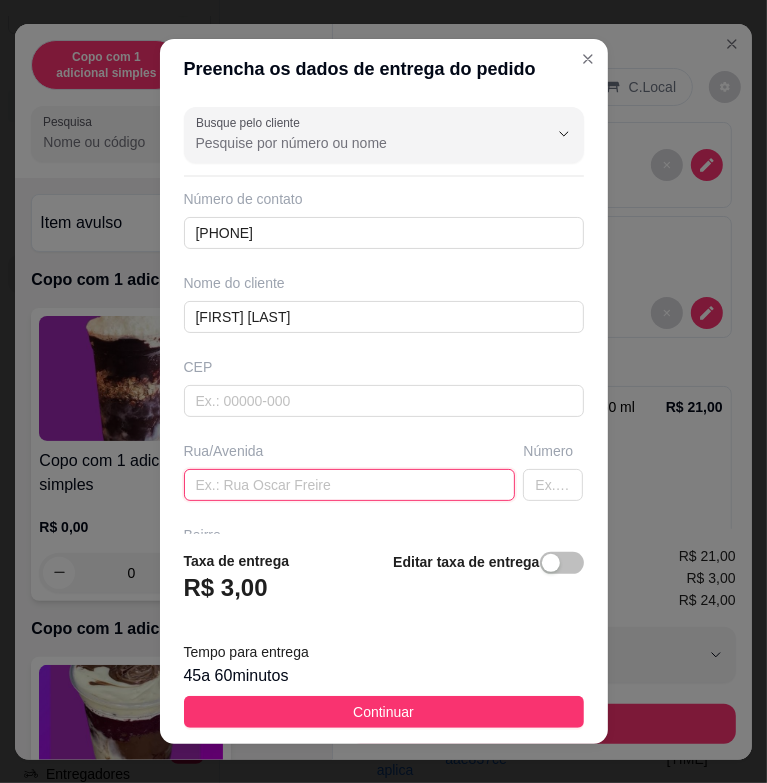 click at bounding box center (350, 485) 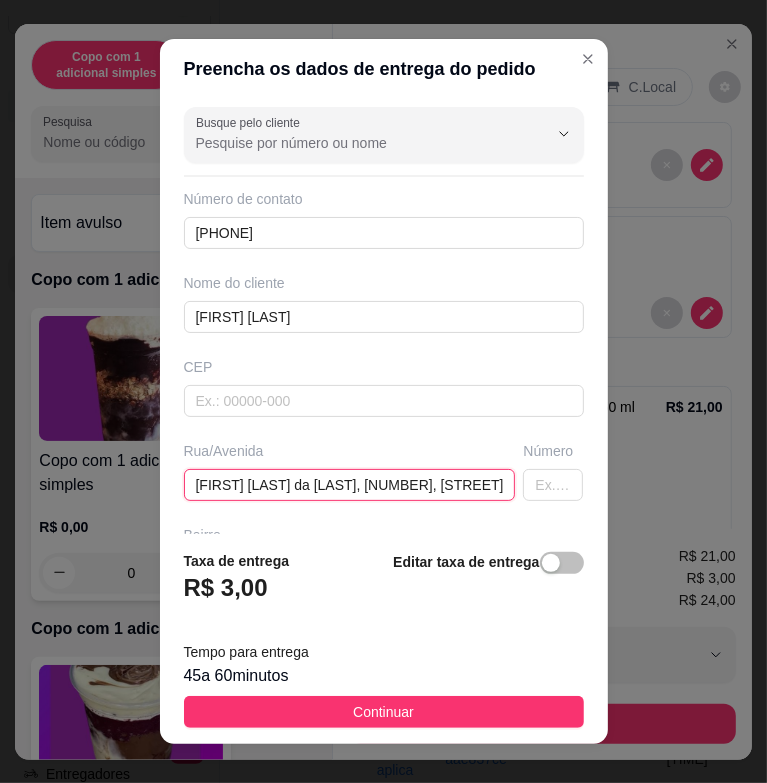 scroll, scrollTop: 0, scrollLeft: 303, axis: horizontal 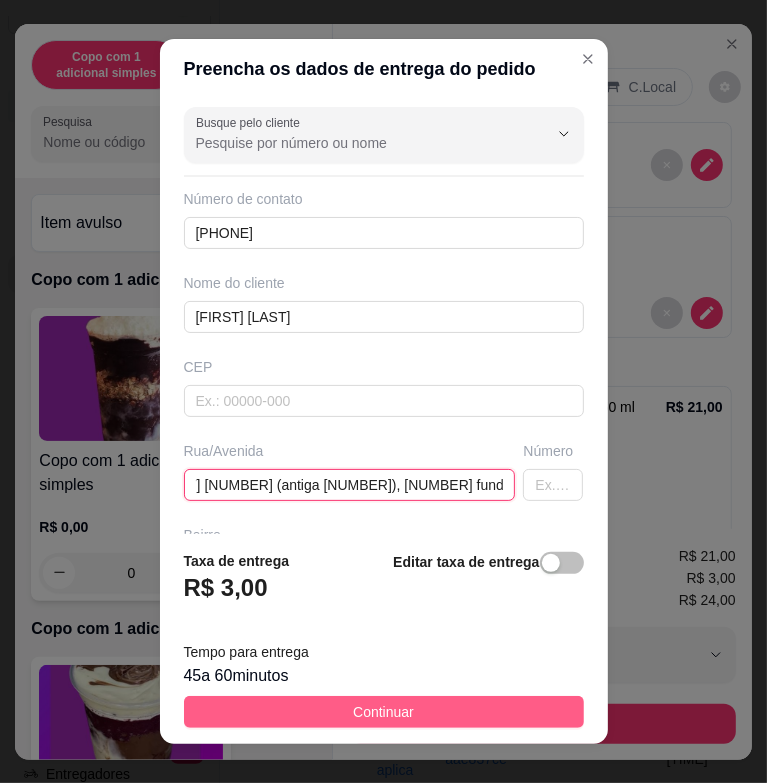 type on "[FIRST] [LAST] da [LAST], [NUMBER], [STREET] [NUMBER] (antiga [NUMBER]), [NUMBER] fundos  Ao lado [BUSINESS_NAME]" 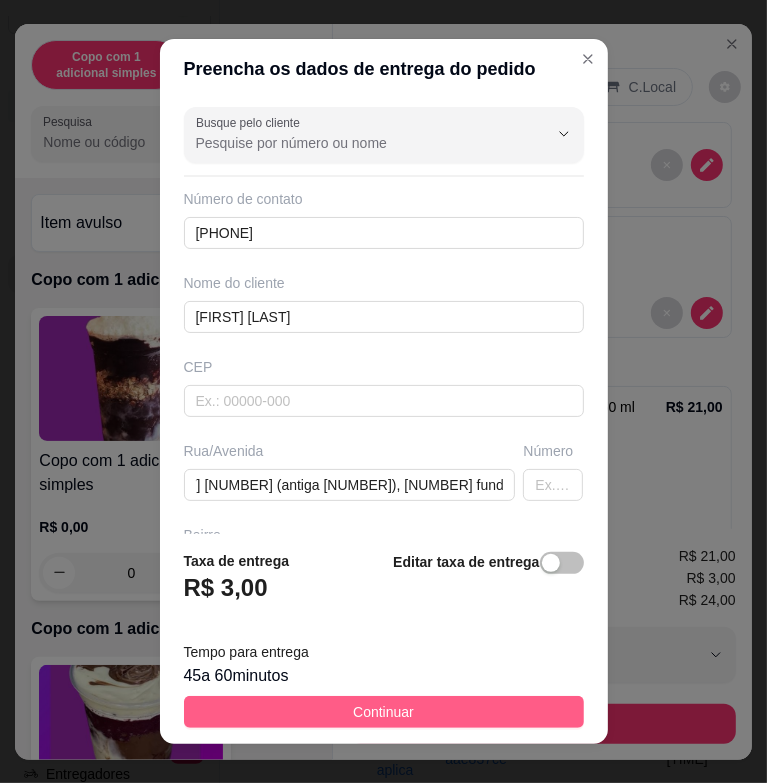 click on "Continuar" at bounding box center [383, 712] 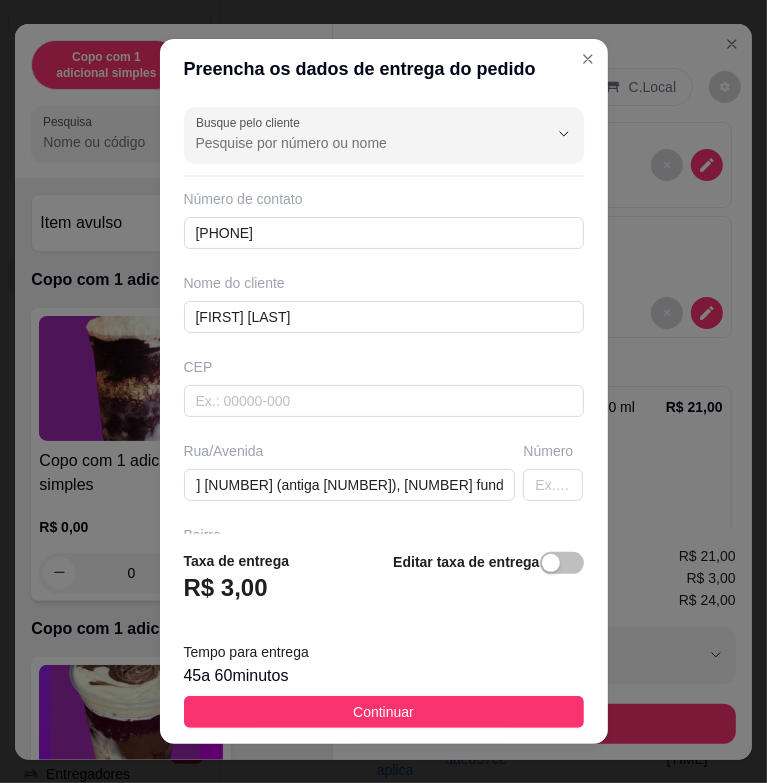scroll, scrollTop: 0, scrollLeft: 0, axis: both 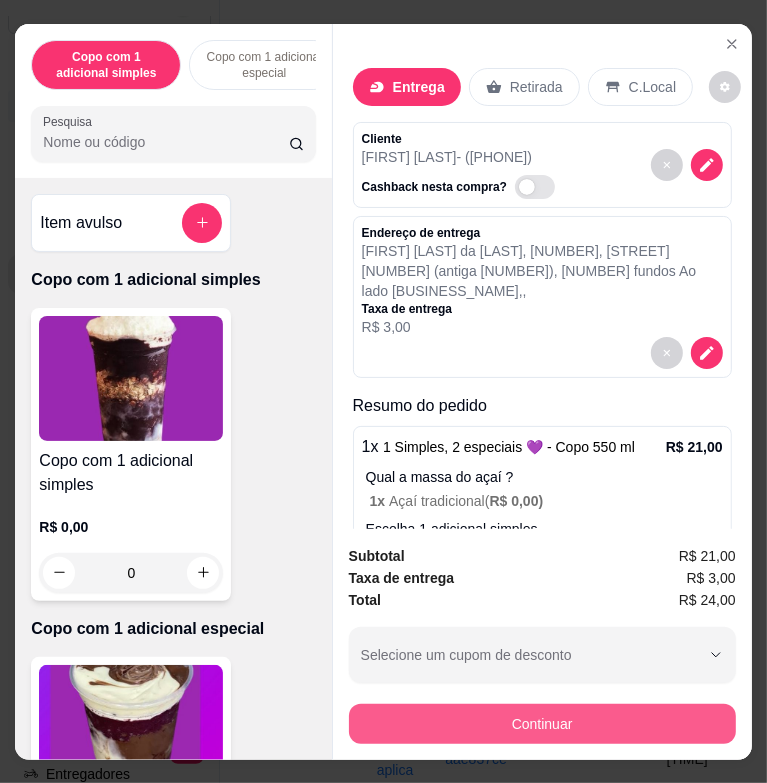 click on "Continuar" at bounding box center [542, 724] 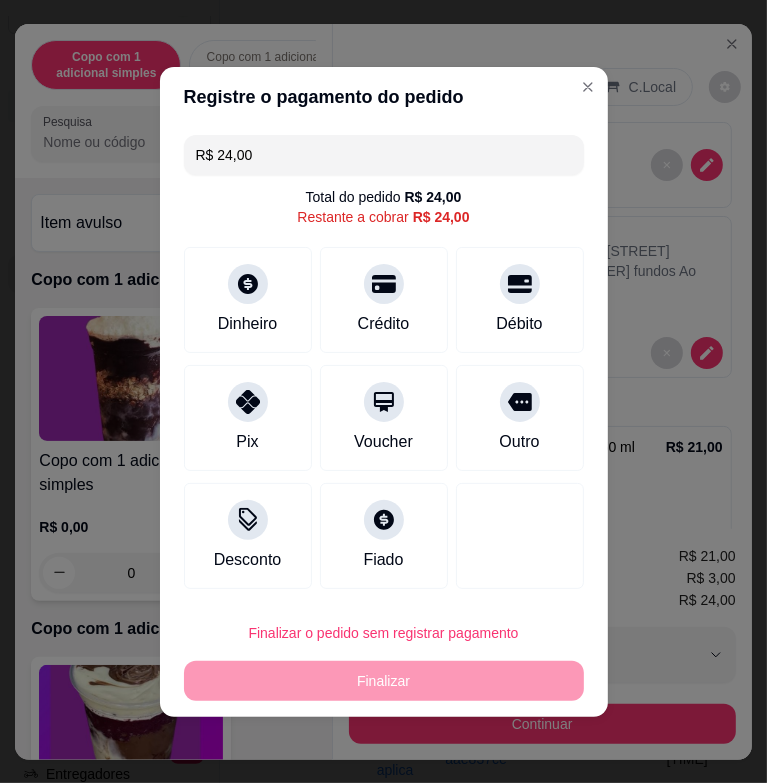 click on "R$ 24,00" at bounding box center (384, 155) 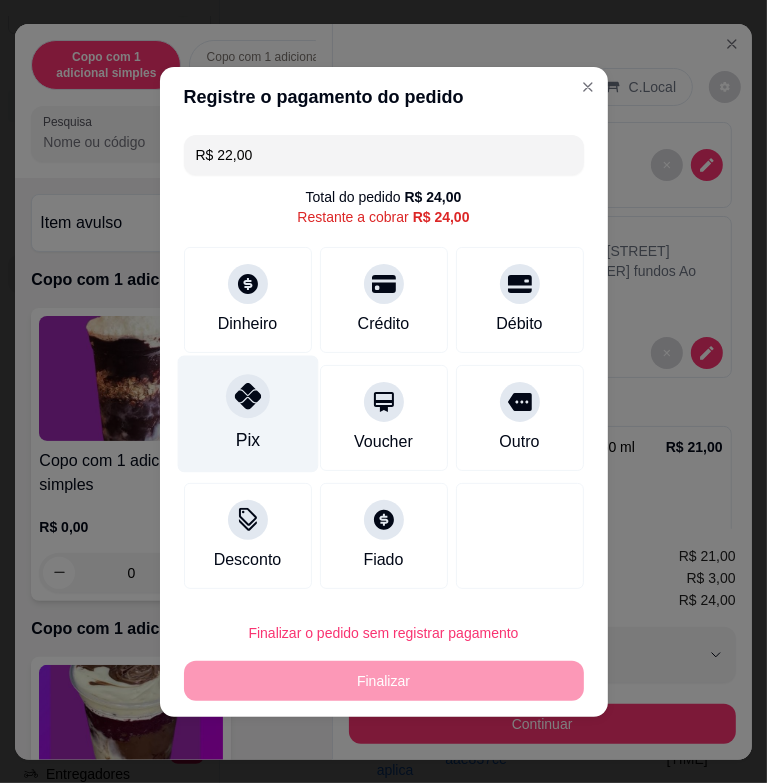 click 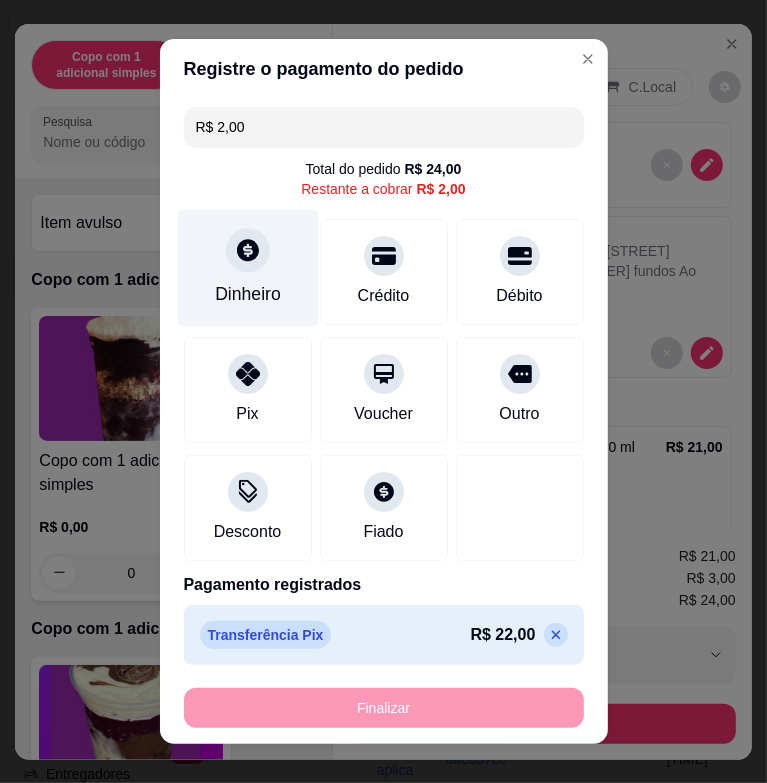 click on "Dinheiro" at bounding box center [248, 294] 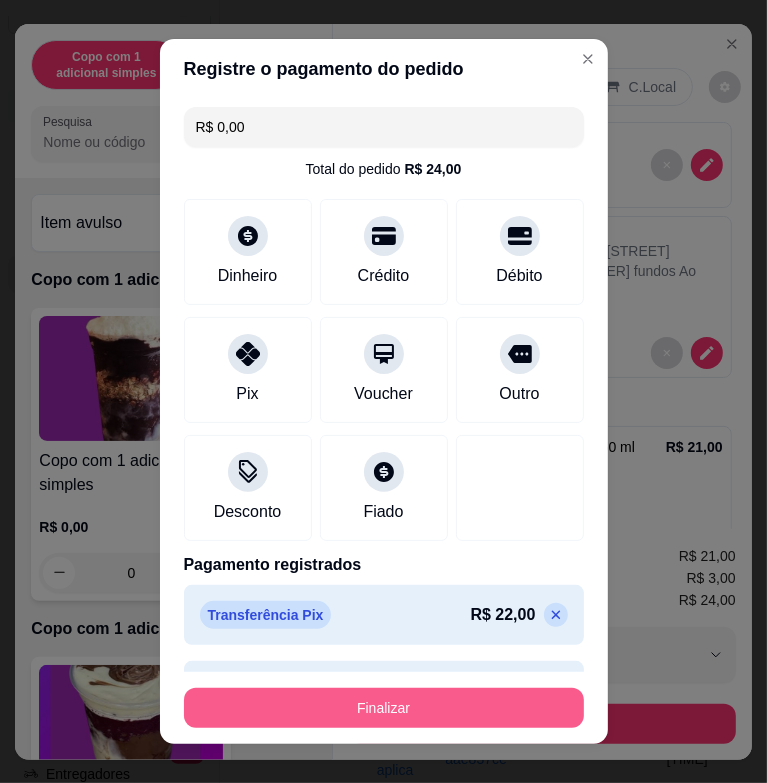click on "Finalizar" at bounding box center (384, 708) 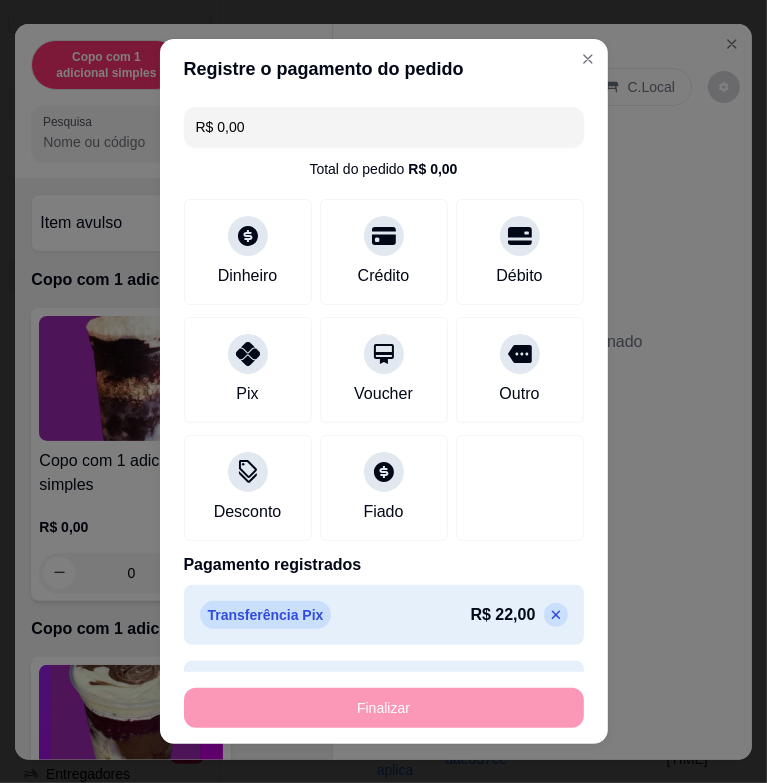 type on "-R$ 24,00" 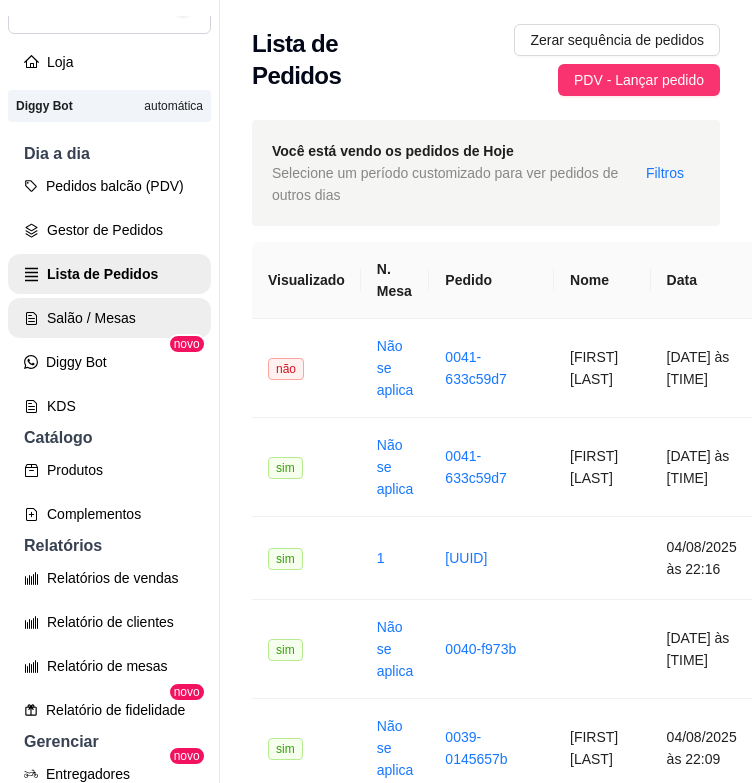 click on "Salão / Mesas" at bounding box center (109, 318) 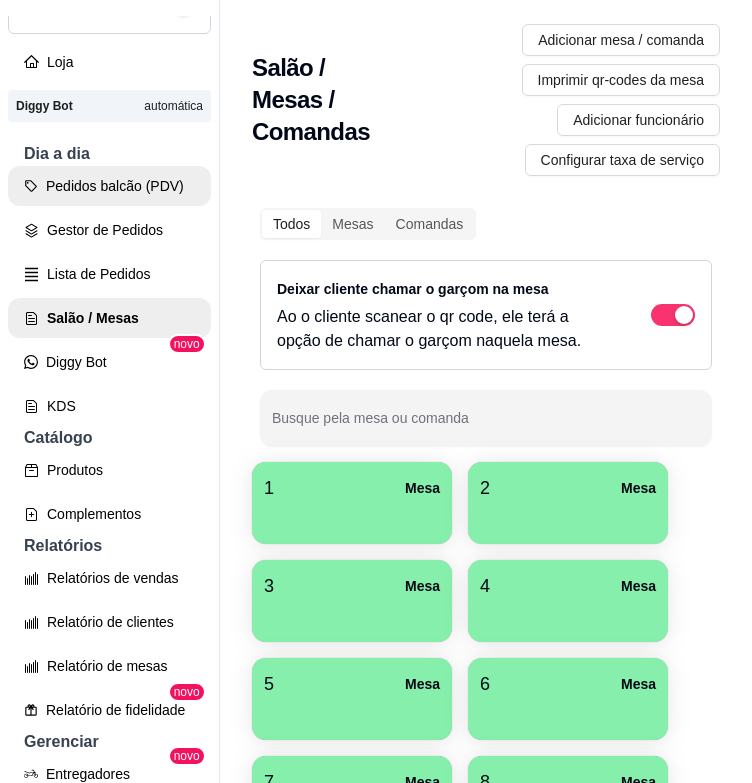 click on "Pedidos balcão (PDV)" at bounding box center (109, 186) 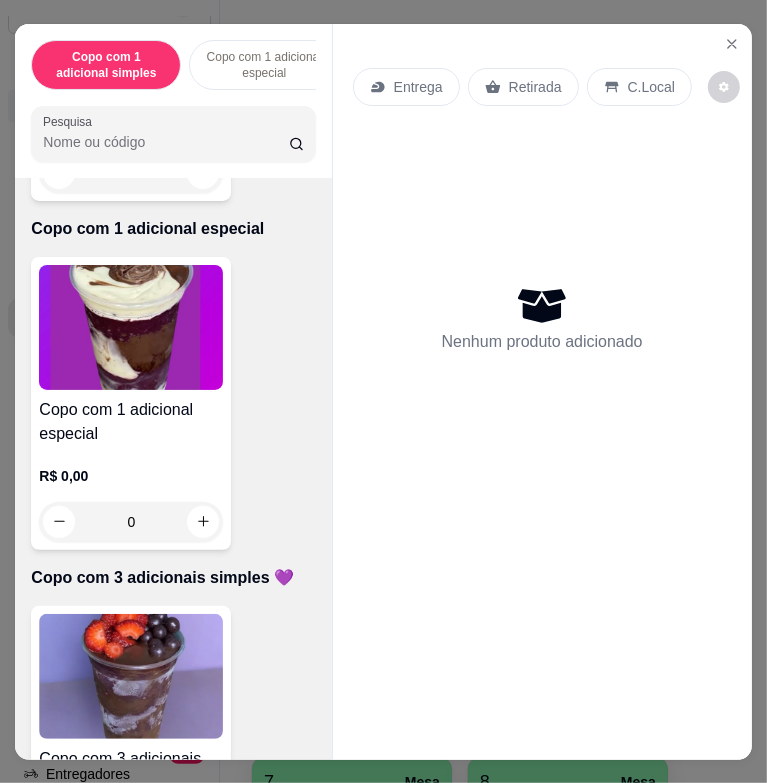scroll, scrollTop: 700, scrollLeft: 0, axis: vertical 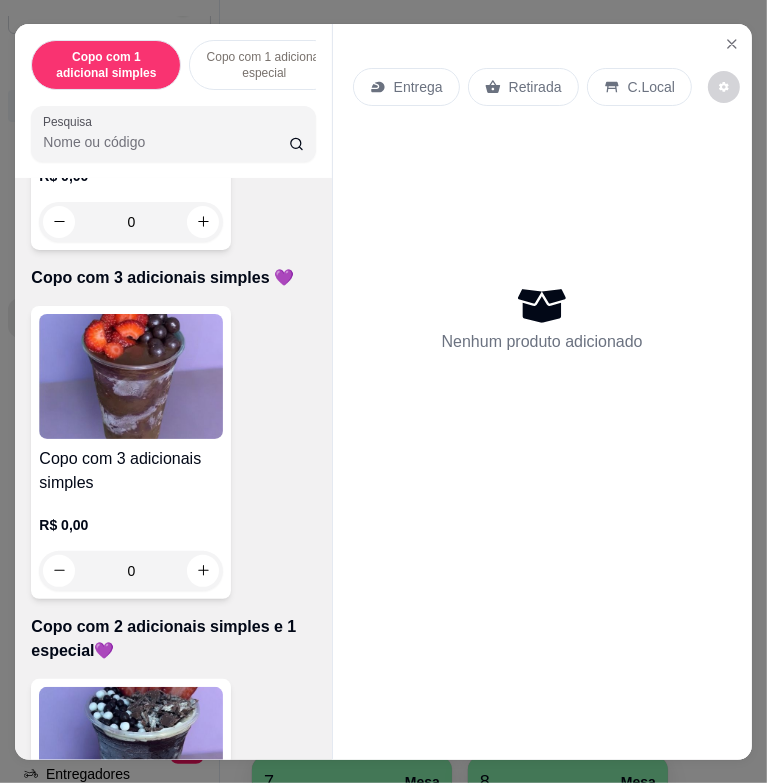 click at bounding box center (131, 376) 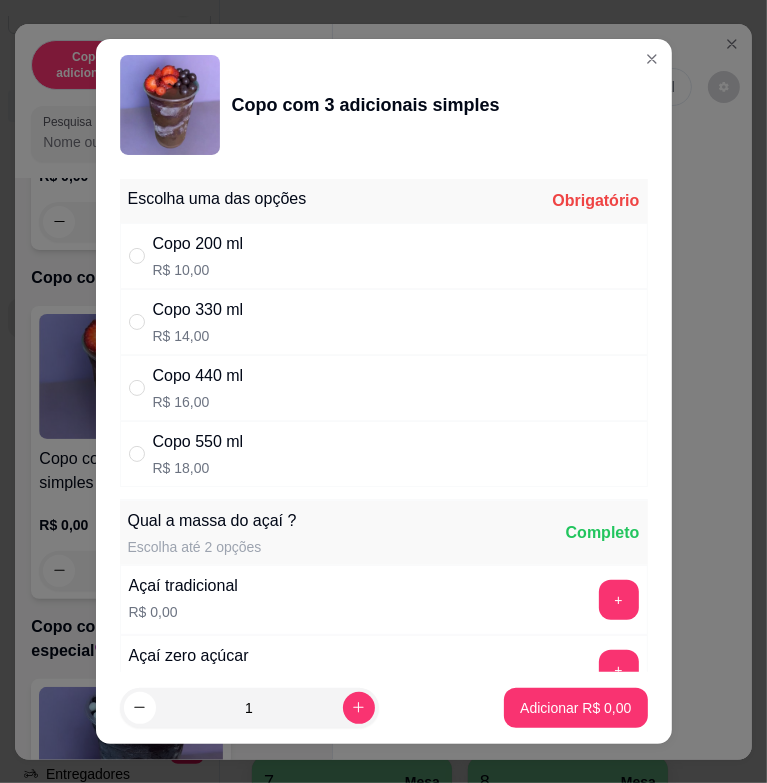click on "Copo 330 ml R$ 14,00" at bounding box center [384, 322] 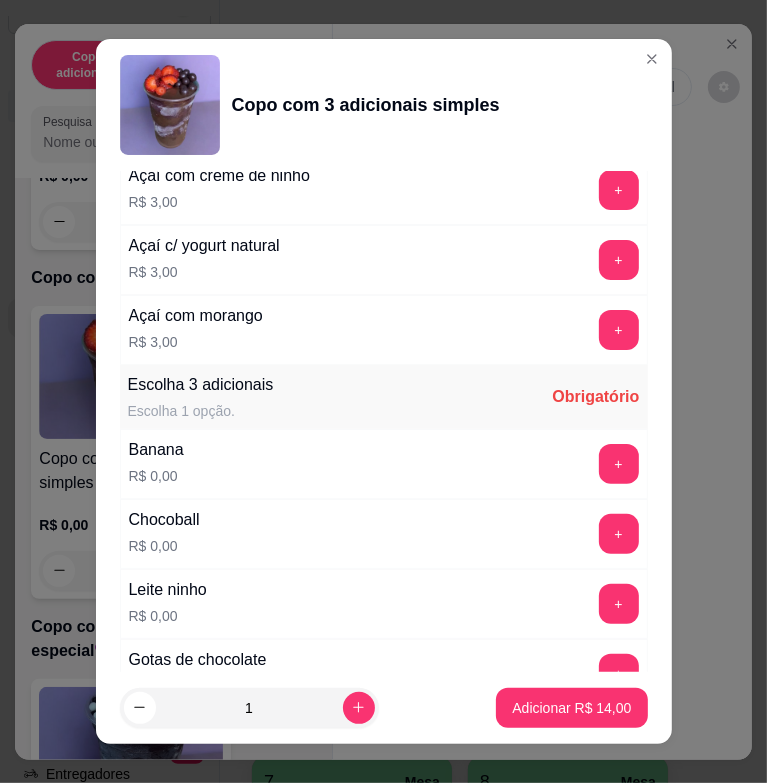 scroll, scrollTop: 1000, scrollLeft: 0, axis: vertical 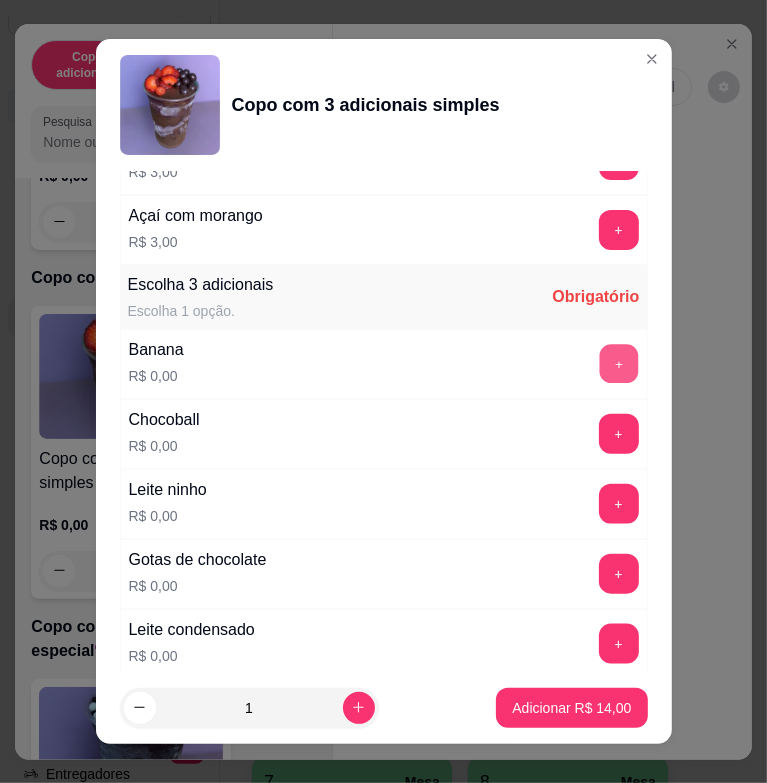 click on "+" at bounding box center [618, 364] 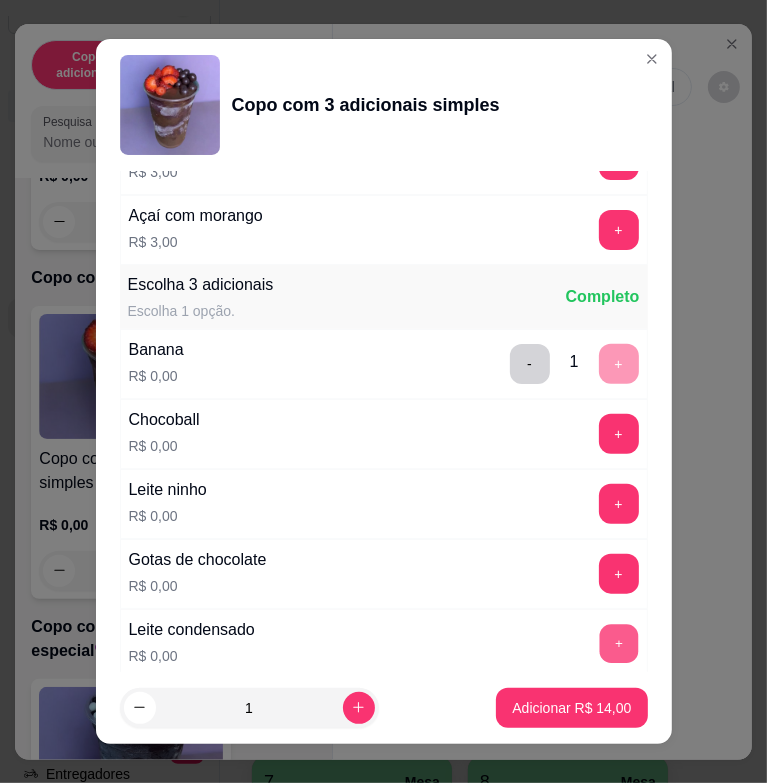 click on "+" at bounding box center (618, 644) 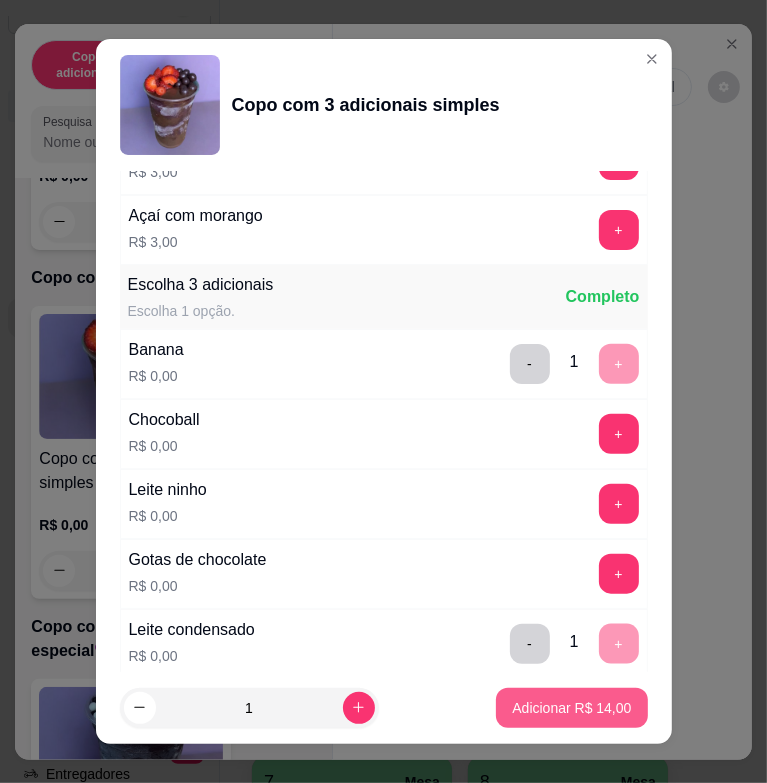 click on "Adicionar   R$ 14,00" at bounding box center (571, 708) 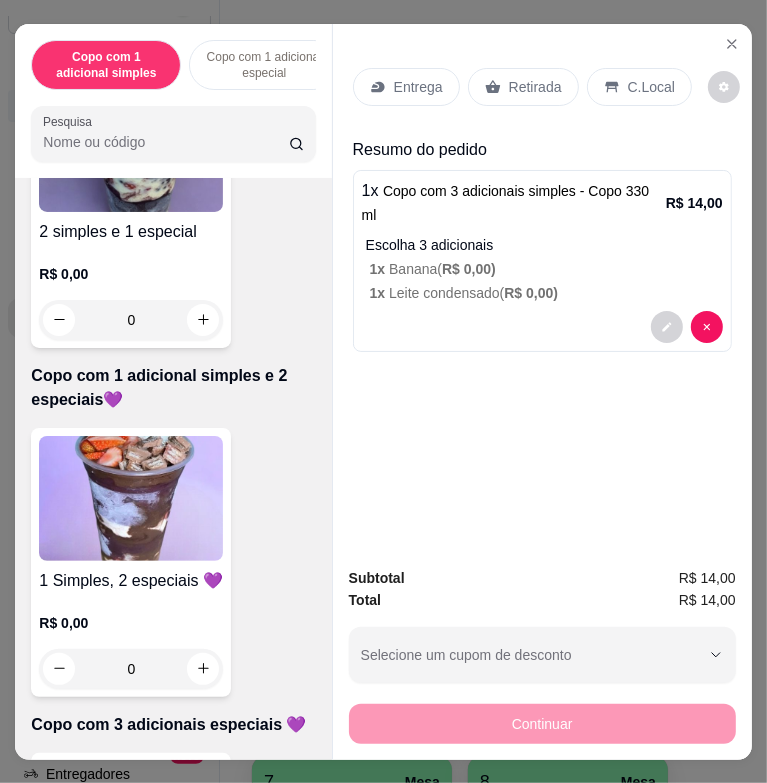 scroll, scrollTop: 1700, scrollLeft: 0, axis: vertical 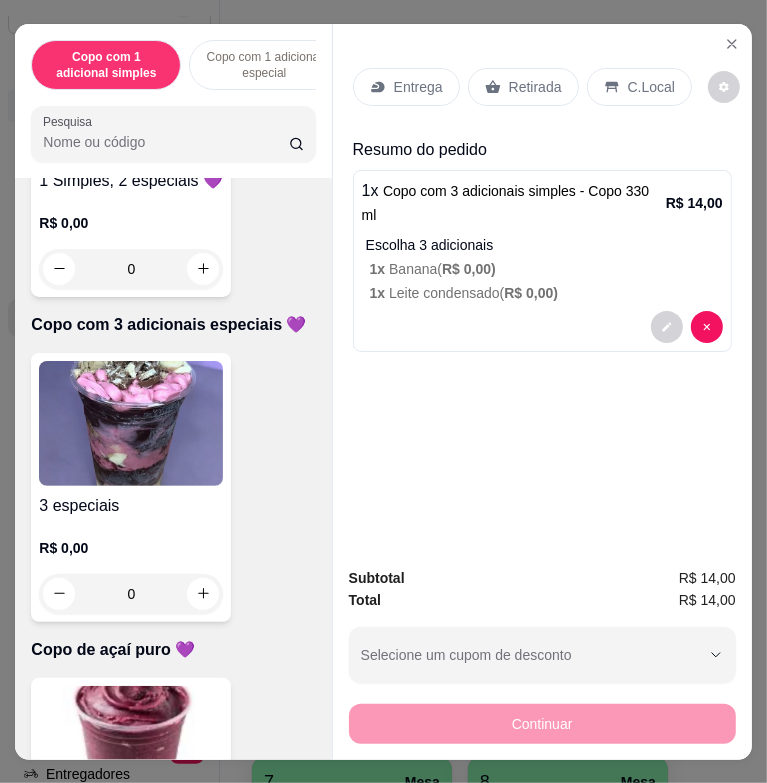 click at bounding box center (131, 748) 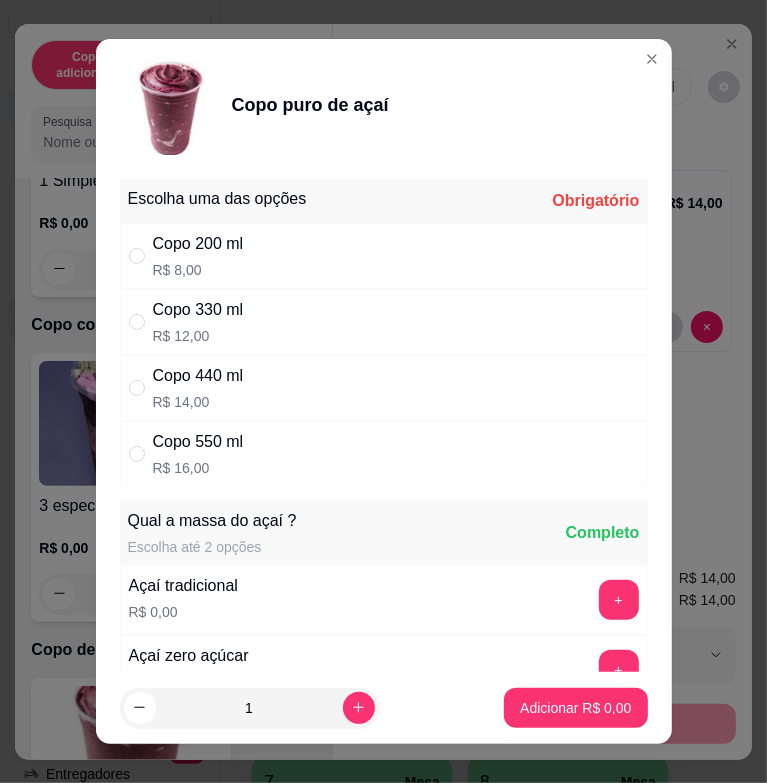 click on "Copo 330 ml R$ 12,00" at bounding box center [384, 322] 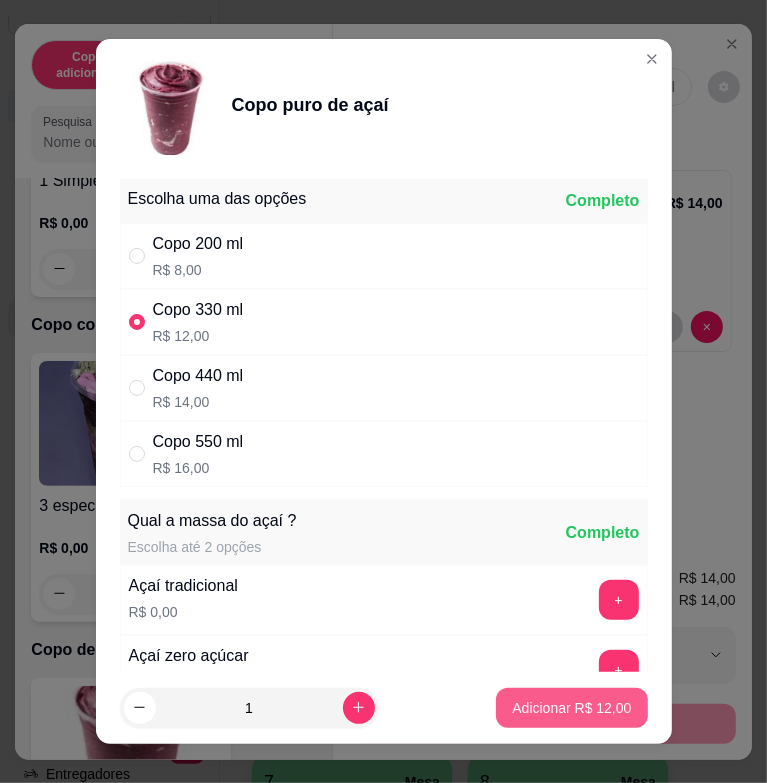 click on "Adicionar   R$ 12,00" at bounding box center [571, 708] 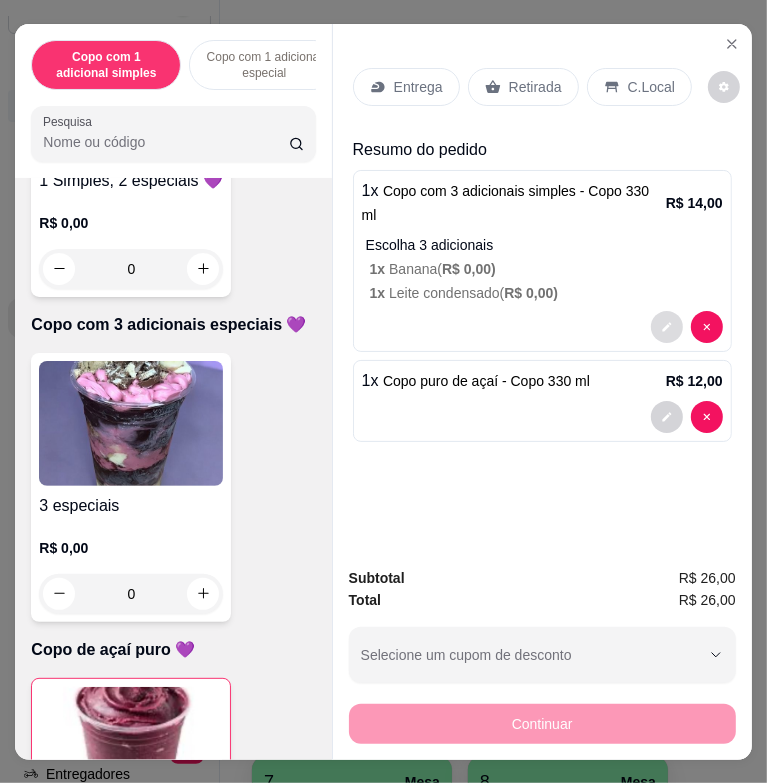 click at bounding box center (667, 327) 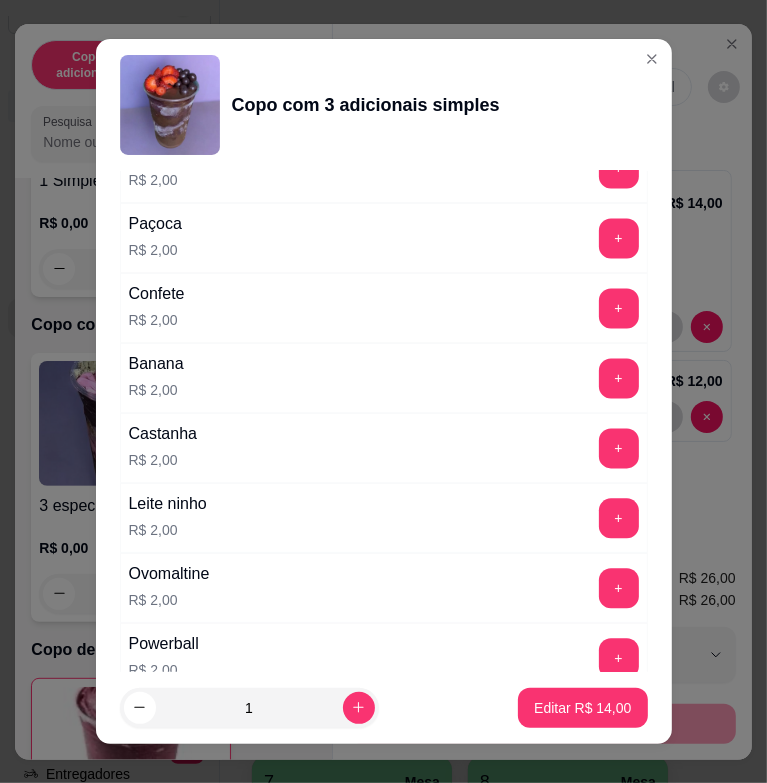 scroll, scrollTop: 2465, scrollLeft: 0, axis: vertical 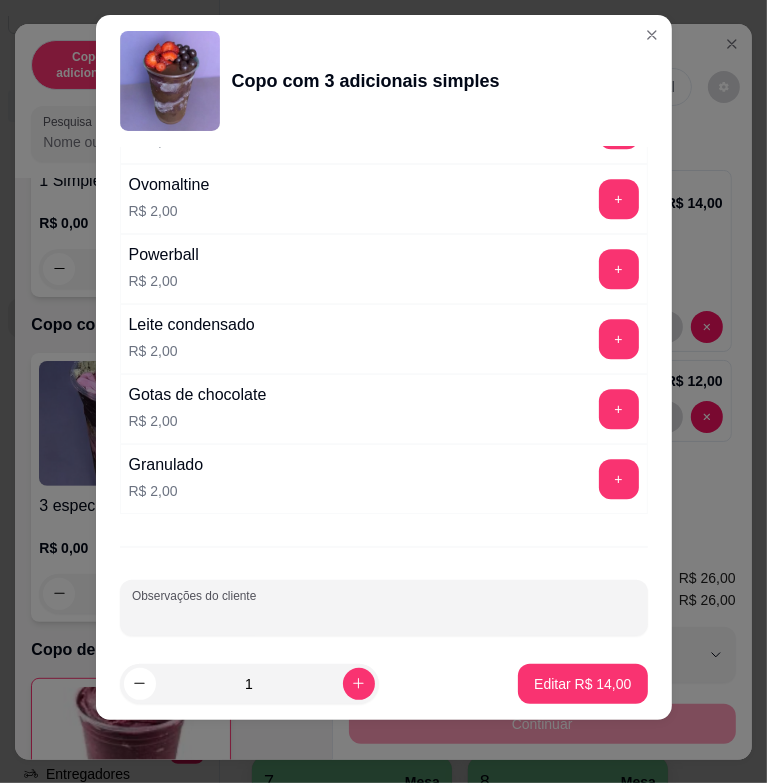 click on "Observações do cliente" at bounding box center [384, 616] 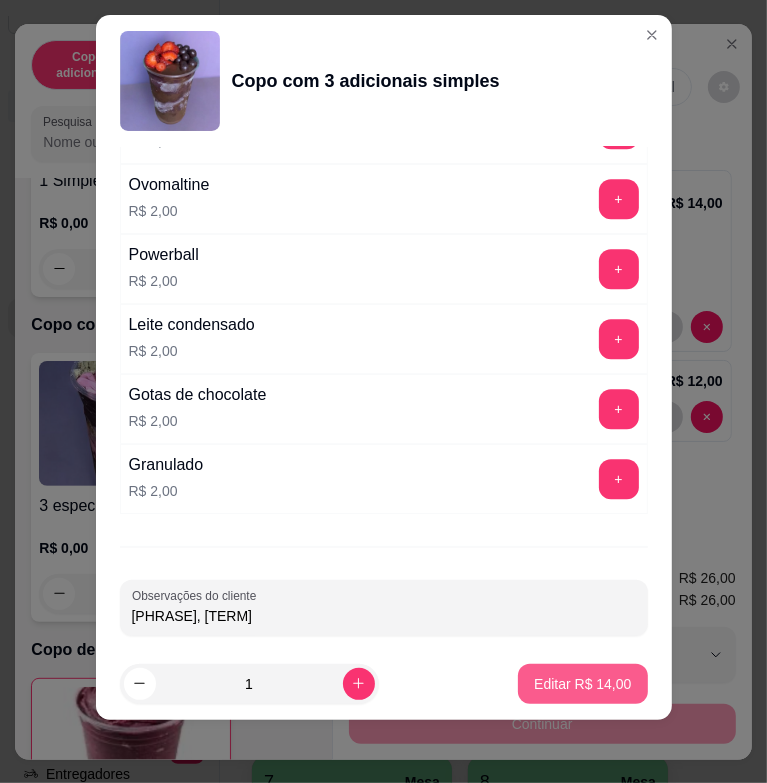type on "[PHRASE], [TERM]" 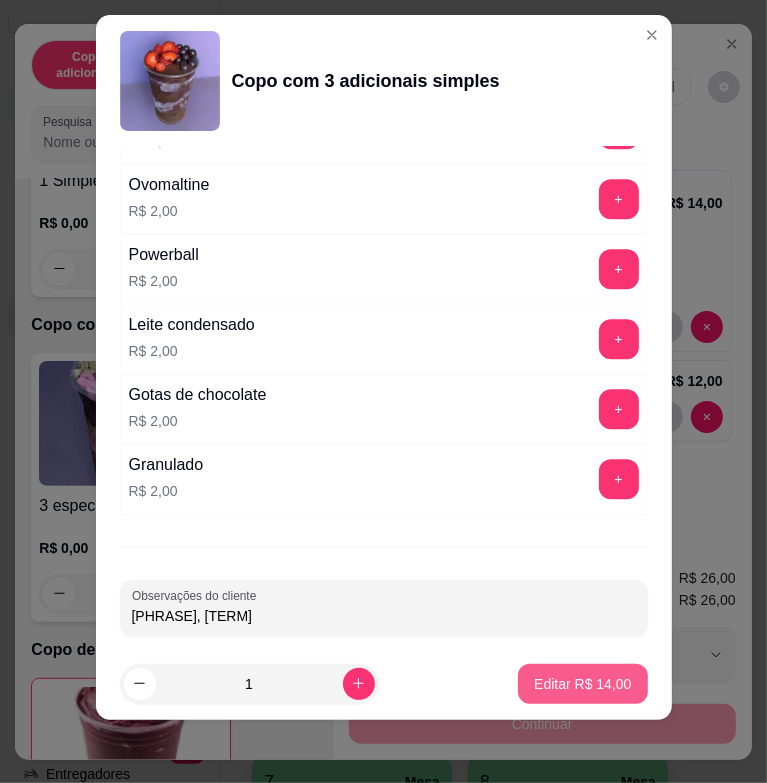 click on "Editar   R$ 14,00" at bounding box center [582, 684] 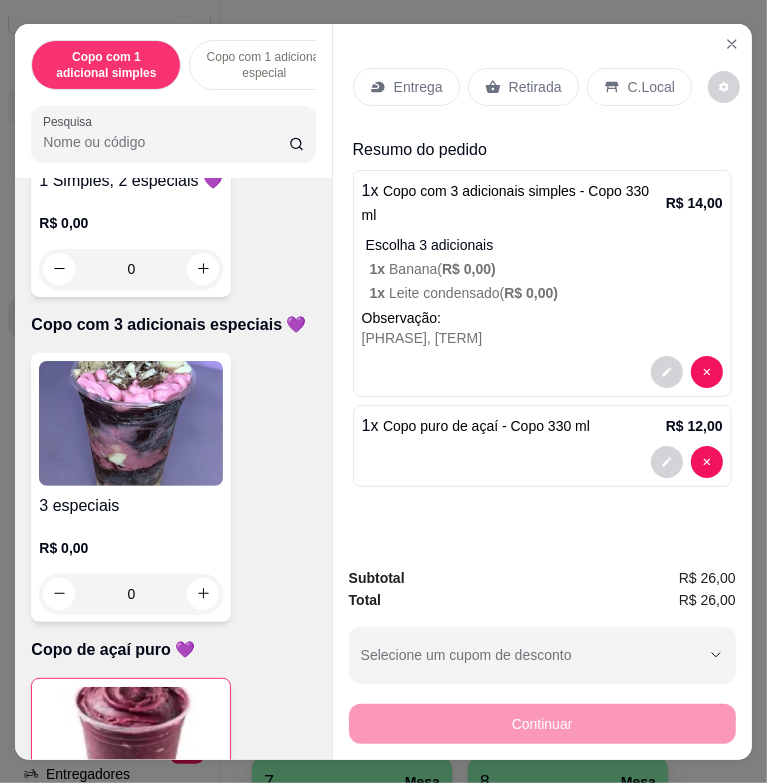 click on "Entrega" at bounding box center (418, 87) 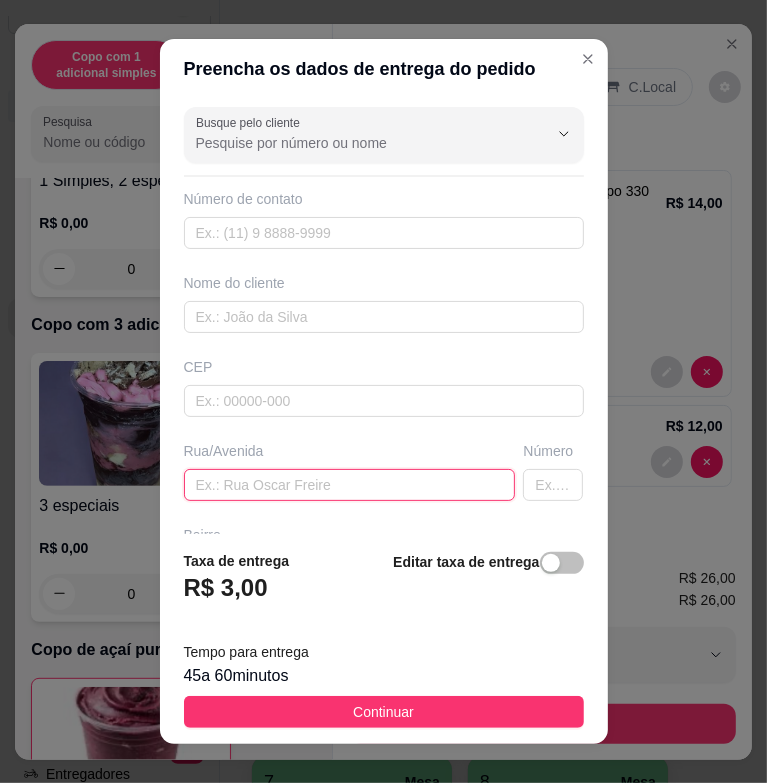 click at bounding box center (350, 485) 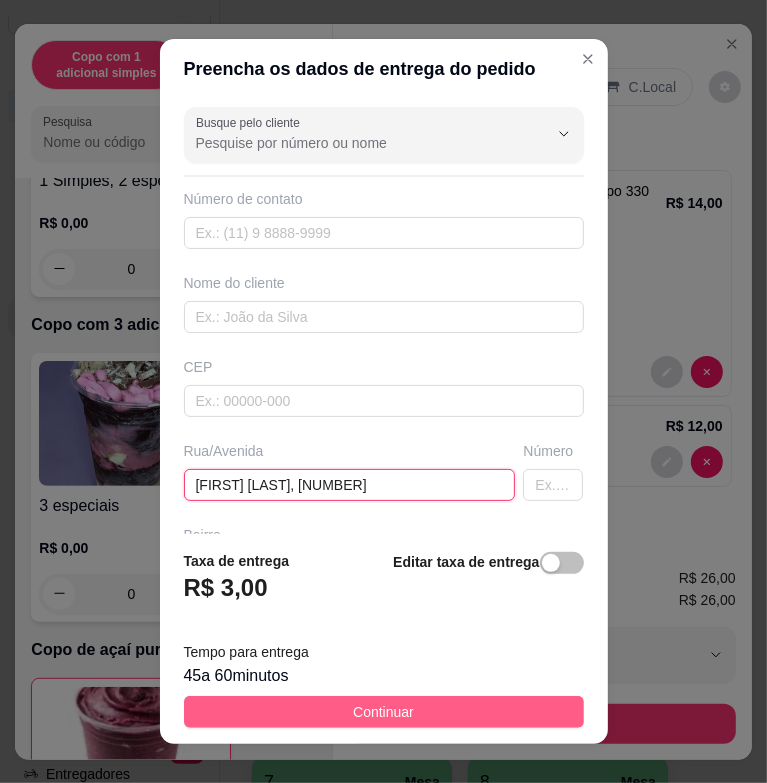 type on "[FIRST] [LAST], [NUMBER]" 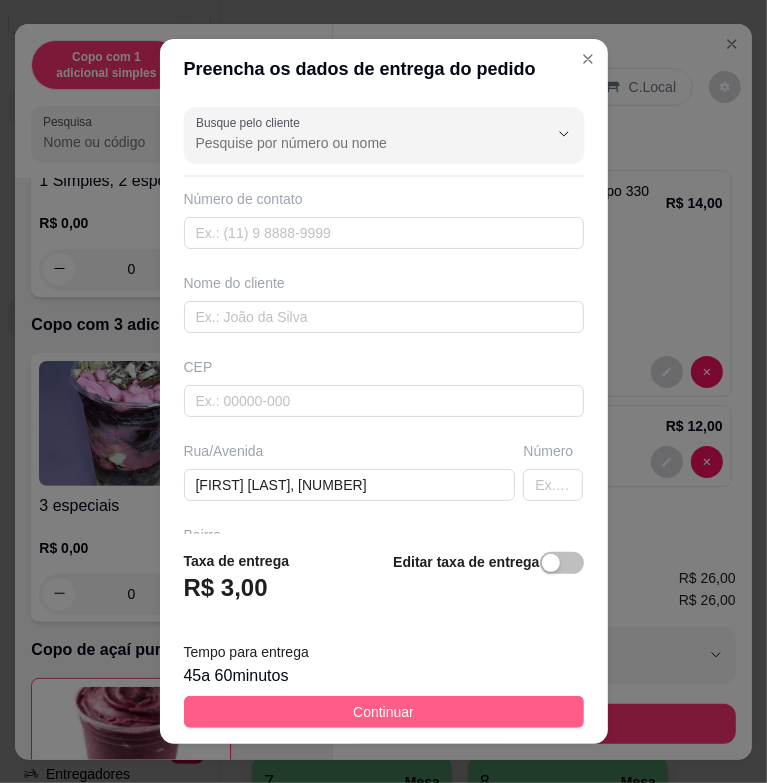 click on "Continuar" at bounding box center (384, 712) 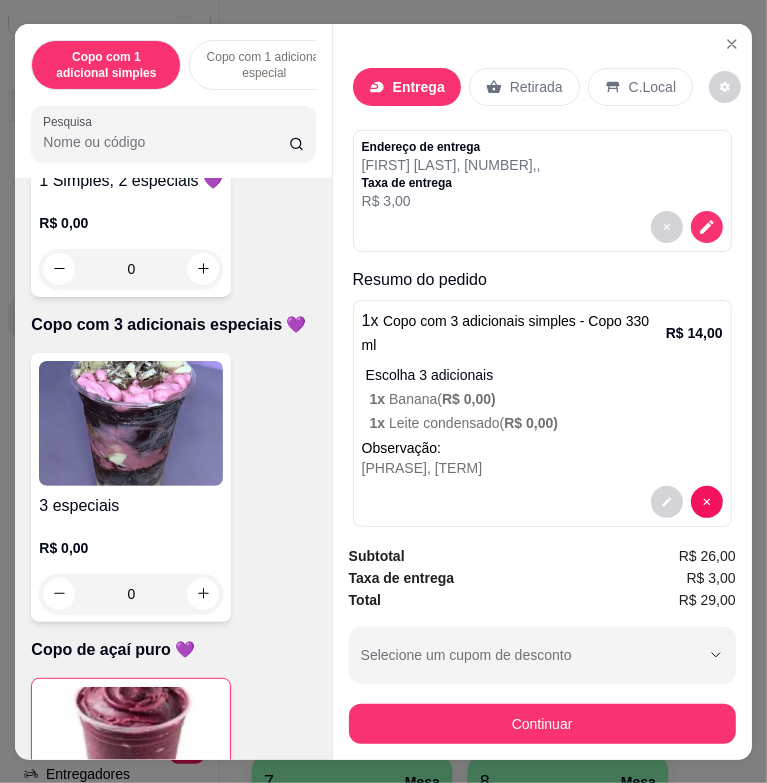 click on "Pesquisa" at bounding box center (165, 142) 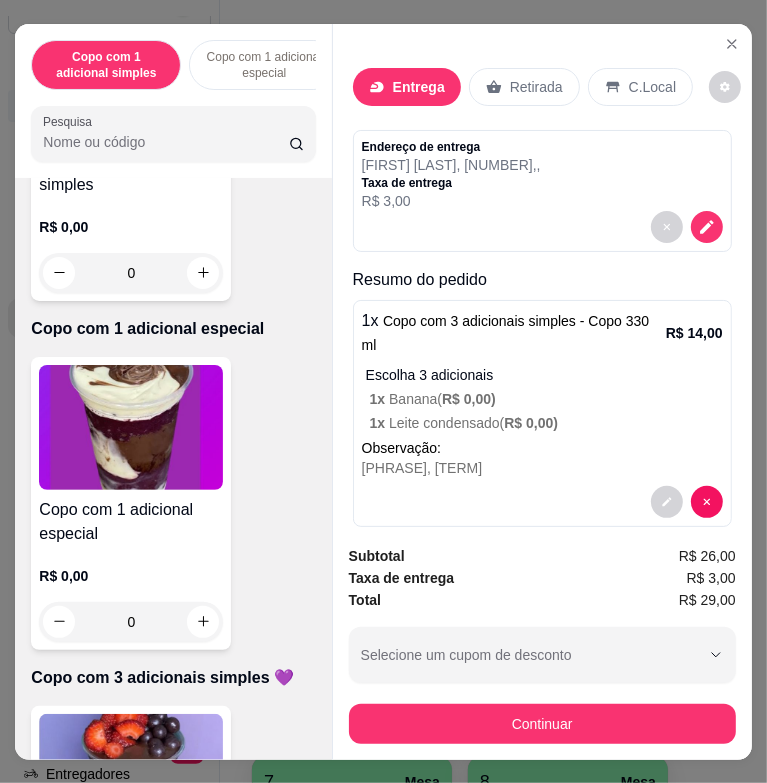 scroll, scrollTop: 0, scrollLeft: 0, axis: both 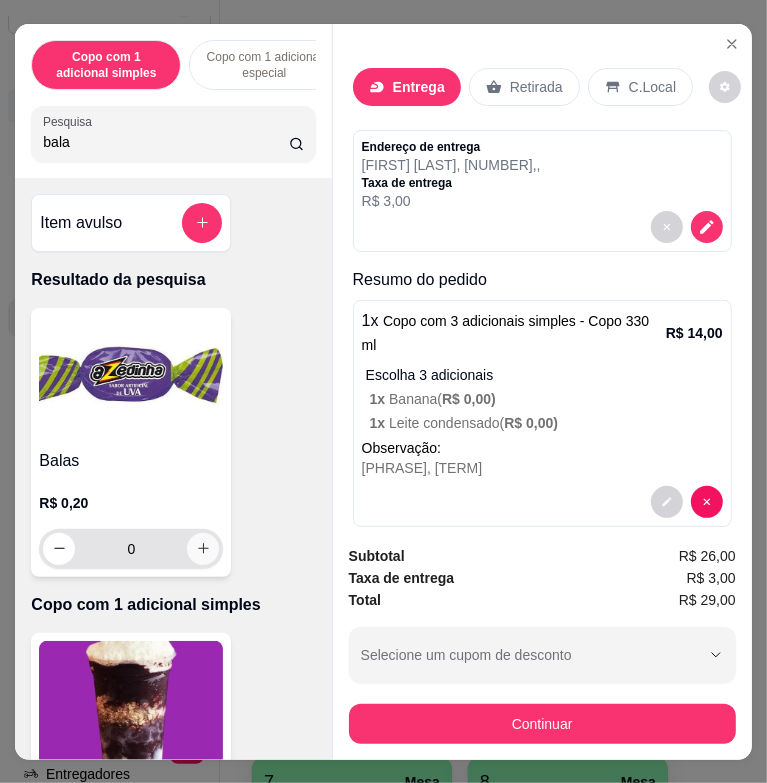 type on "bala" 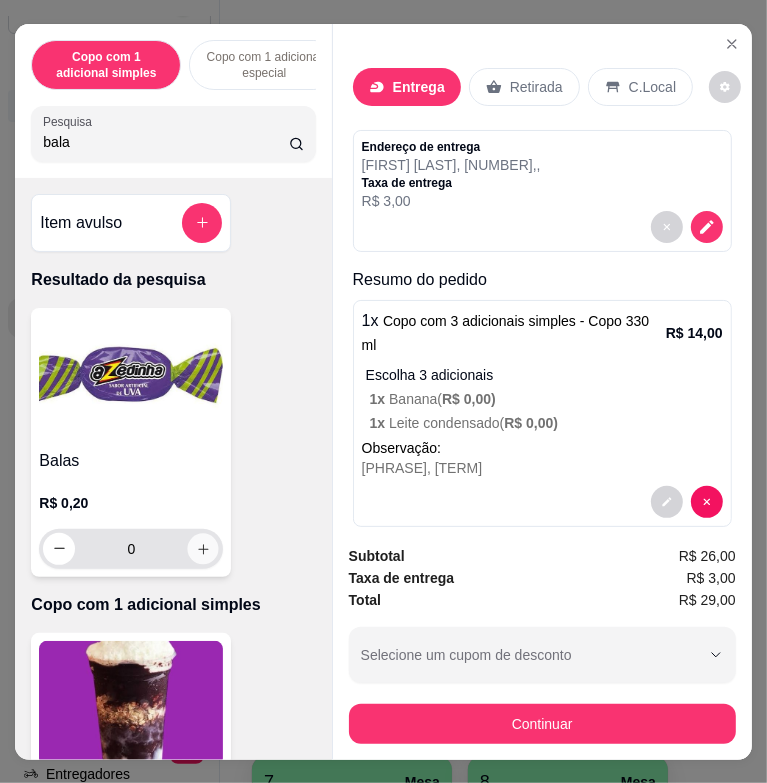 click at bounding box center (203, 548) 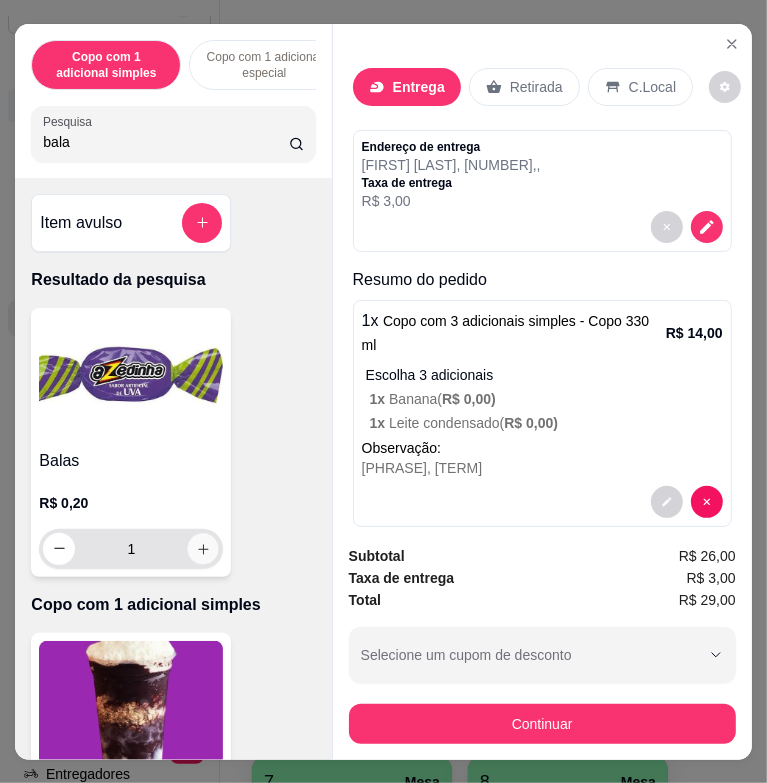 click at bounding box center (203, 548) 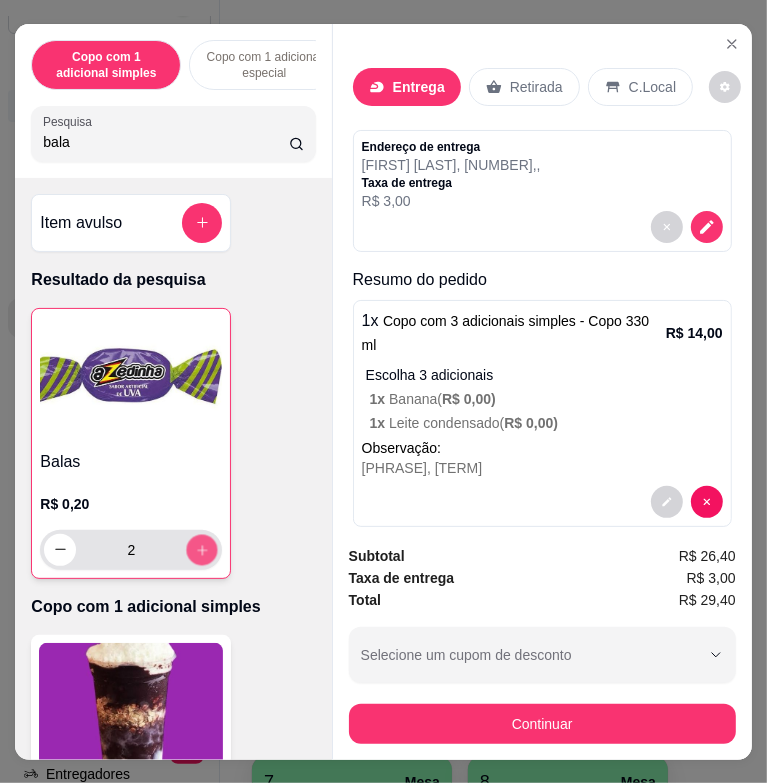 click at bounding box center (202, 549) 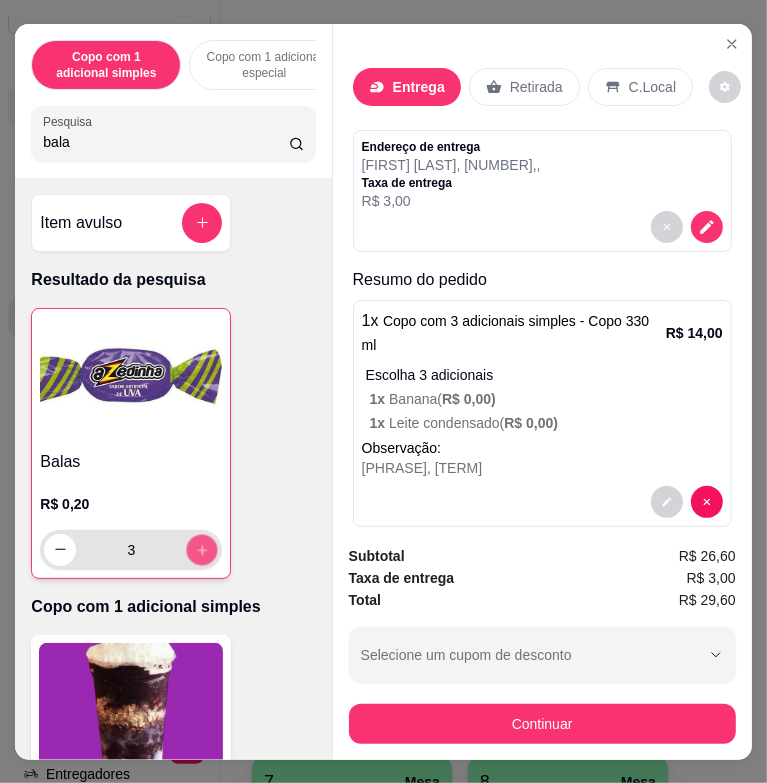 click at bounding box center (202, 549) 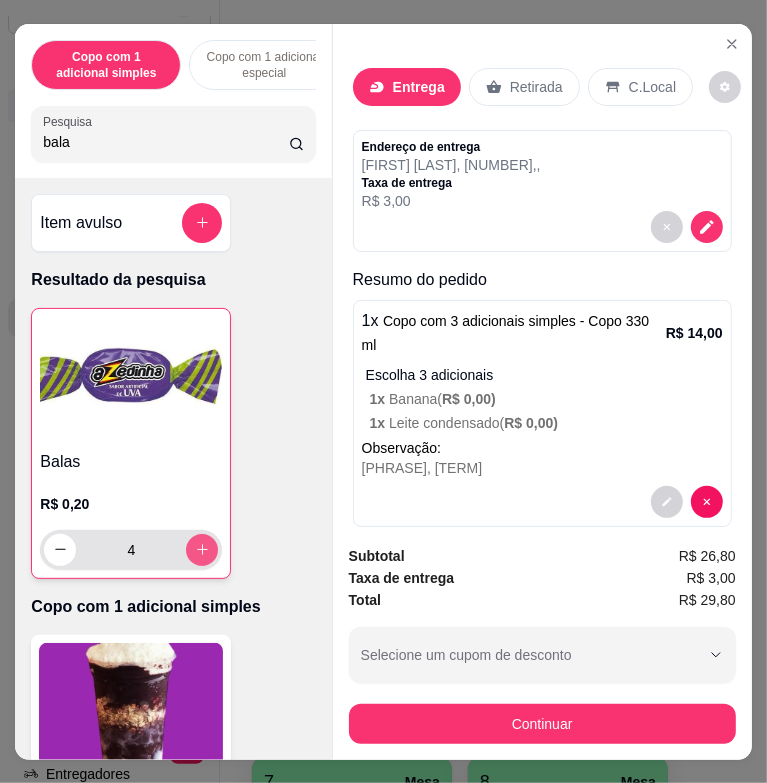 click at bounding box center [202, 550] 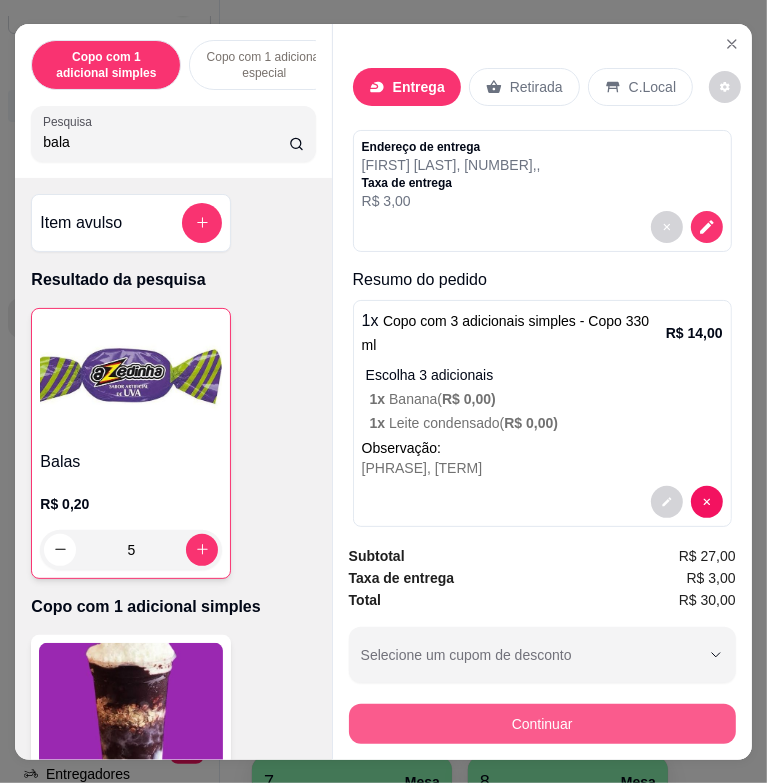 click on "Continuar" at bounding box center (542, 724) 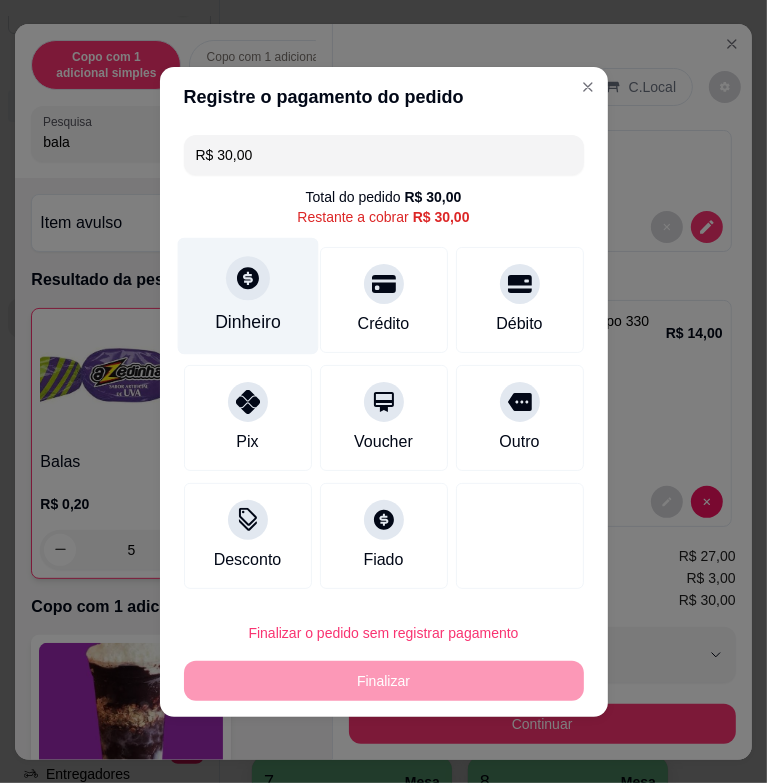 click at bounding box center (248, 278) 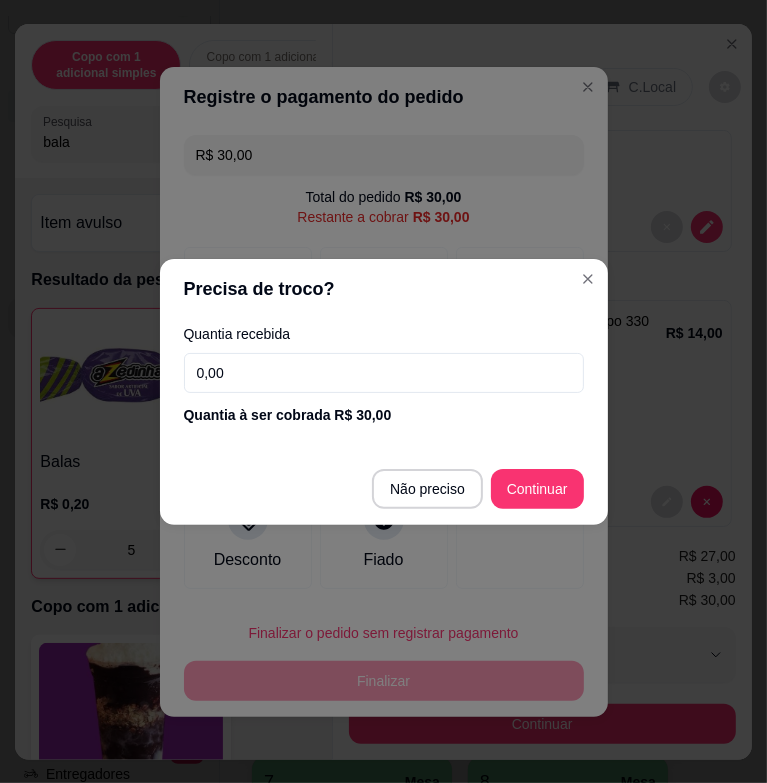 click on "0,00" at bounding box center [384, 373] 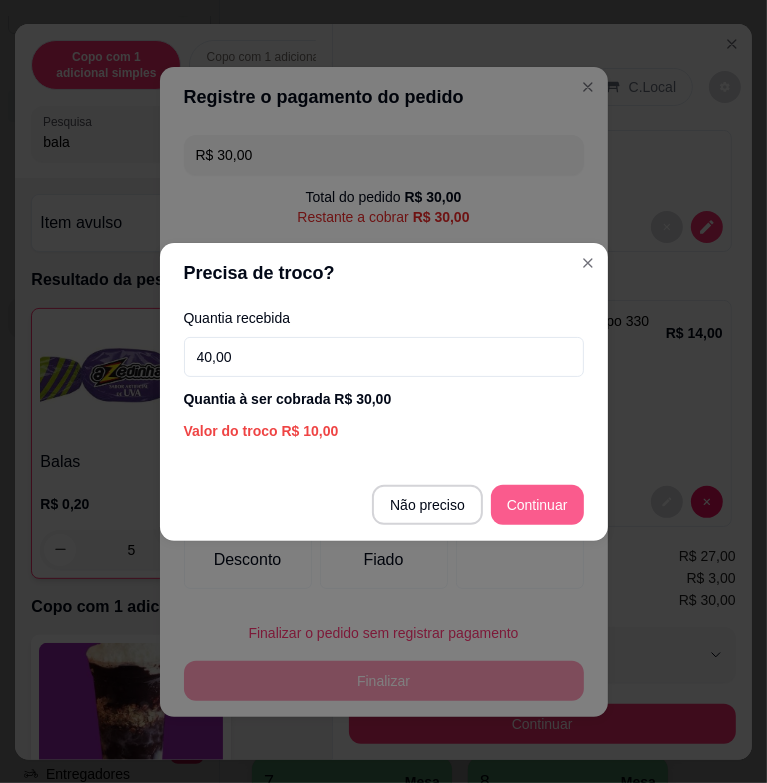 type on "40,00" 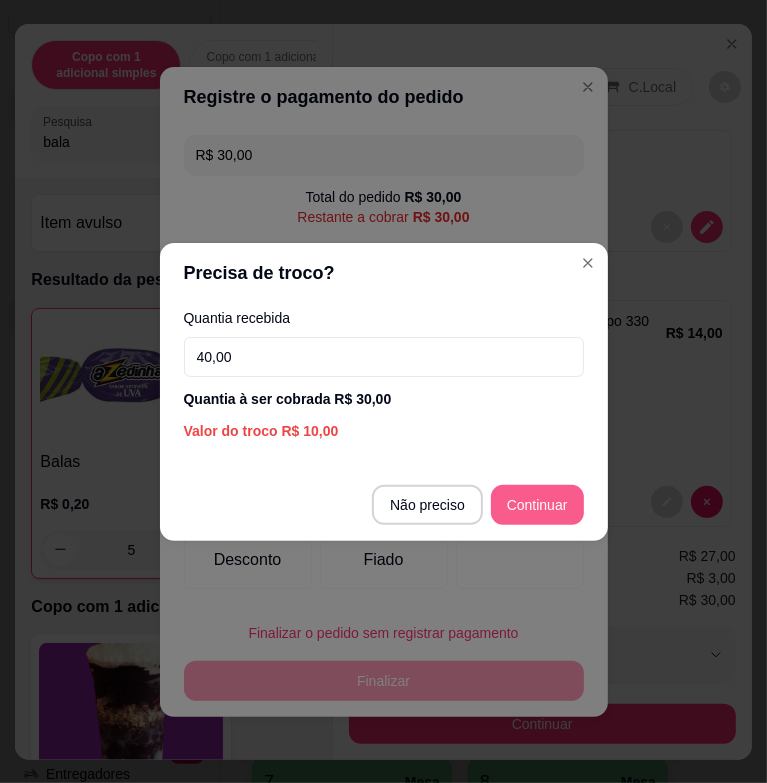 type on "R$ 0,00" 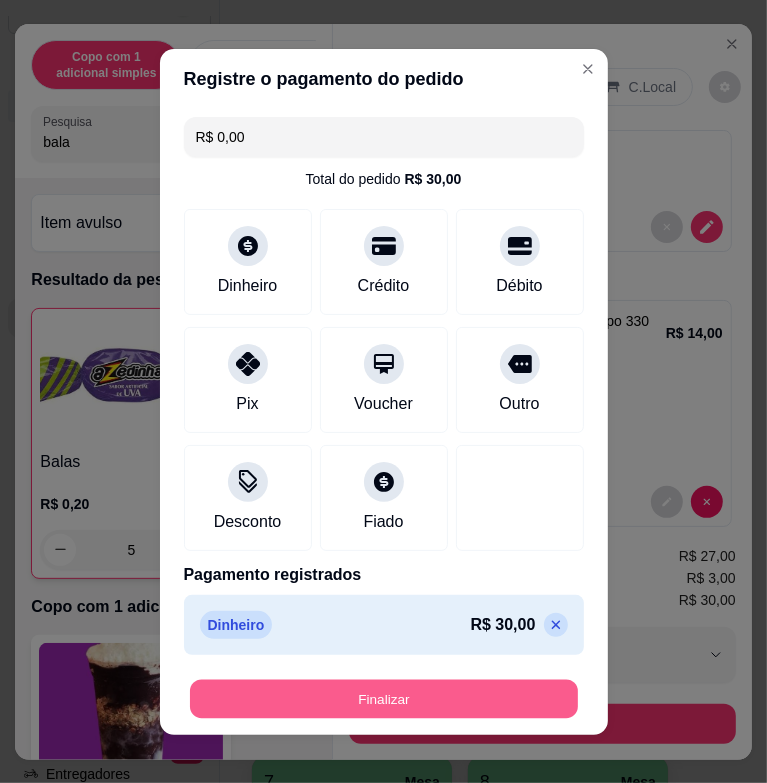 click on "Finalizar" at bounding box center [384, 698] 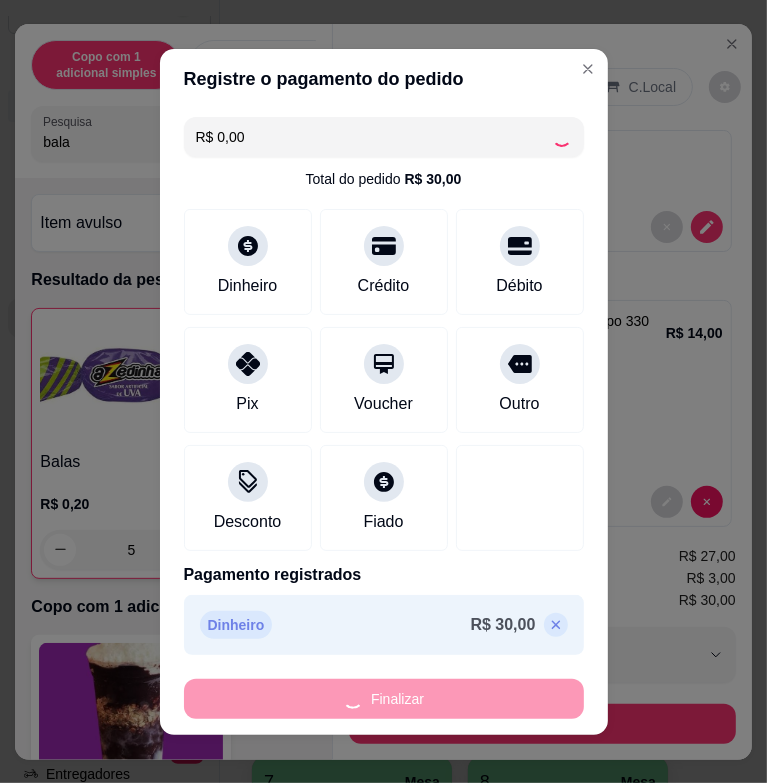 type on "0" 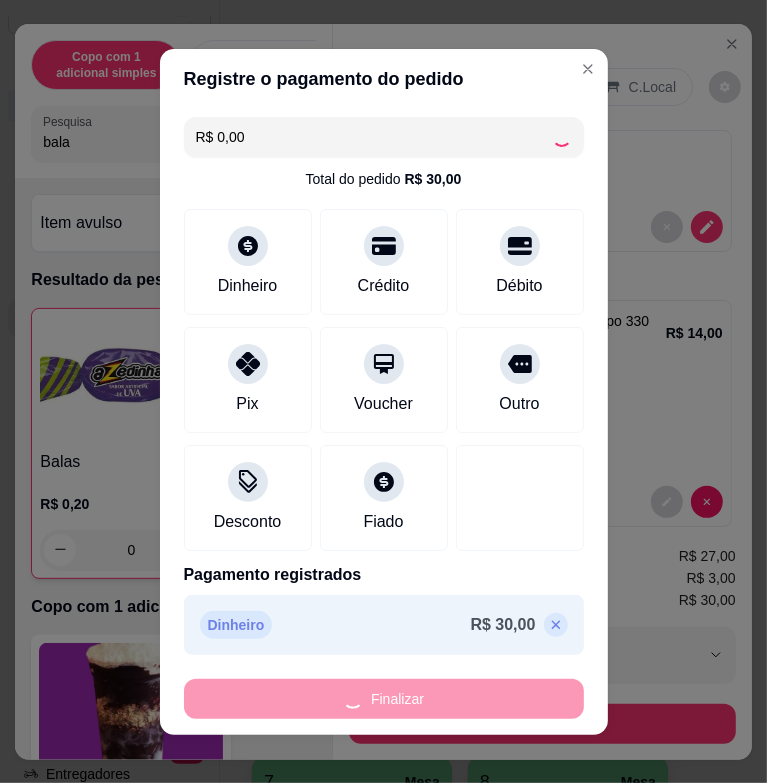 type on "-R$ 30,00" 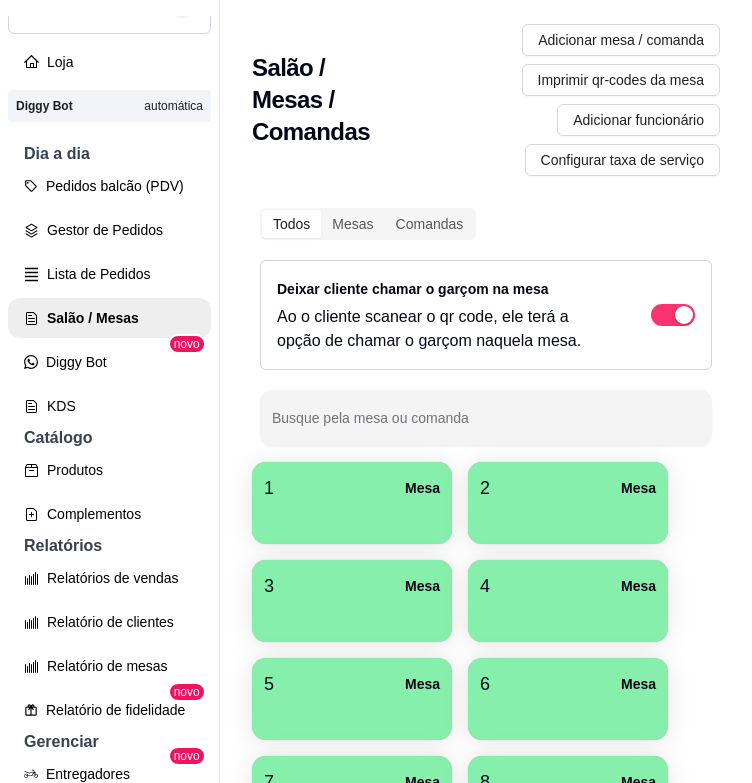 click on "Pedidos balcão (PDV) Gestor de Pedidos Lista de Pedidos Salão / Mesas Diggy Bot novo KDS" at bounding box center [109, 296] 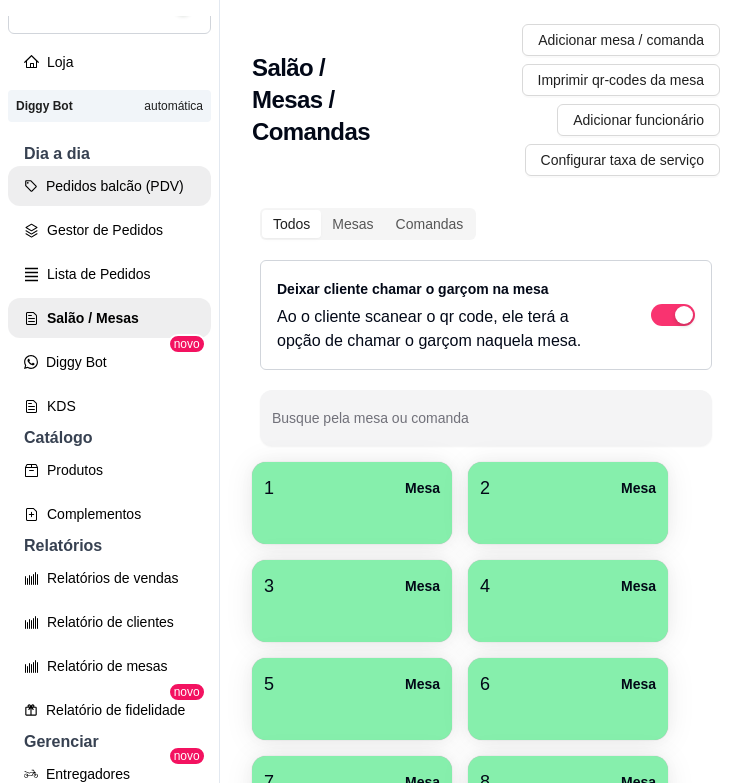 click on "Pedidos balcão (PDV)" at bounding box center [109, 186] 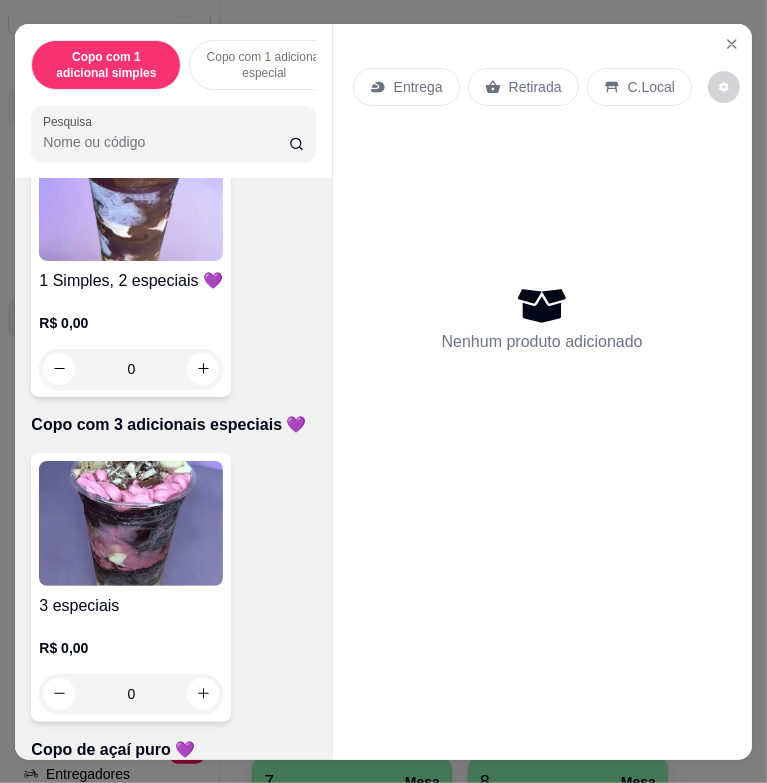 scroll, scrollTop: 1800, scrollLeft: 0, axis: vertical 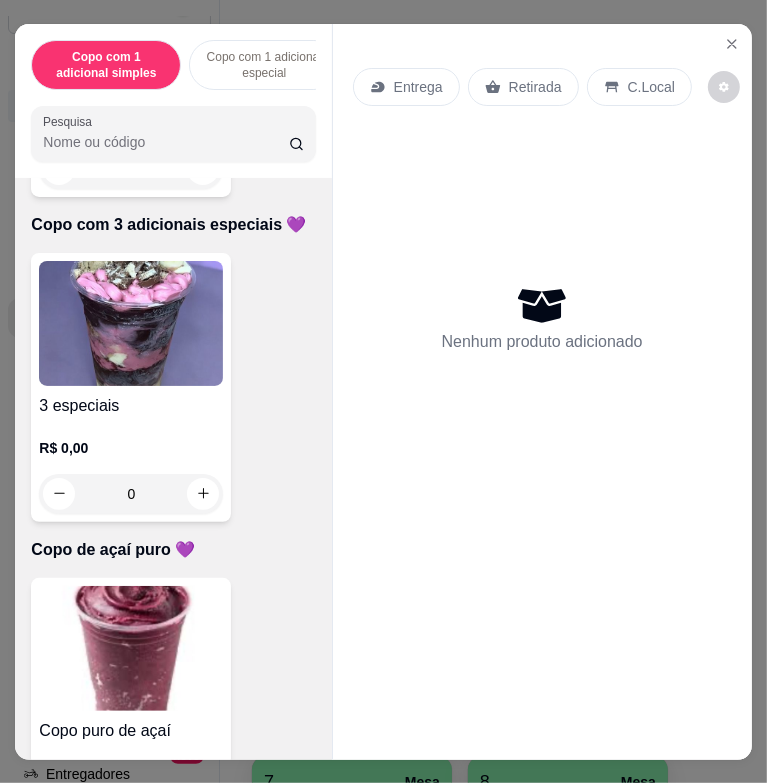 click at bounding box center (131, 323) 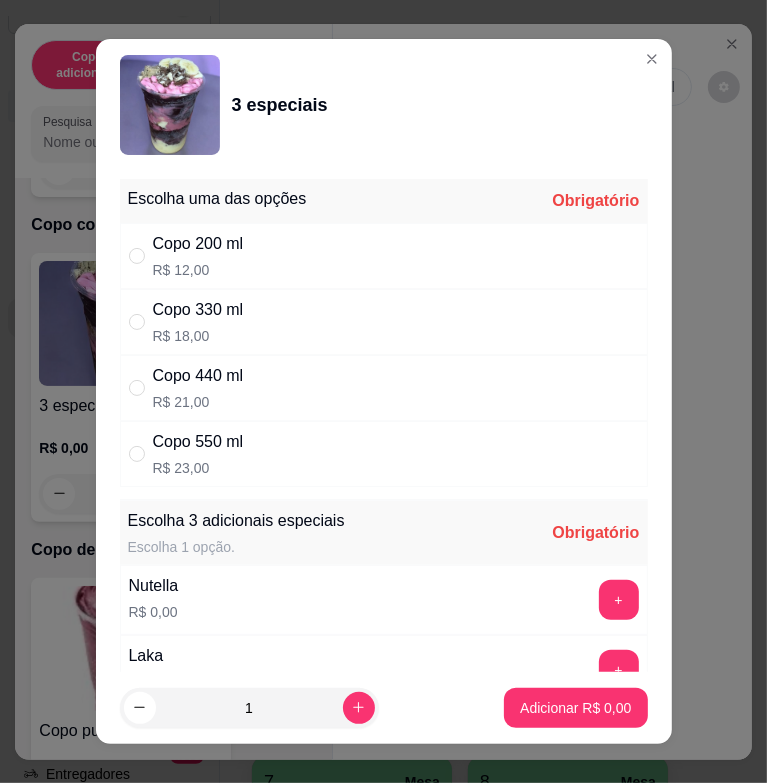 click on "Copo 330 ml R$ 18,00" at bounding box center [384, 322] 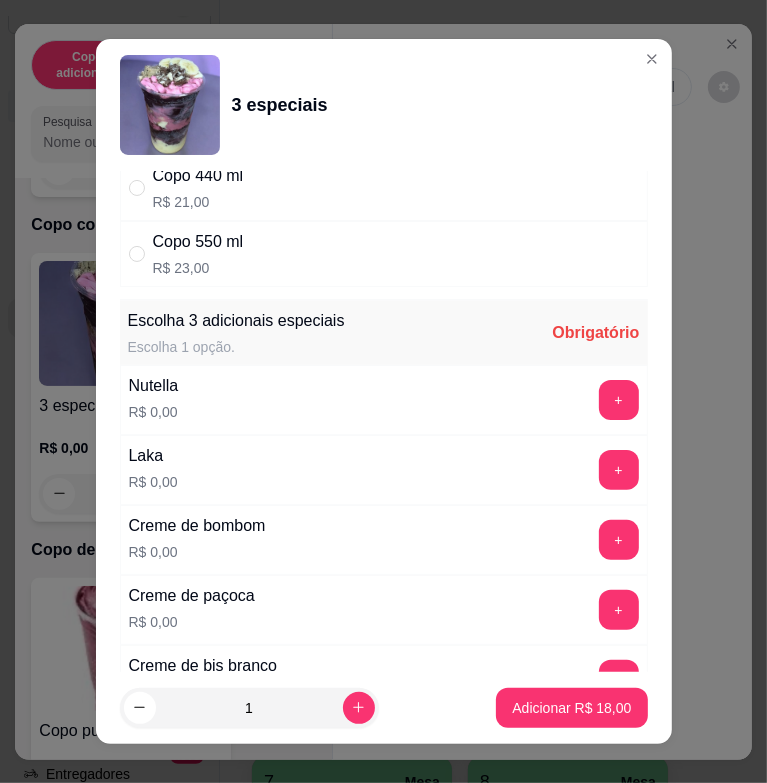 scroll, scrollTop: 400, scrollLeft: 0, axis: vertical 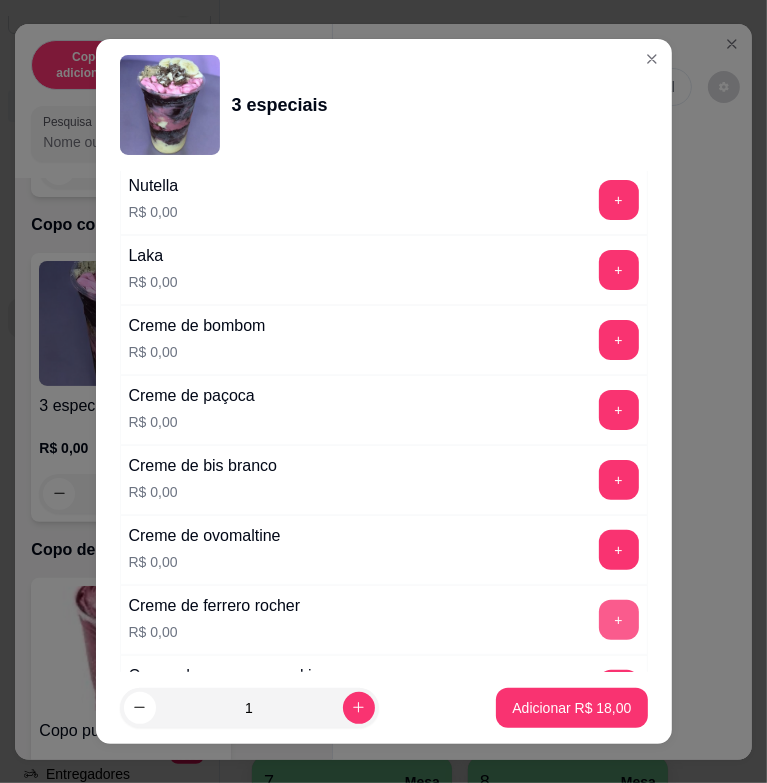 click on "+" at bounding box center (619, 620) 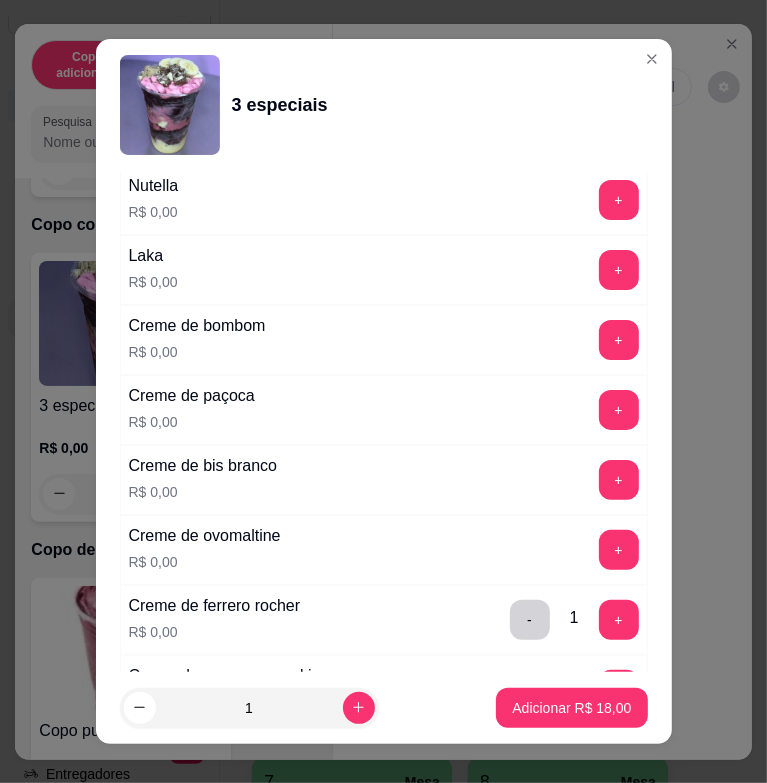scroll, scrollTop: 800, scrollLeft: 0, axis: vertical 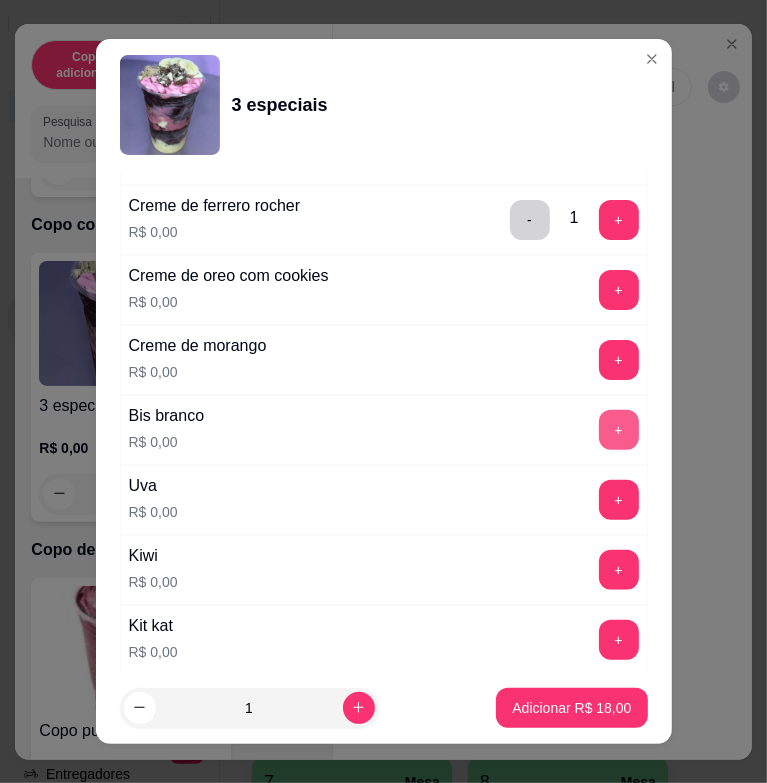 click on "+" at bounding box center [619, 430] 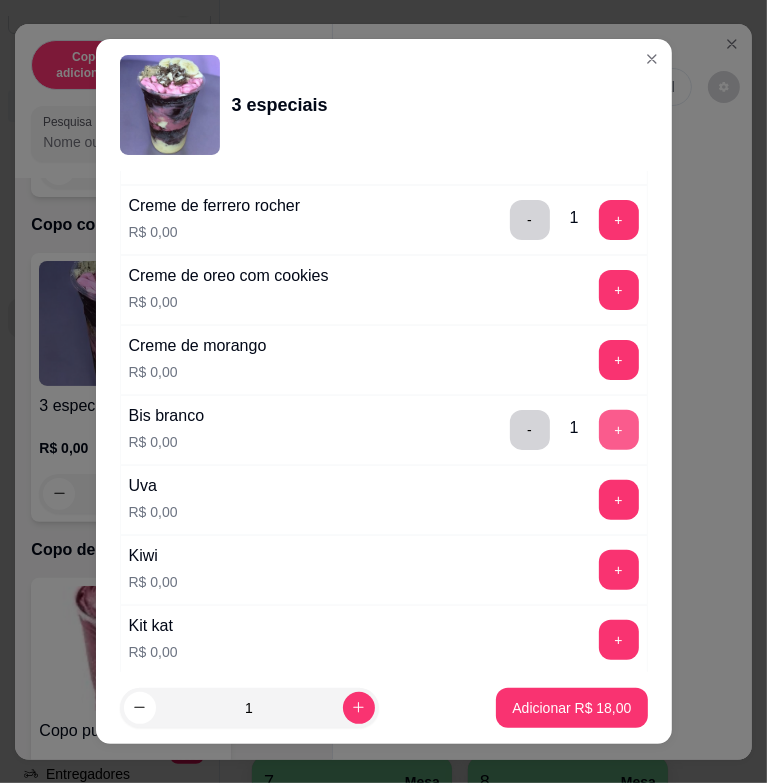 scroll, scrollTop: 1300, scrollLeft: 0, axis: vertical 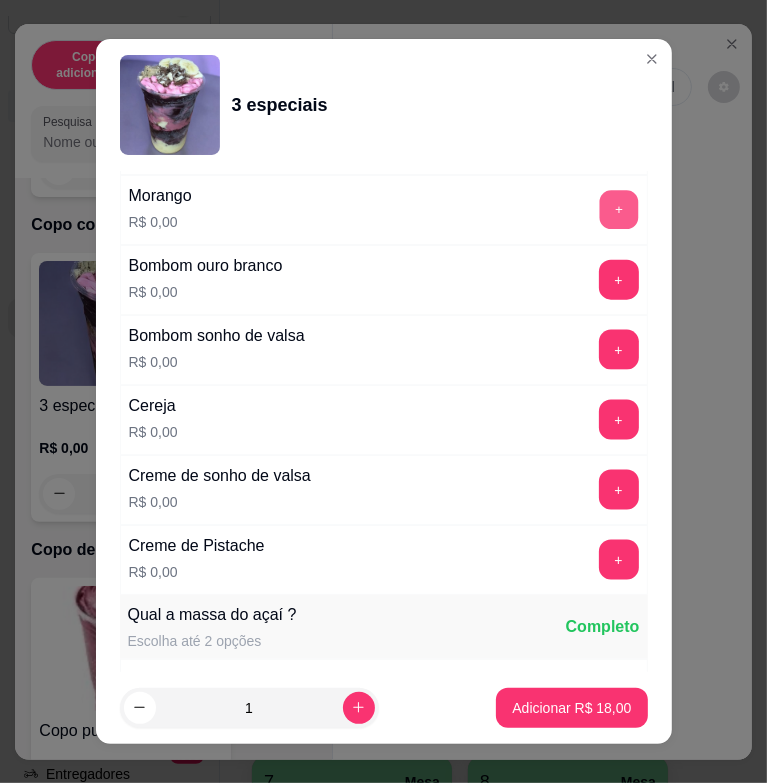 click on "+" at bounding box center [618, 210] 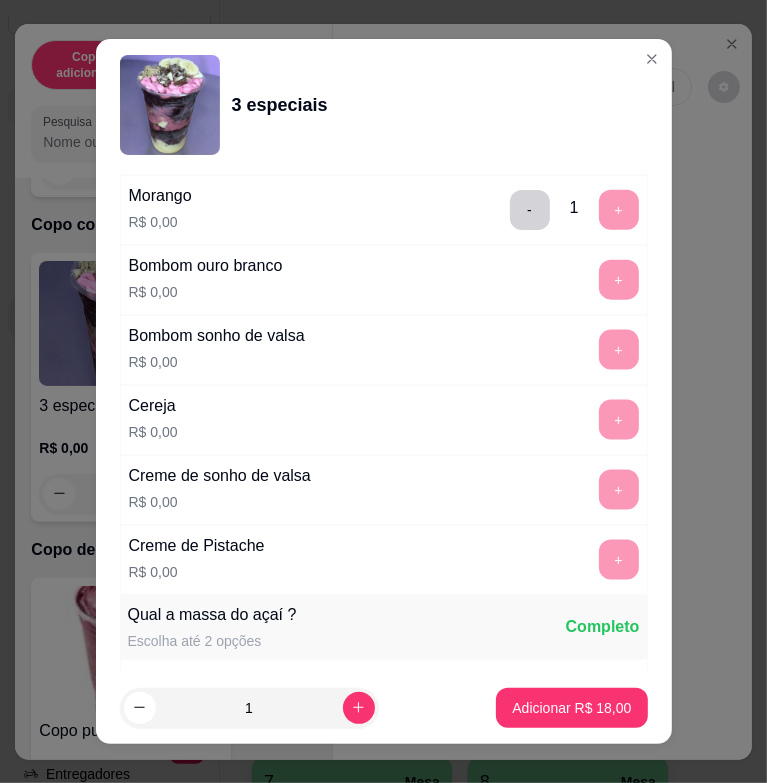 click on "1 Adicionar   R$ 18,00" at bounding box center [384, 708] 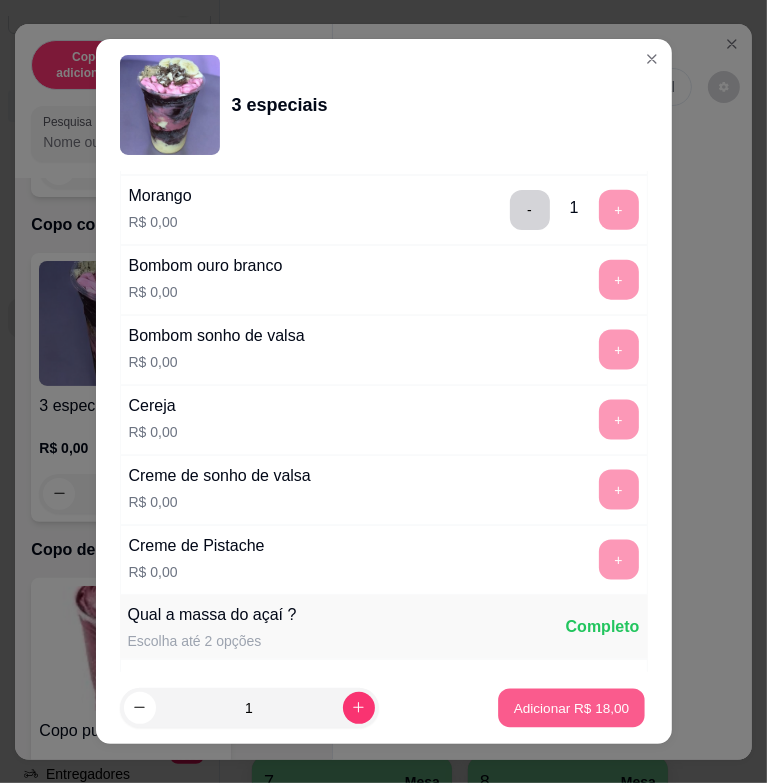 click on "Adicionar   R$ 18,00" at bounding box center (572, 707) 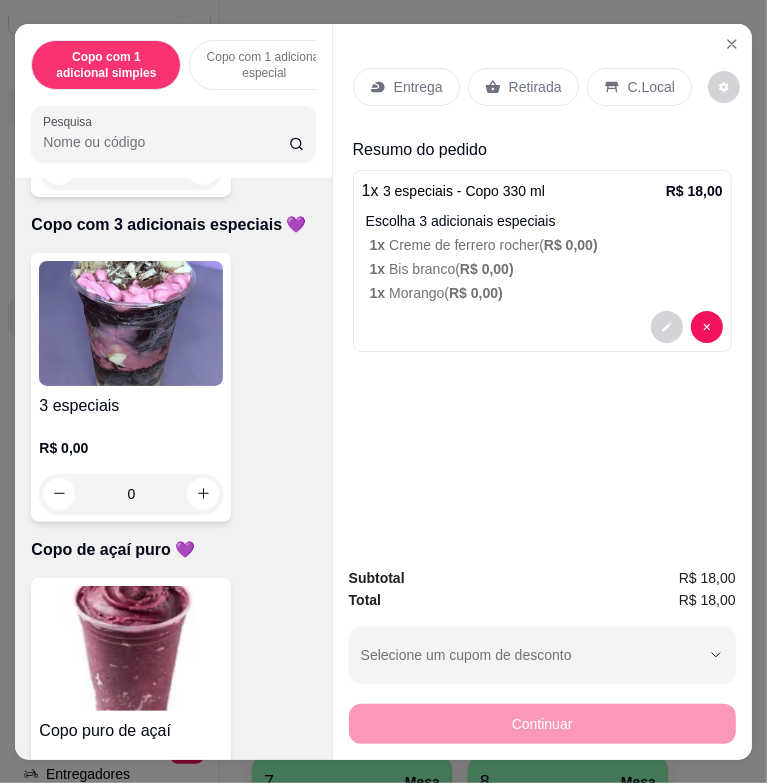 click on "Entrega" at bounding box center (406, 87) 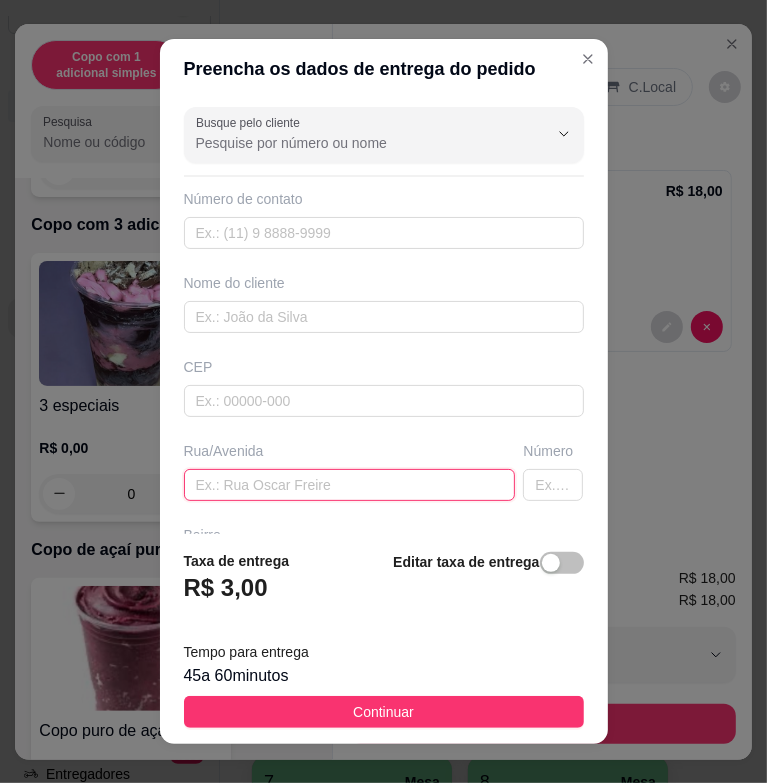 click at bounding box center [350, 485] 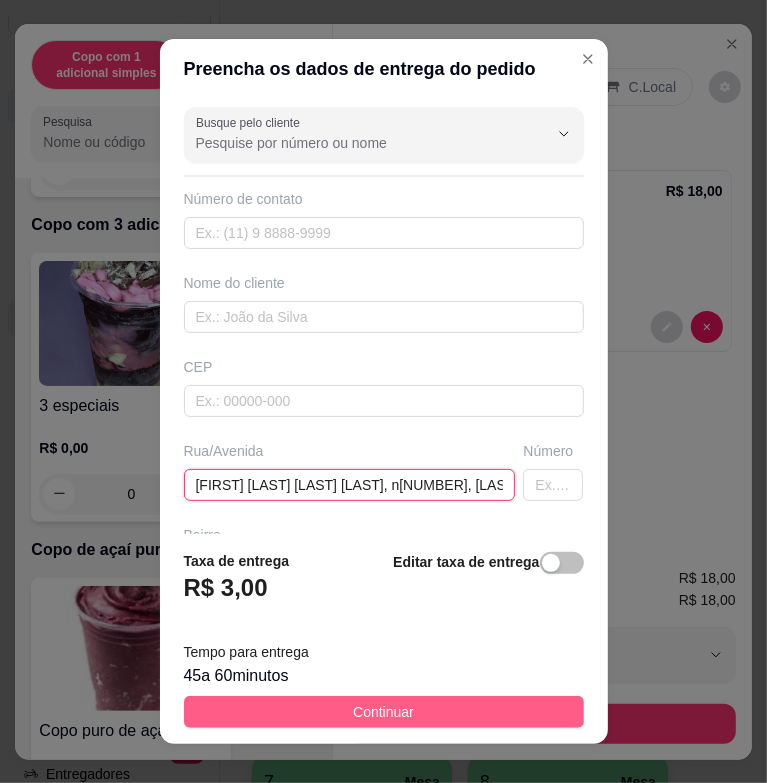 type on "[FIRST] [LAST] [LAST] [LAST], n[NUMBER], [LAST] [NUMBER]" 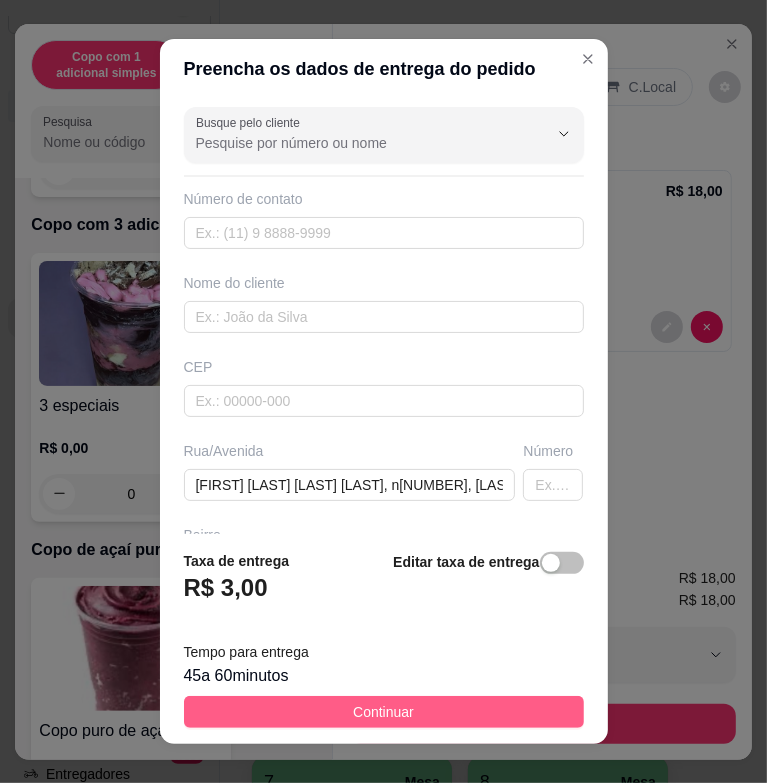 drag, startPoint x: 407, startPoint y: 703, endPoint x: 566, endPoint y: 699, distance: 159.05031 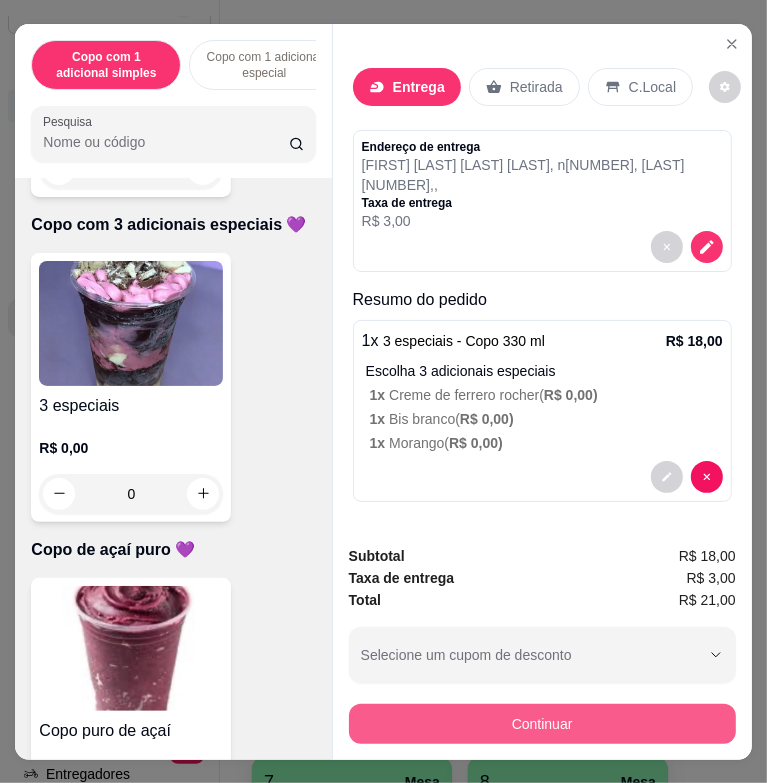 click on "Continuar" at bounding box center [542, 724] 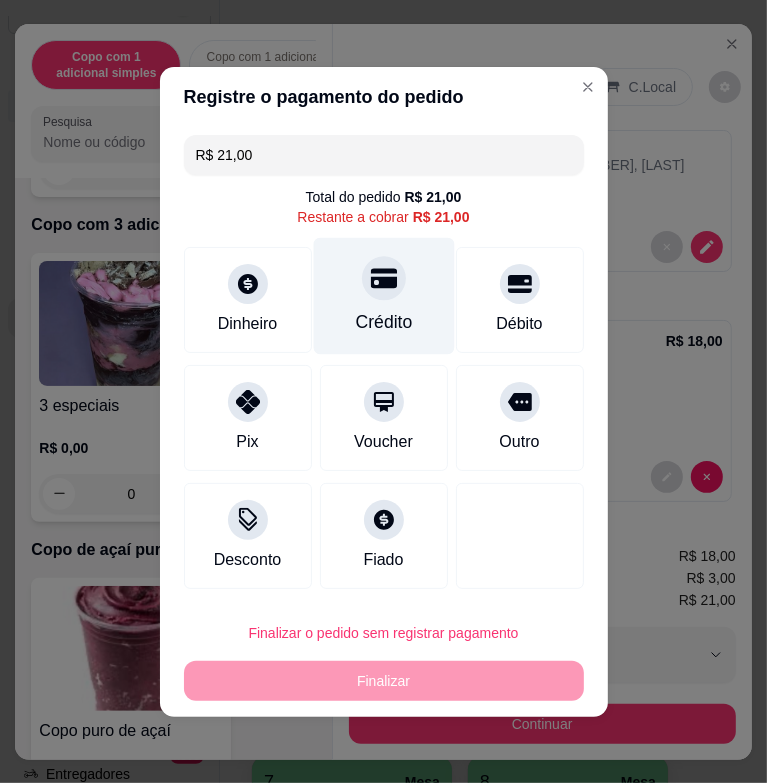 click on "Crédito" at bounding box center [383, 295] 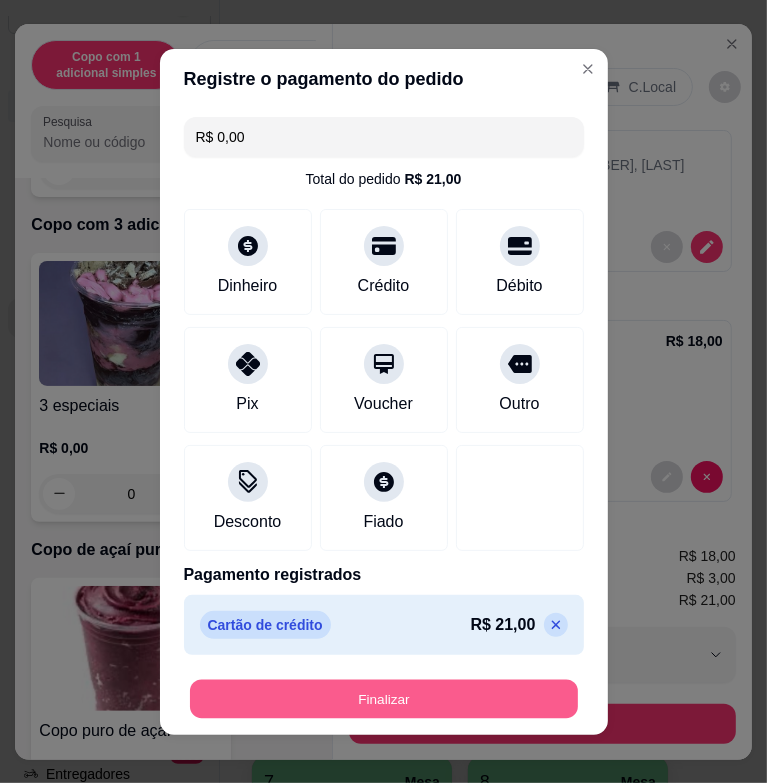 click on "Finalizar" at bounding box center (384, 698) 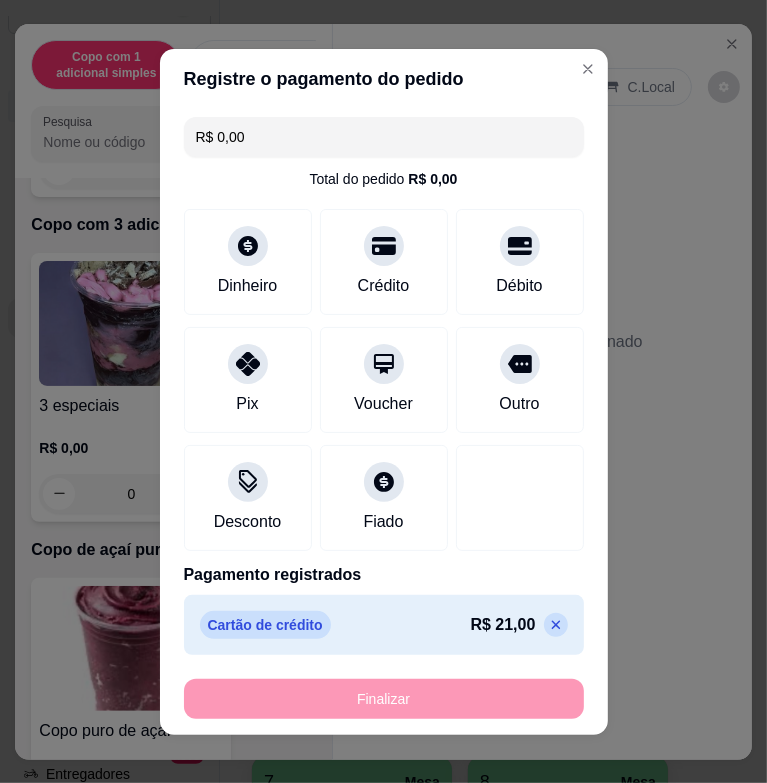 type on "-R$ 21,00" 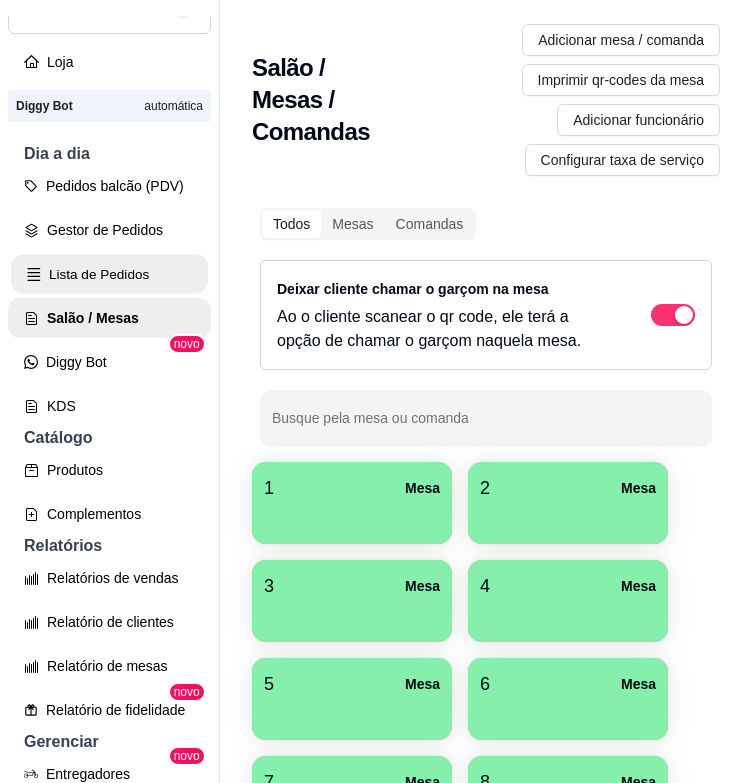 click on "Lista de Pedidos" at bounding box center (109, 274) 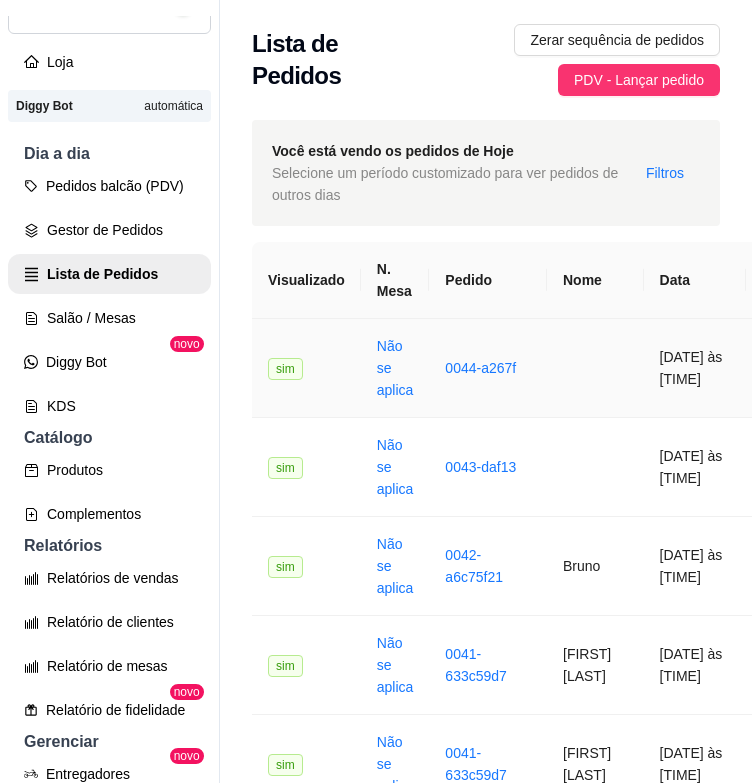 click at bounding box center [595, 368] 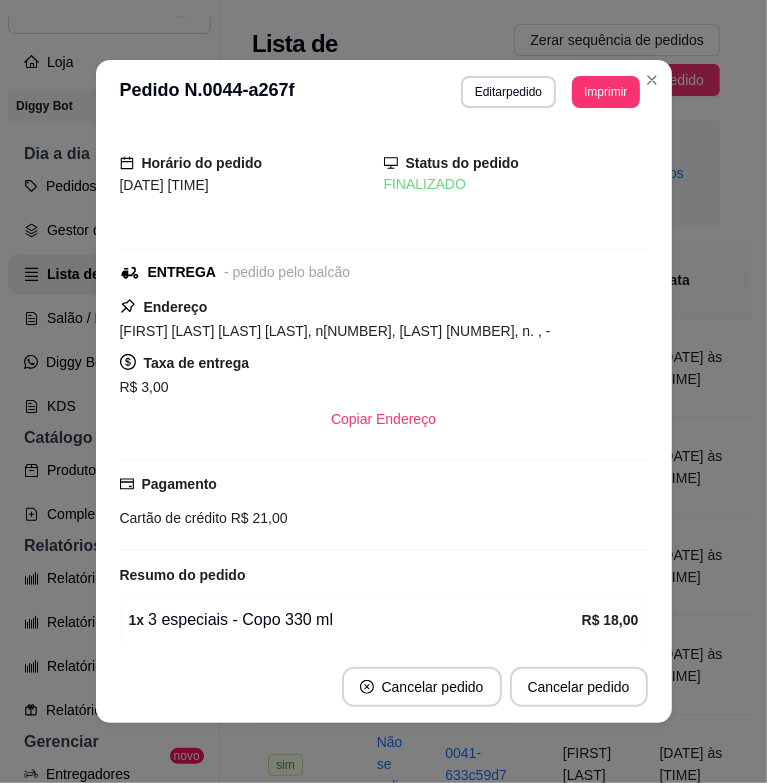 scroll, scrollTop: 187, scrollLeft: 0, axis: vertical 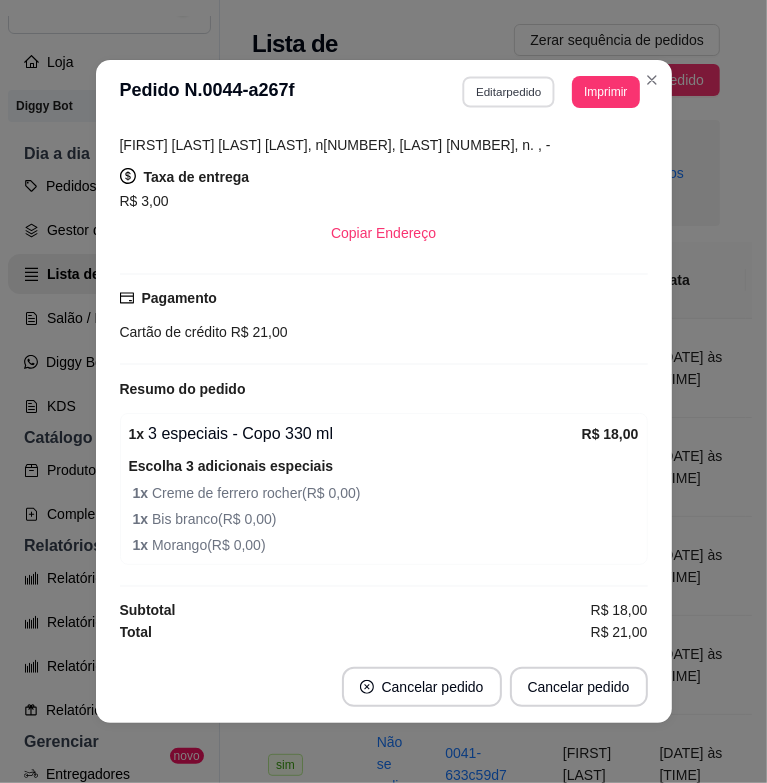 click on "Editar  pedido" at bounding box center [508, 91] 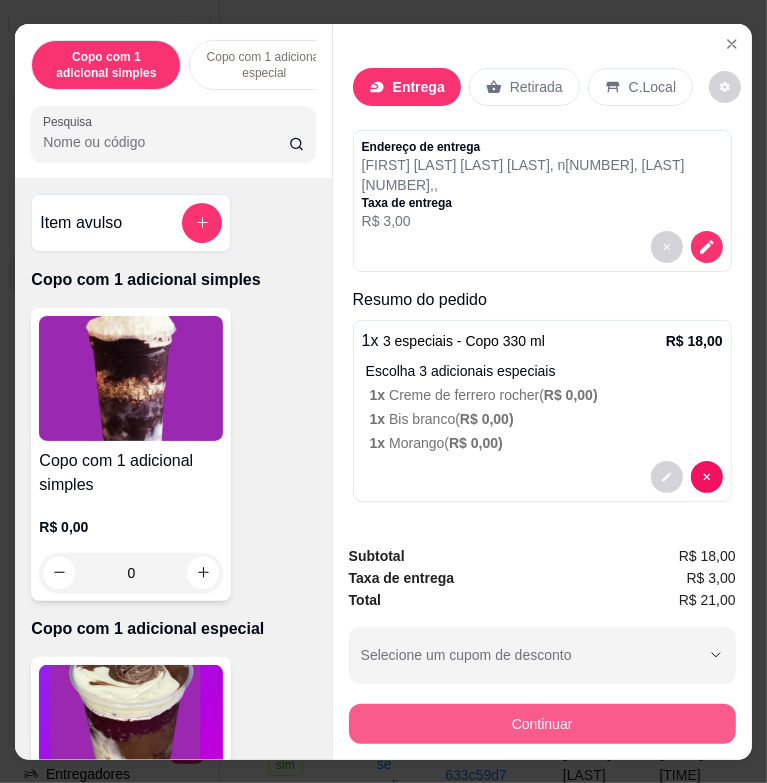 click on "Continuar" at bounding box center (542, 724) 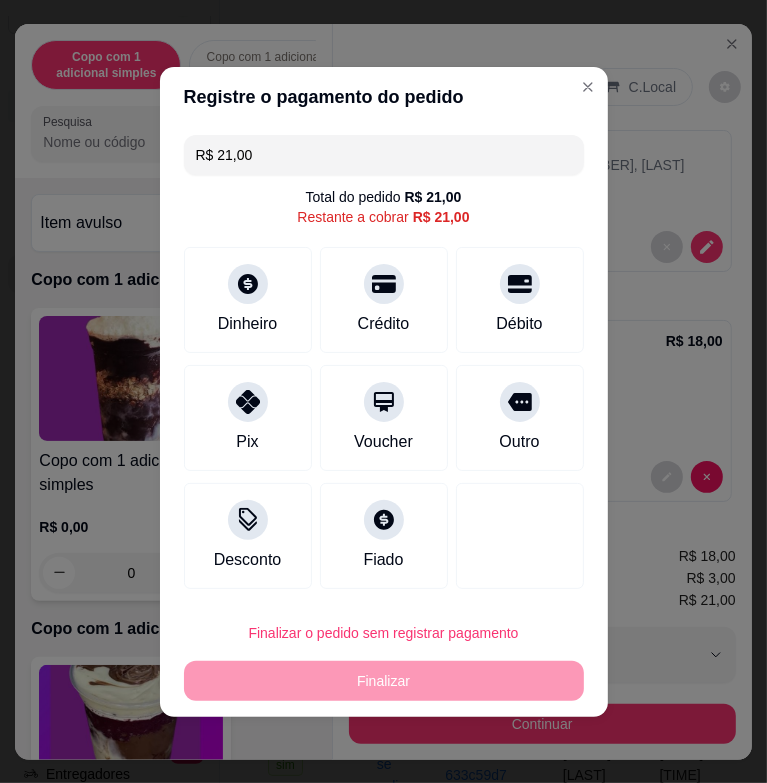 click on "Registre o pagamento do pedido" at bounding box center [384, 97] 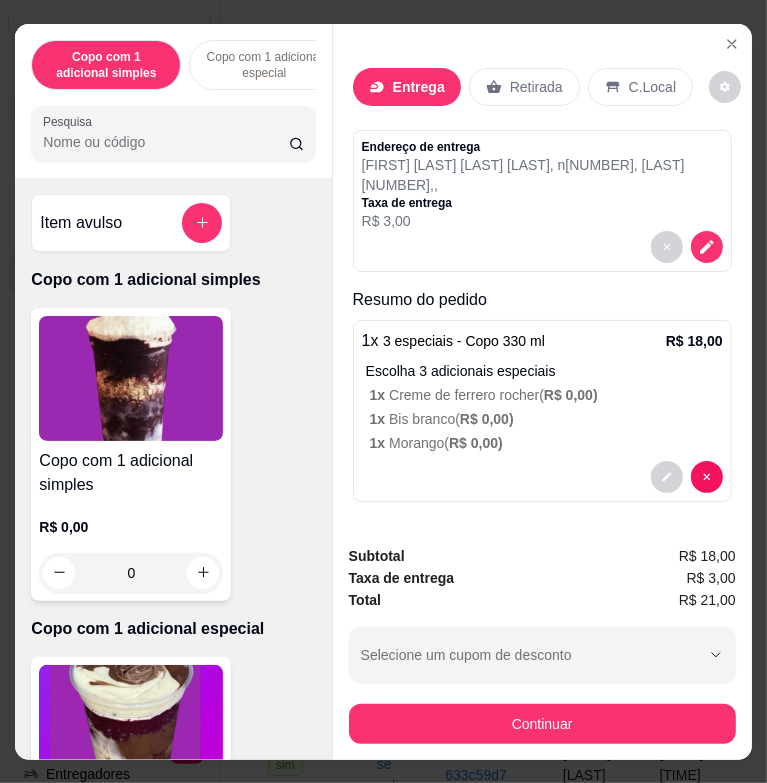 click on "Retirada" at bounding box center [536, 87] 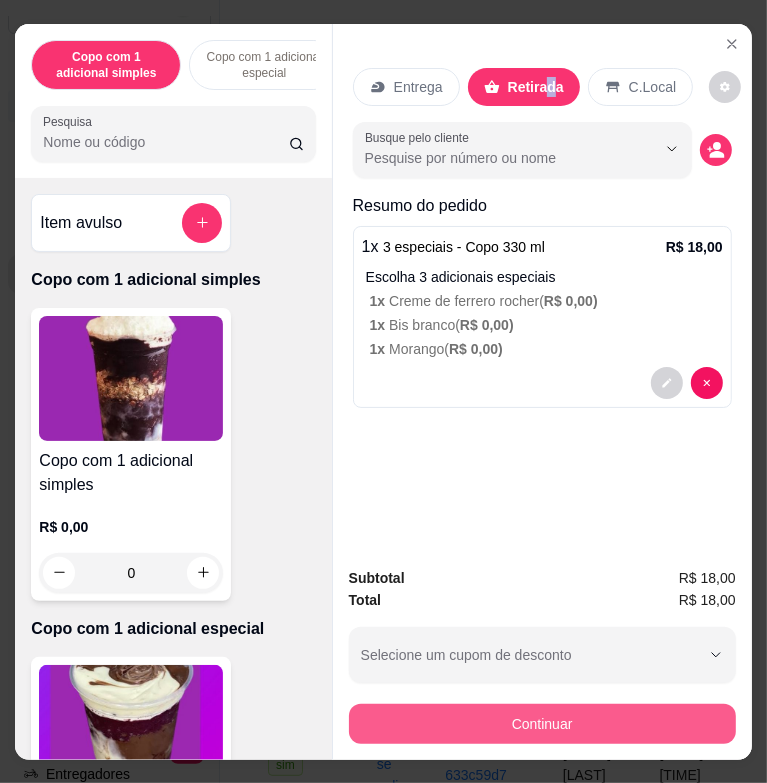 click on "Continuar" at bounding box center [542, 724] 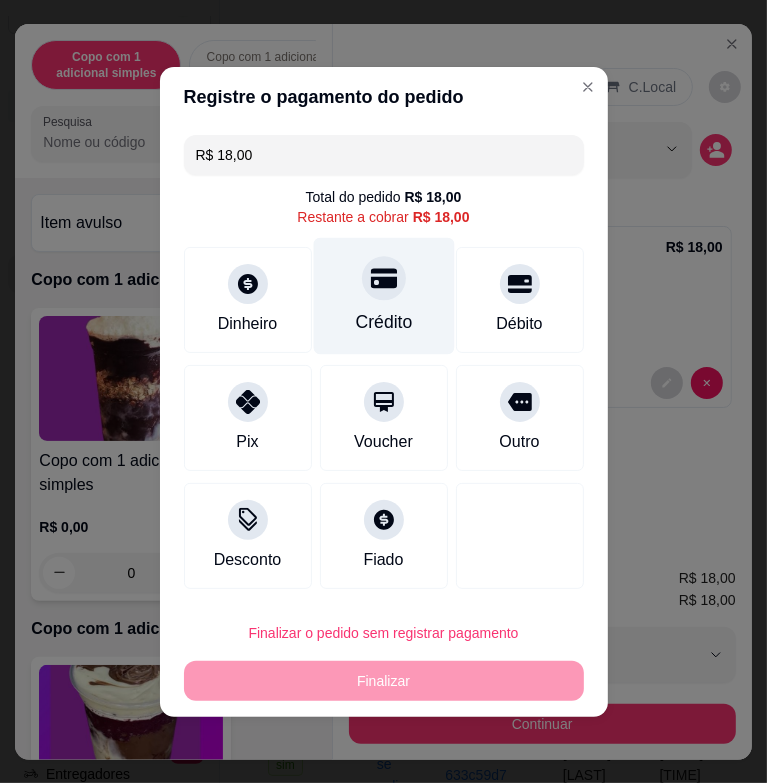 click on "Crédito" at bounding box center [383, 295] 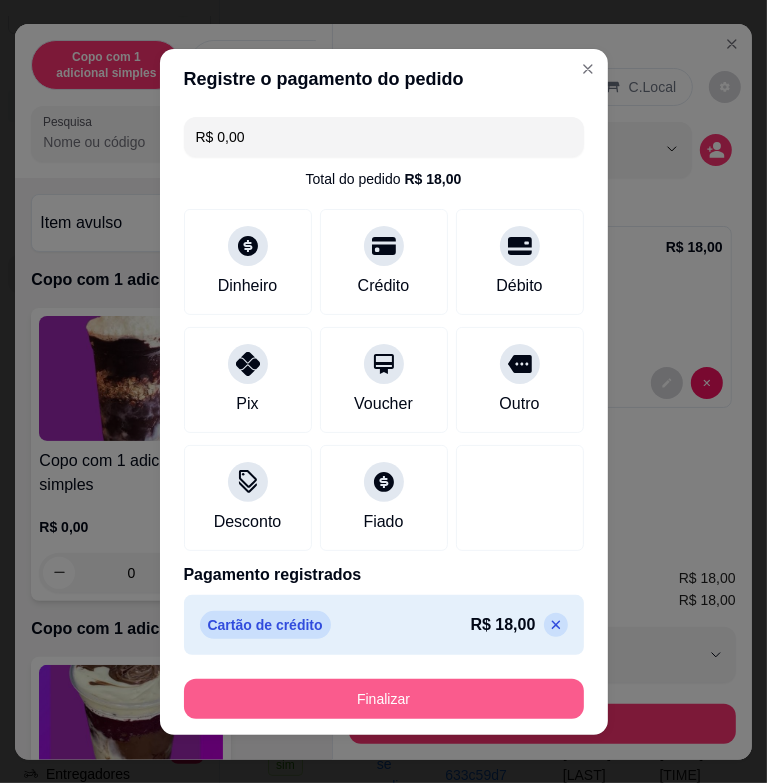 click on "Finalizar" at bounding box center (384, 699) 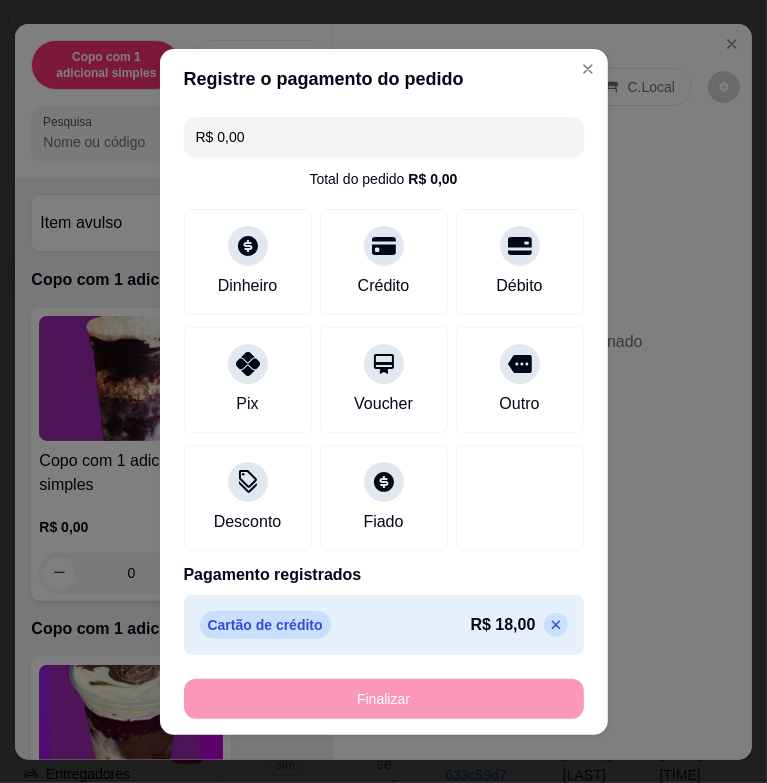 type on "-R$ 18,00" 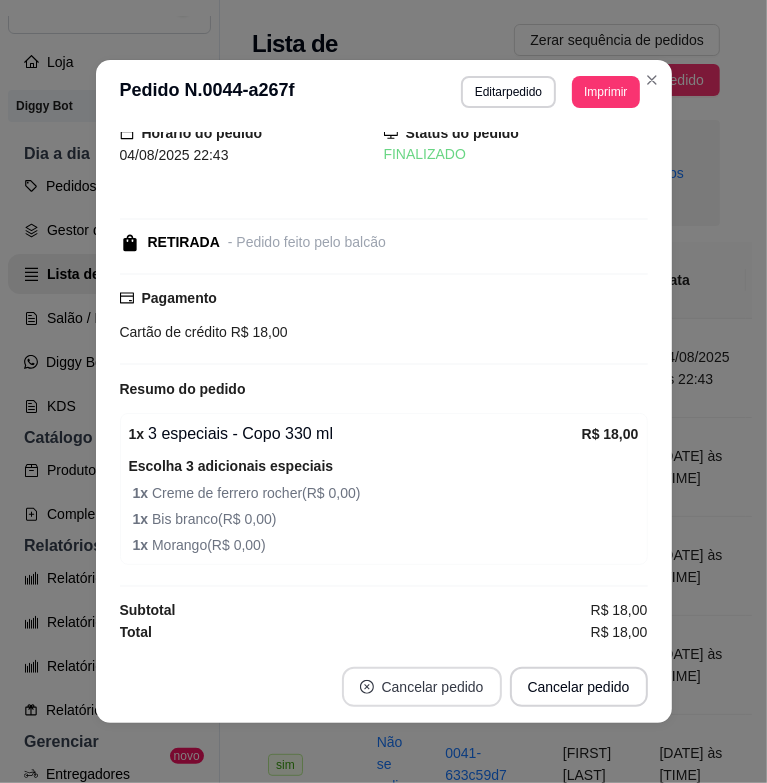 scroll, scrollTop: 53, scrollLeft: 0, axis: vertical 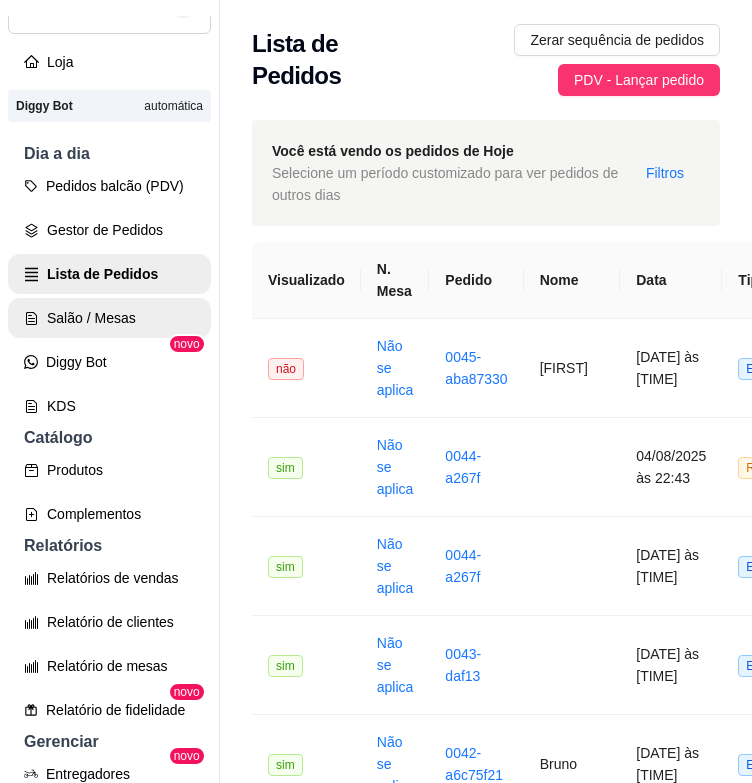 click on "Salão / Mesas" at bounding box center [109, 318] 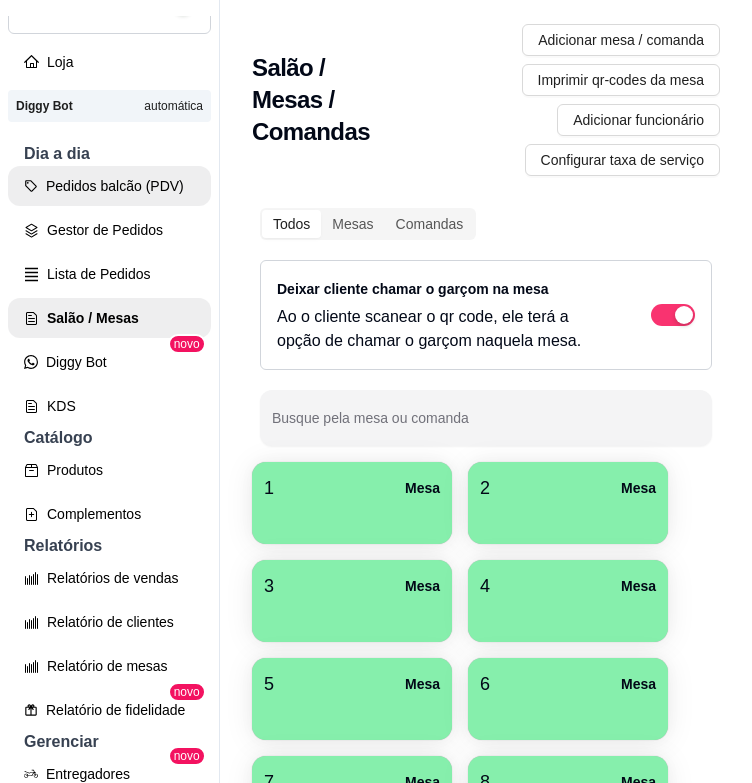 click on "Pedidos balcão (PDV)" at bounding box center (109, 186) 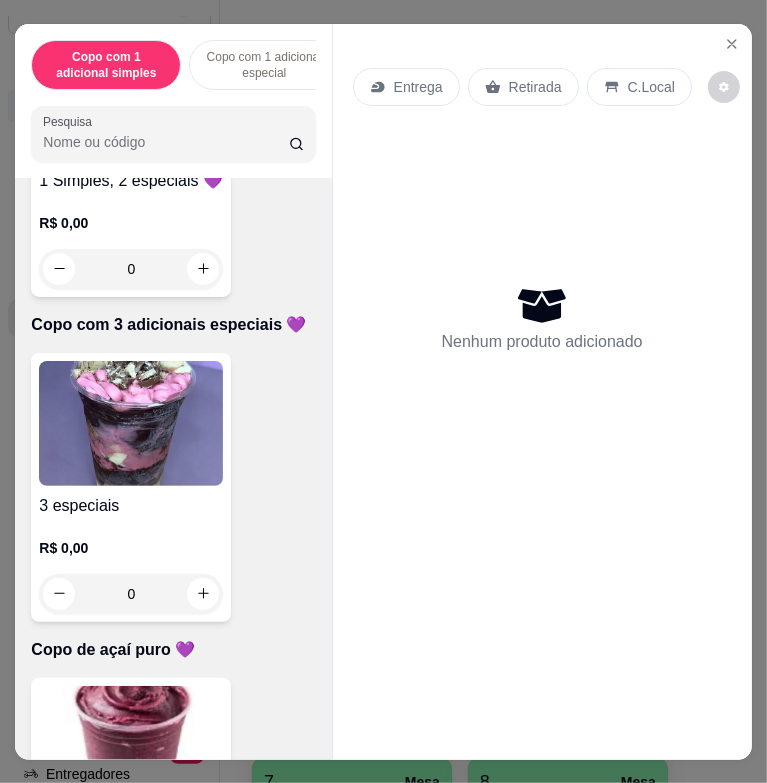 scroll, scrollTop: 1800, scrollLeft: 0, axis: vertical 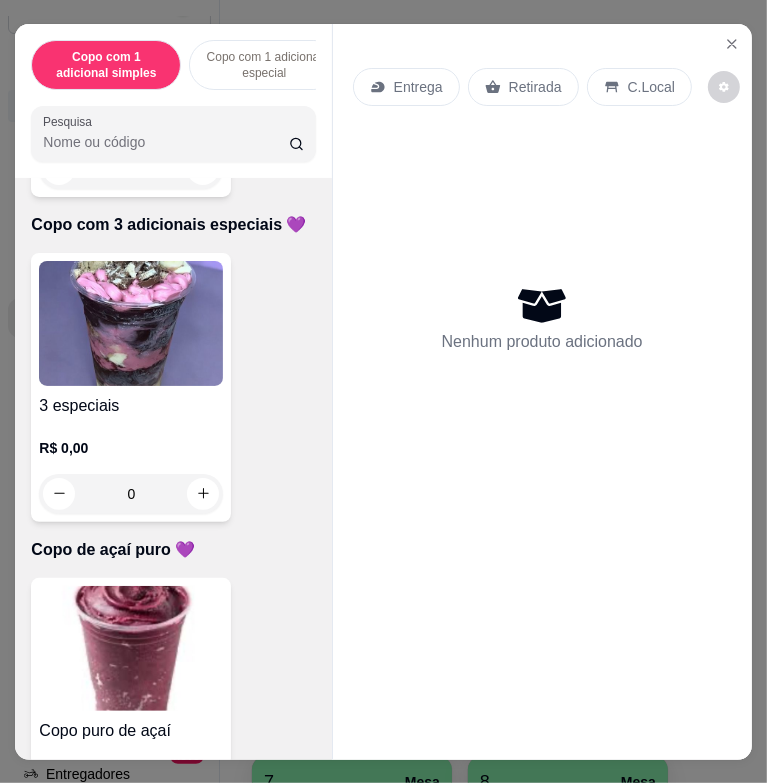 click at bounding box center [131, 323] 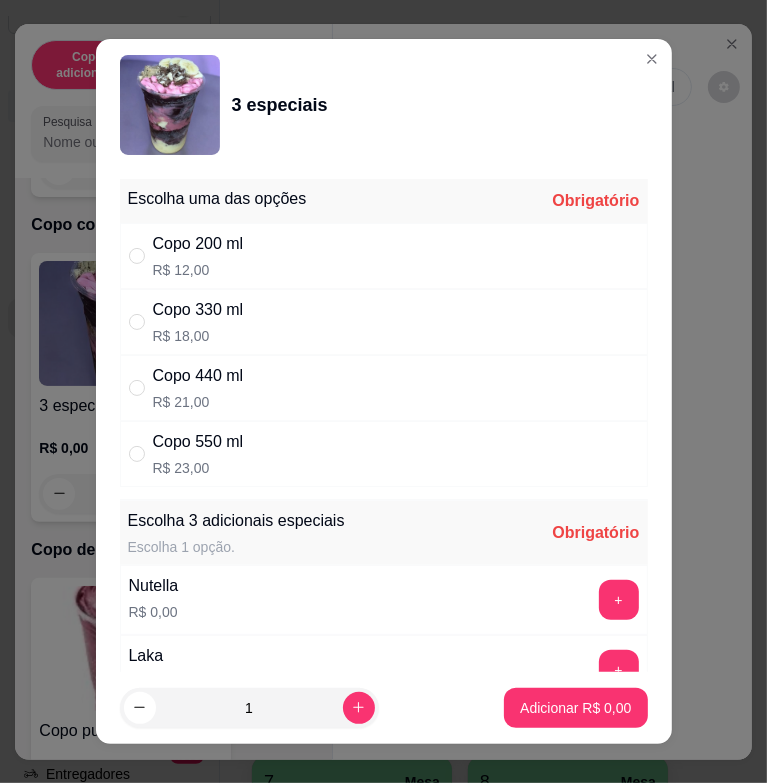 click on "Copo 440 ml R$ 21,00" at bounding box center (384, 388) 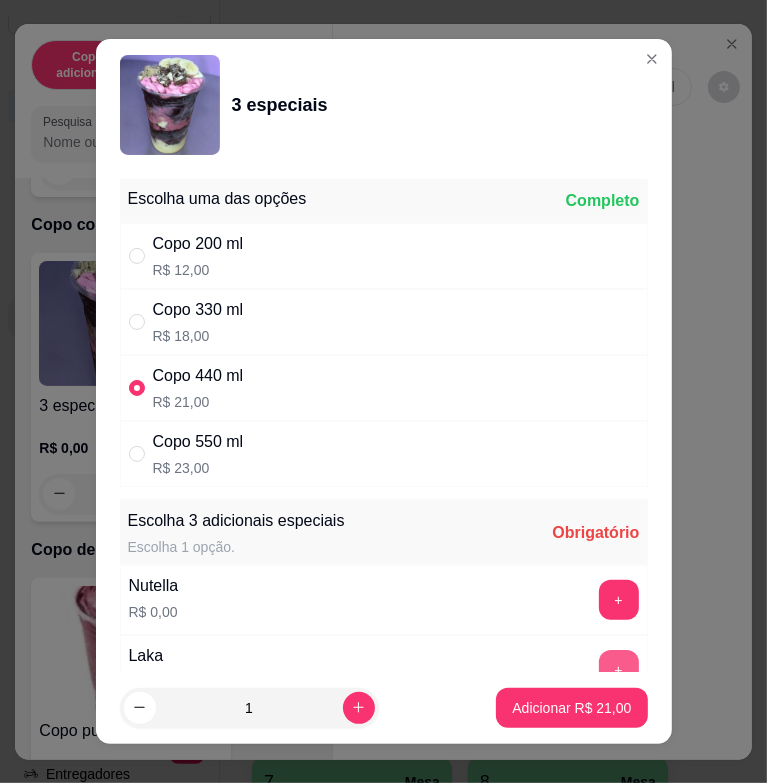 click on "+" at bounding box center [619, 670] 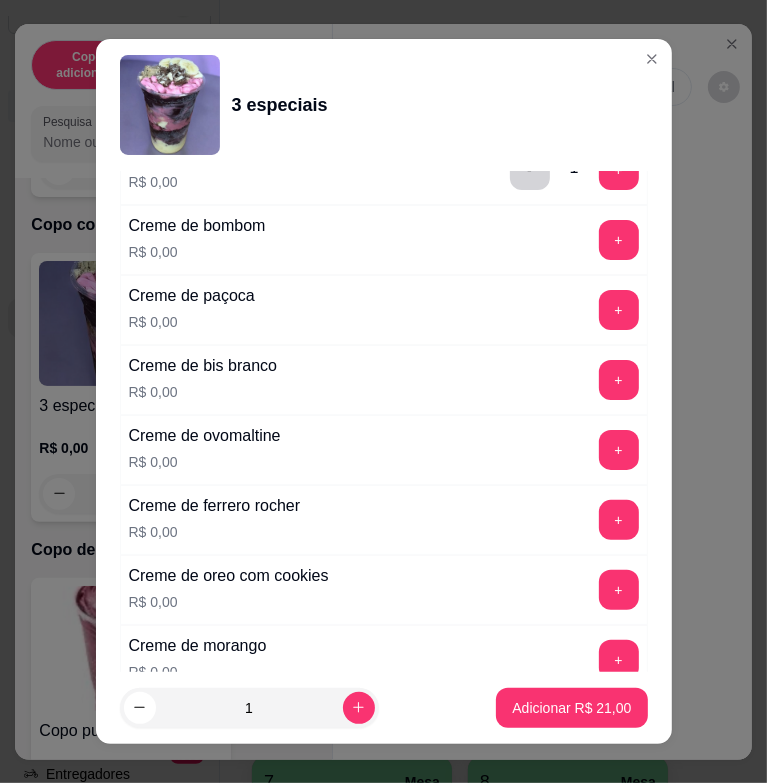 scroll, scrollTop: 600, scrollLeft: 0, axis: vertical 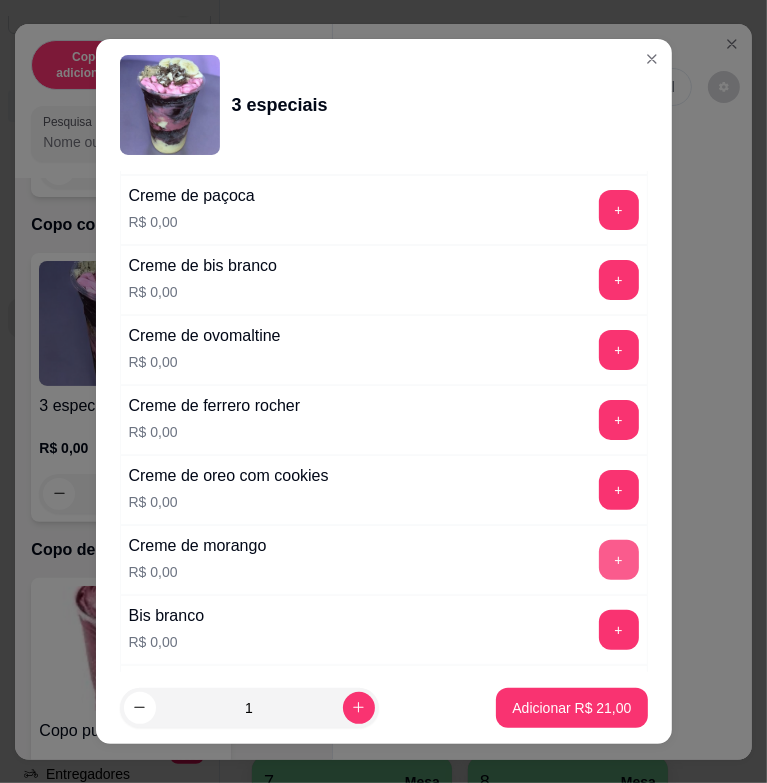 click on "+" at bounding box center (619, 560) 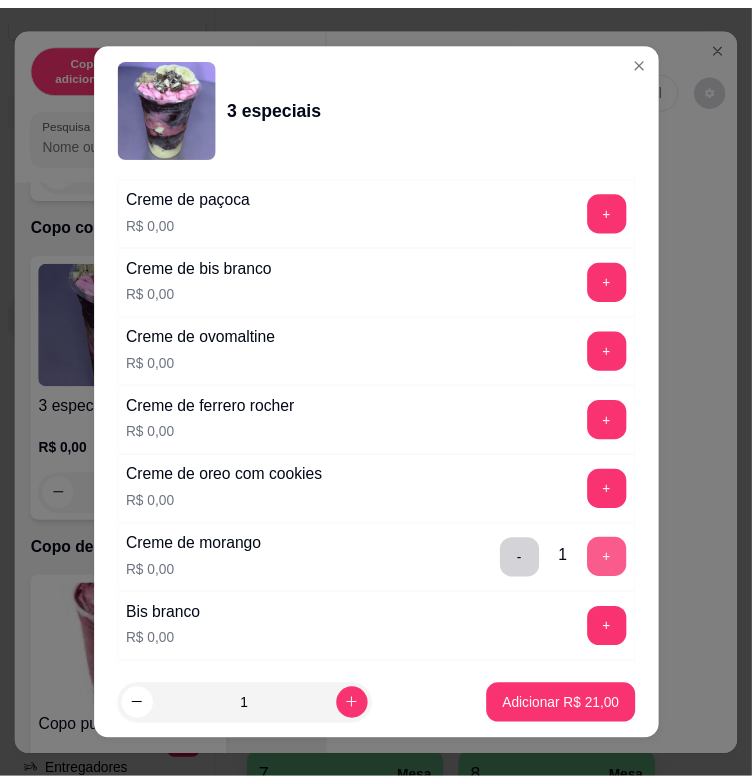 scroll, scrollTop: 900, scrollLeft: 0, axis: vertical 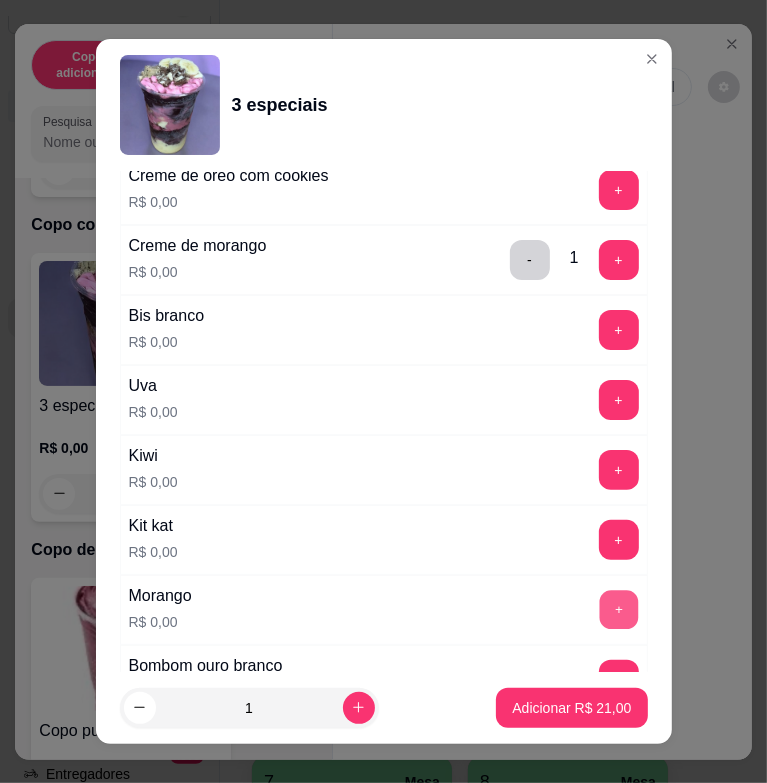 click on "+" at bounding box center (618, 610) 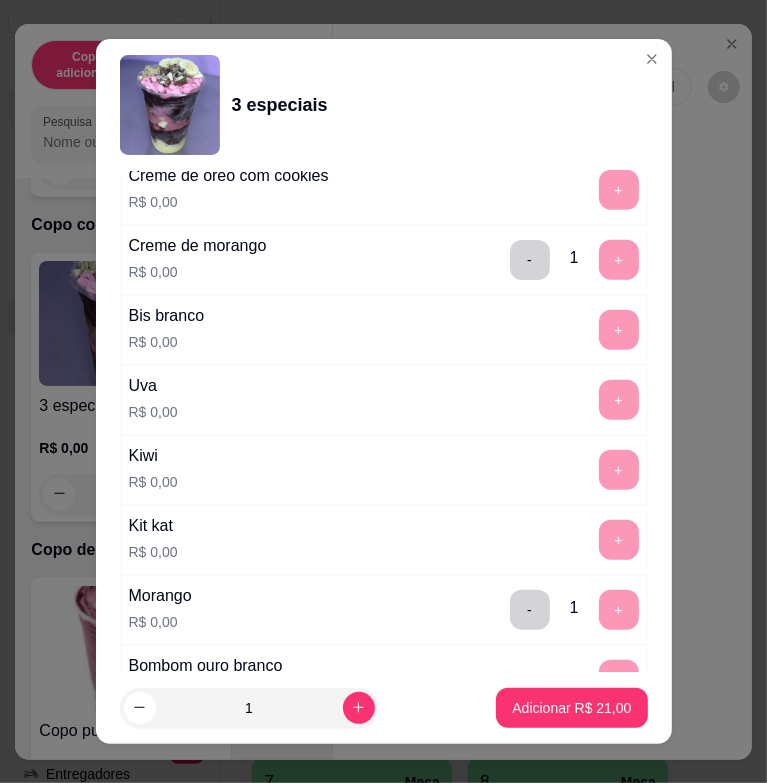 click on "1 Adicionar   R$ 21,00" at bounding box center [384, 708] 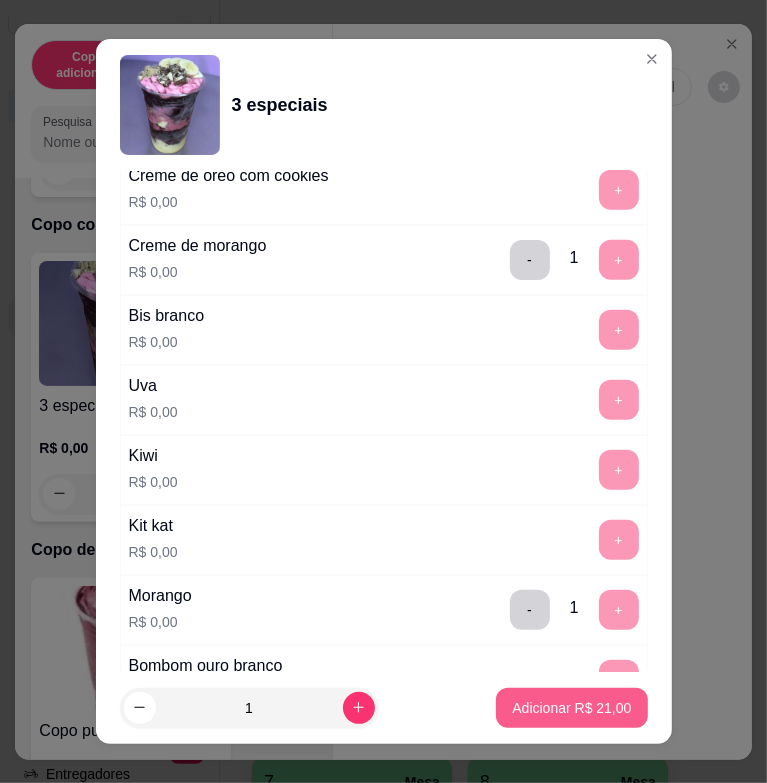 click on "Adicionar   R$ 21,00" at bounding box center (571, 708) 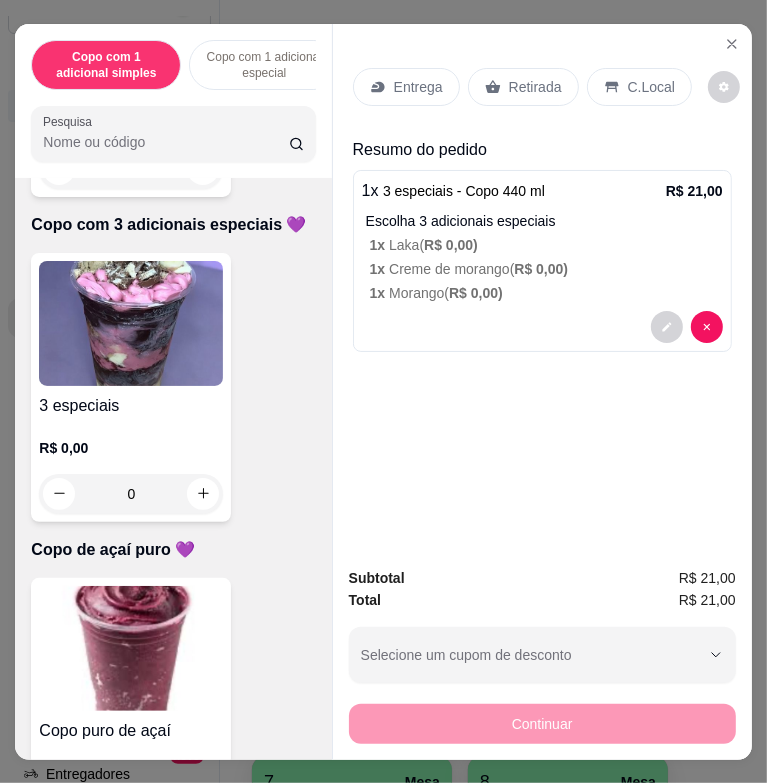 click on "Entrega" at bounding box center (406, 87) 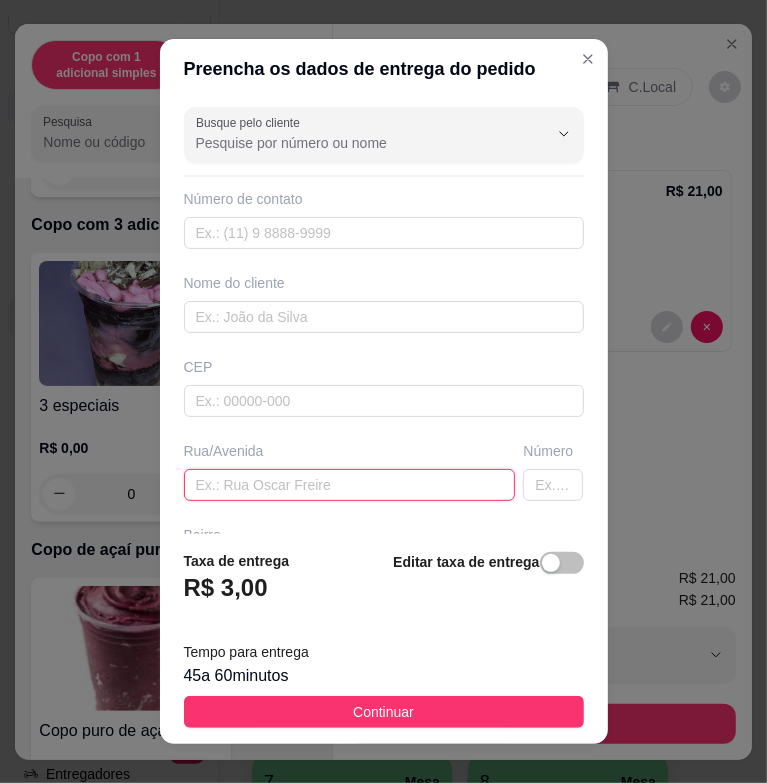 click at bounding box center [350, 485] 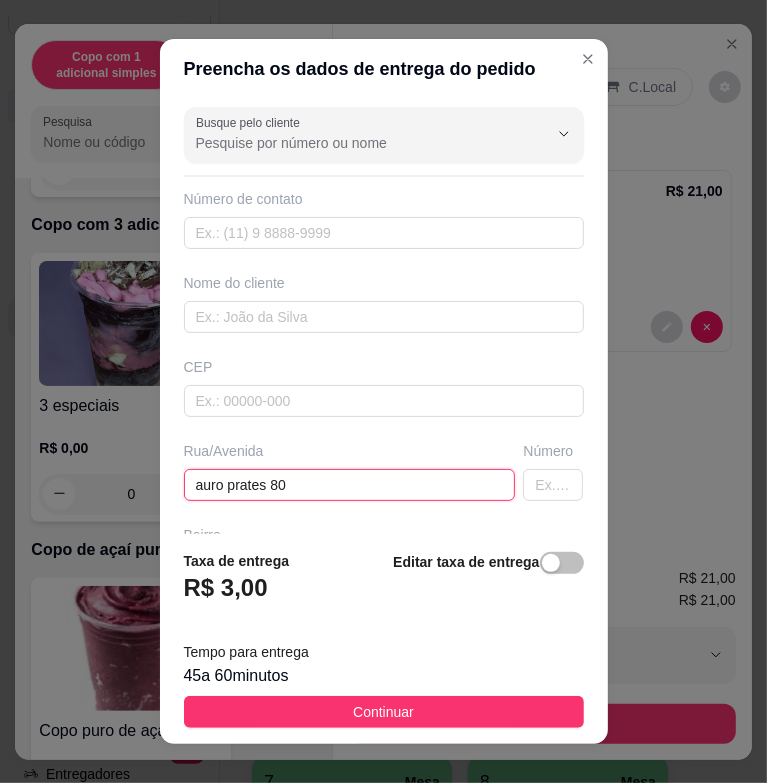 type on "auro prates 80" 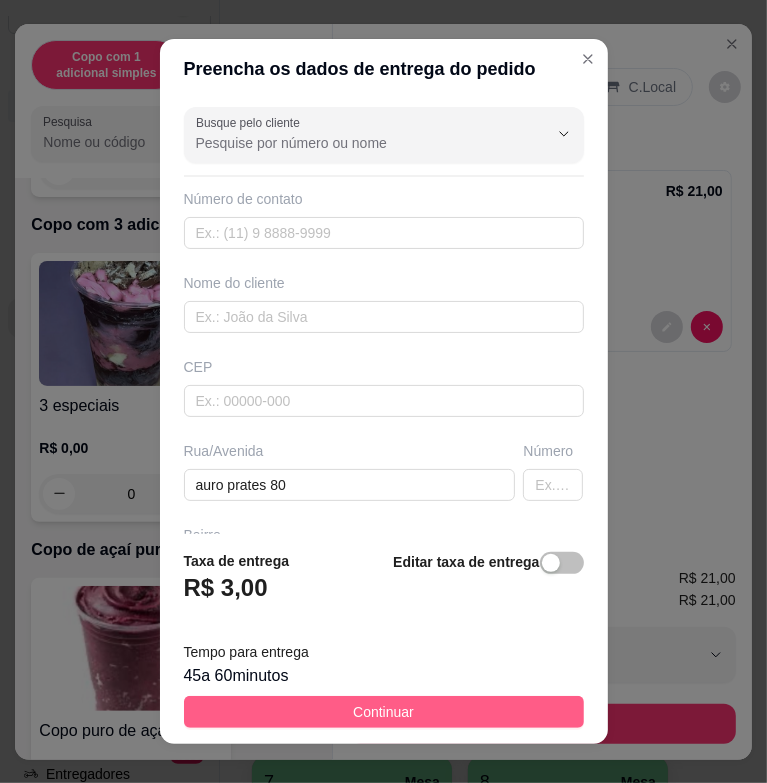 click on "Continuar" at bounding box center (383, 712) 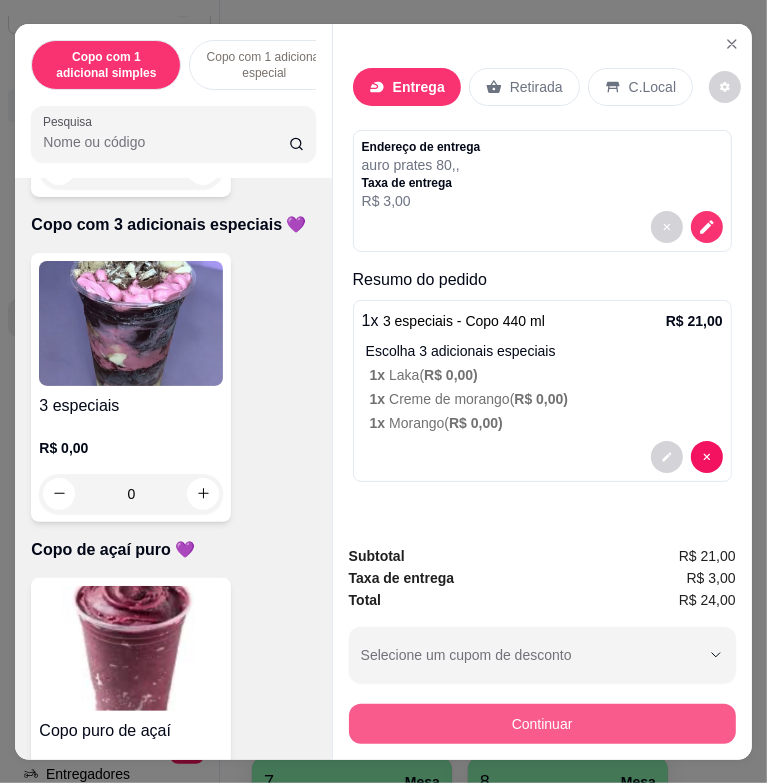 click on "Continuar" at bounding box center (542, 724) 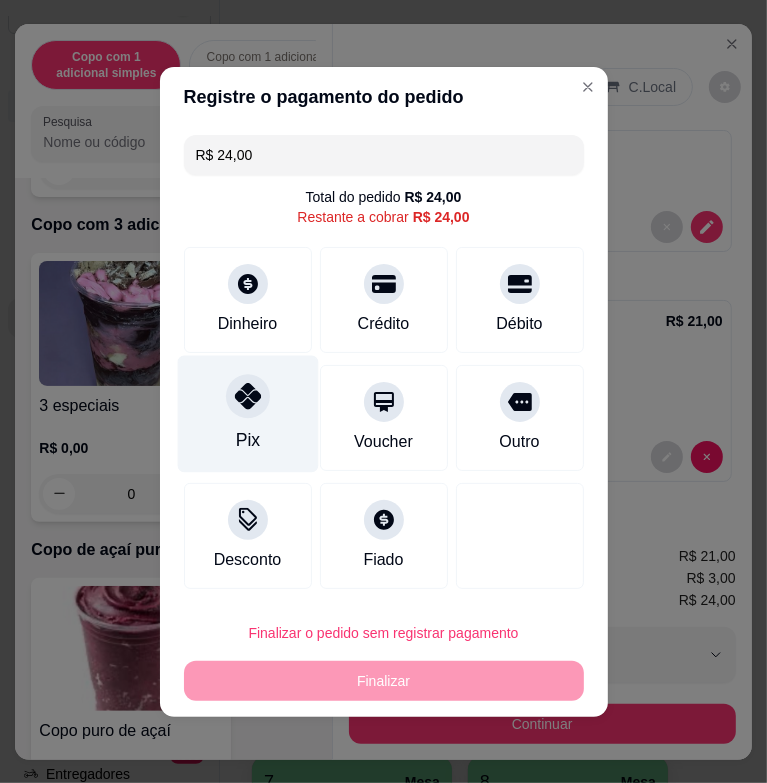 click on "Pix" at bounding box center (247, 413) 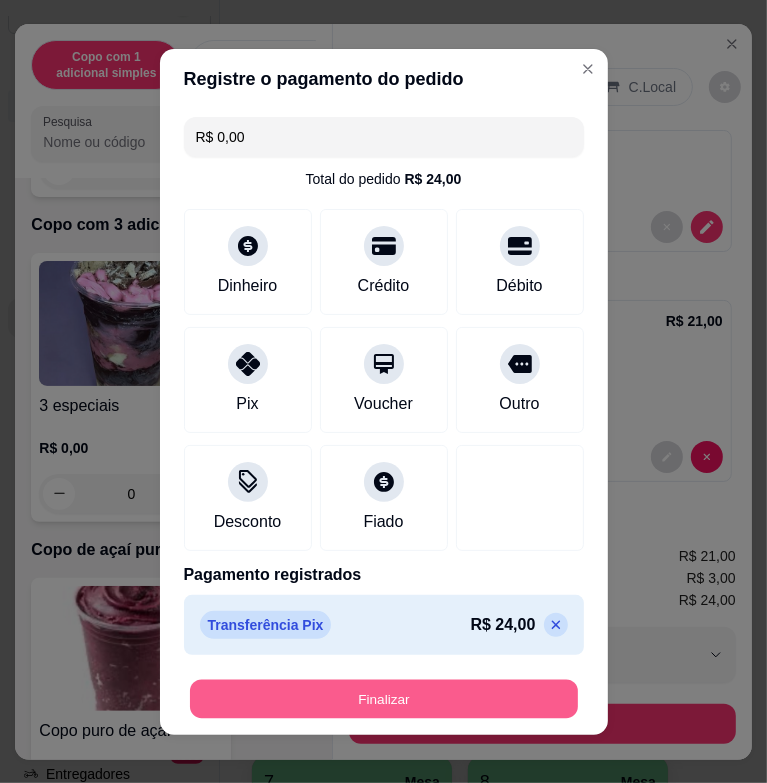 click on "Finalizar" at bounding box center [384, 698] 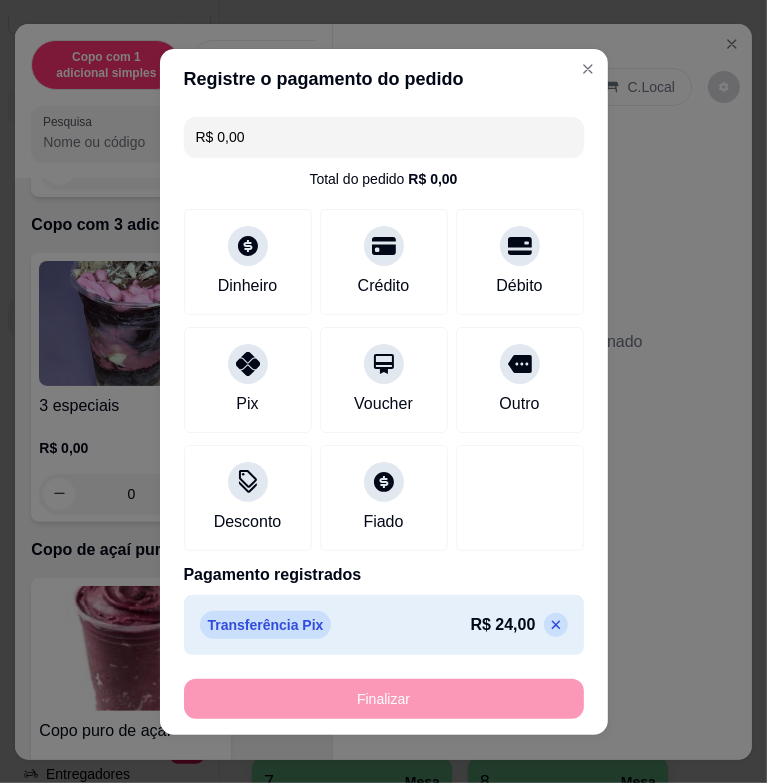 type on "-R$ 24,00" 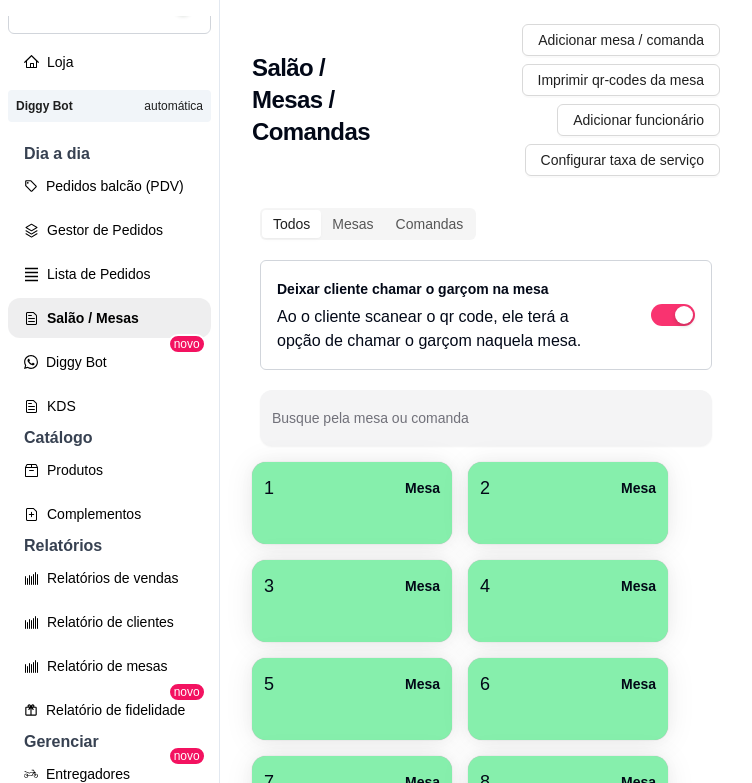 scroll, scrollTop: 248, scrollLeft: 0, axis: vertical 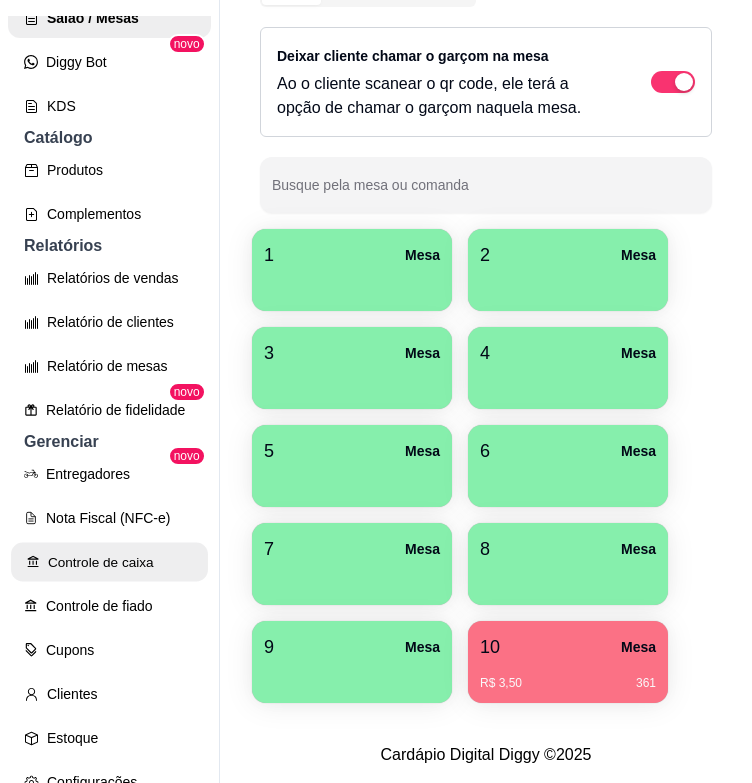 click on "Controle de caixa" at bounding box center [109, 562] 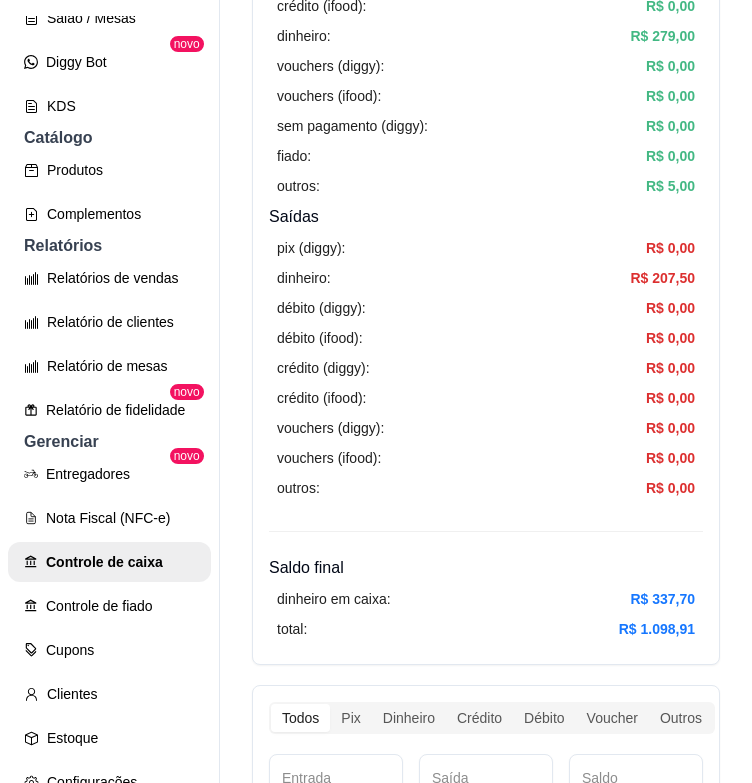 scroll, scrollTop: 100, scrollLeft: 0, axis: vertical 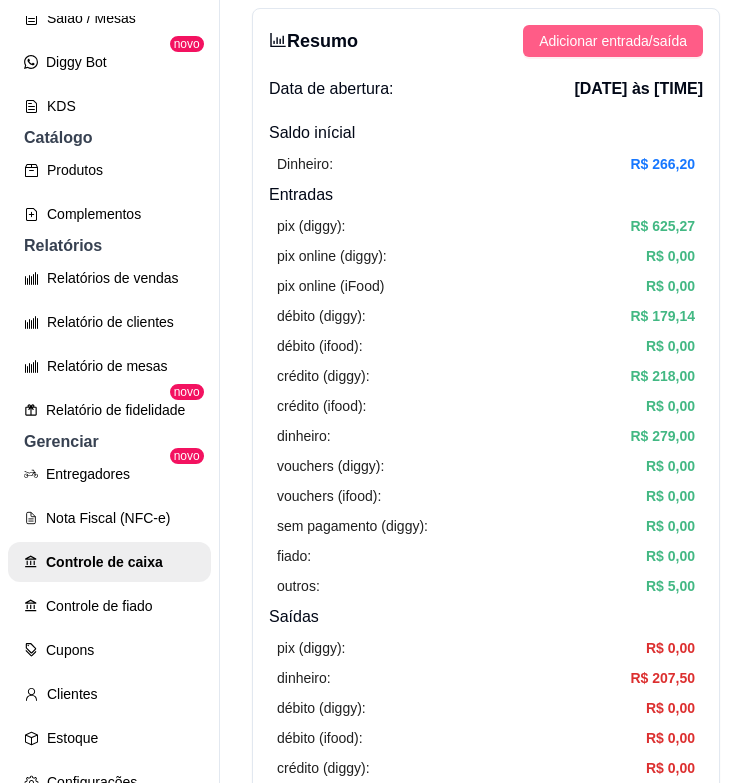 click on "Adicionar entrada/saída" at bounding box center (613, 41) 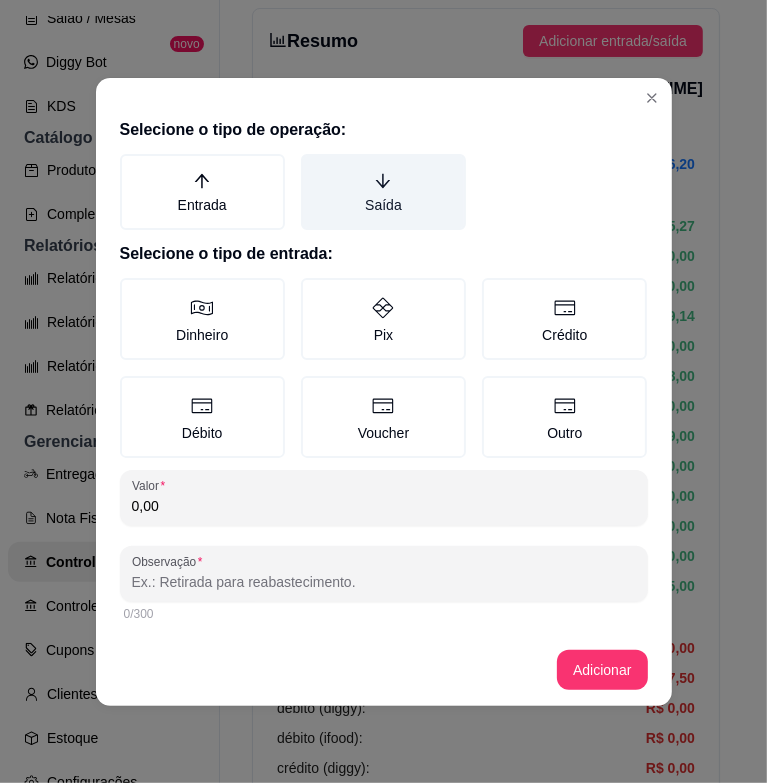 click on "Saída" at bounding box center (383, 192) 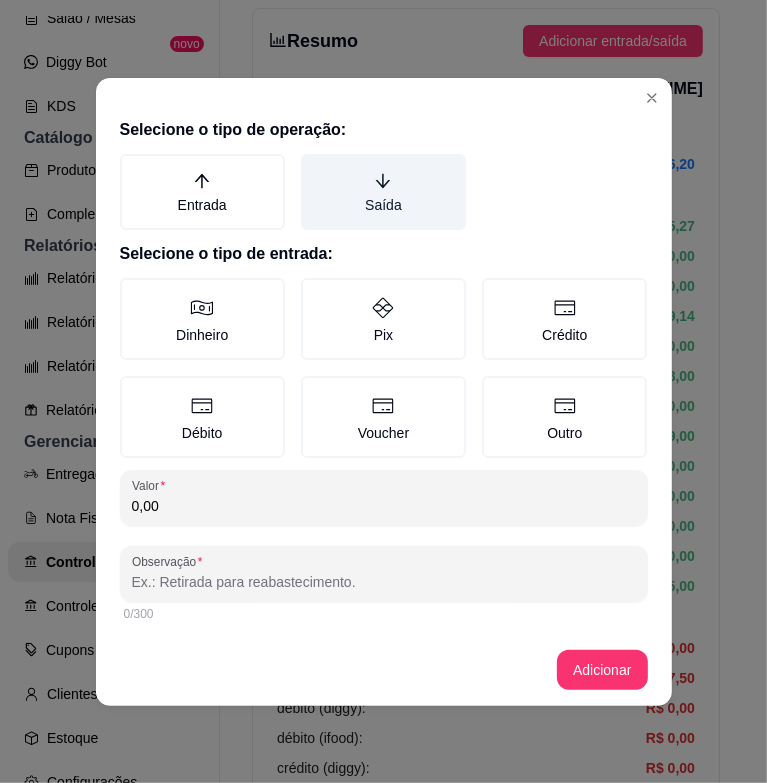 click on "Saída" at bounding box center (308, 161) 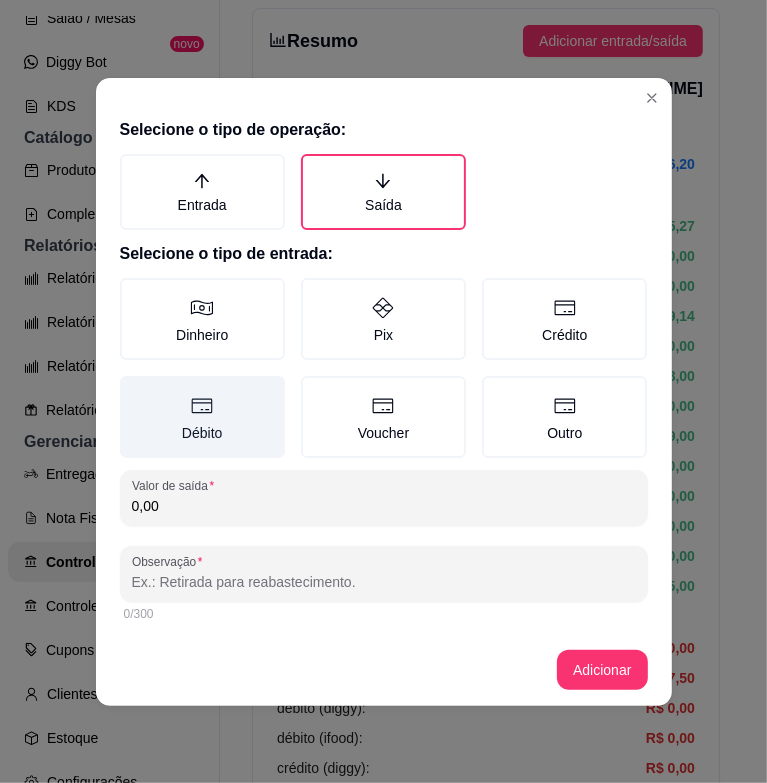 drag, startPoint x: 252, startPoint y: 353, endPoint x: 251, endPoint y: 377, distance: 24.020824 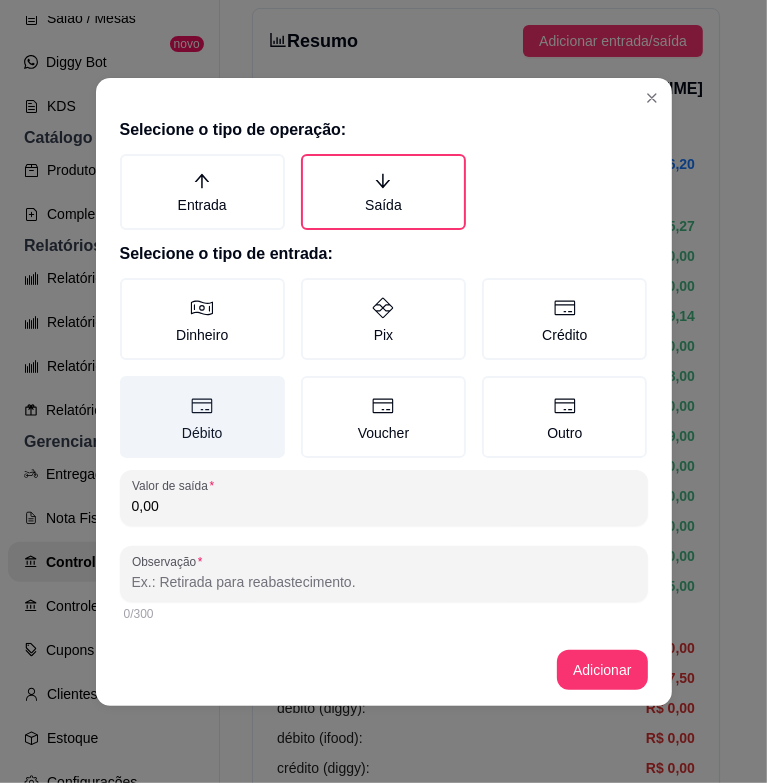 click on "Dinheiro" at bounding box center [202, 319] 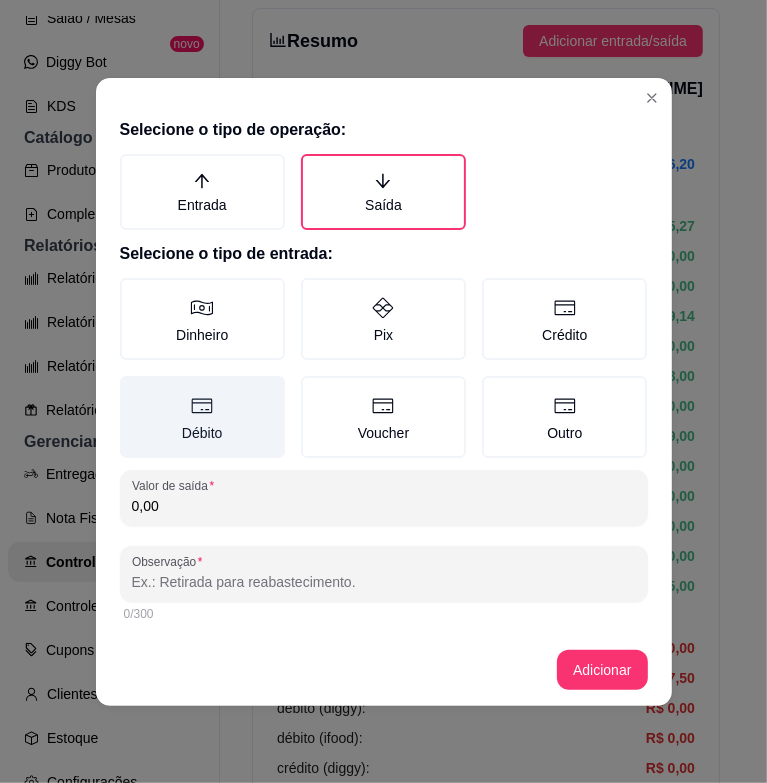 click on "Dinheiro" at bounding box center [127, 285] 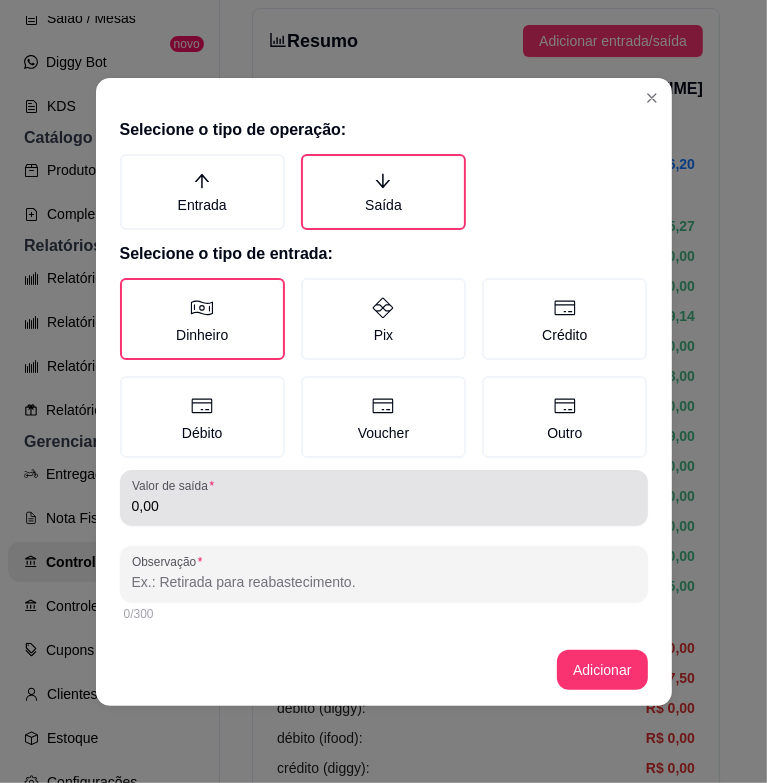 click on "0,00" at bounding box center [384, 506] 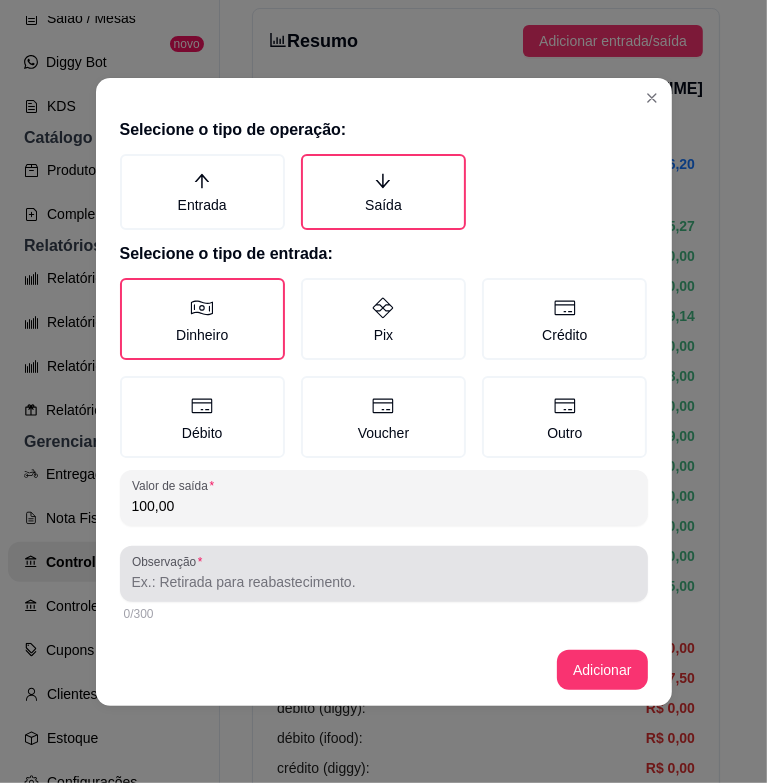 type on "100,00" 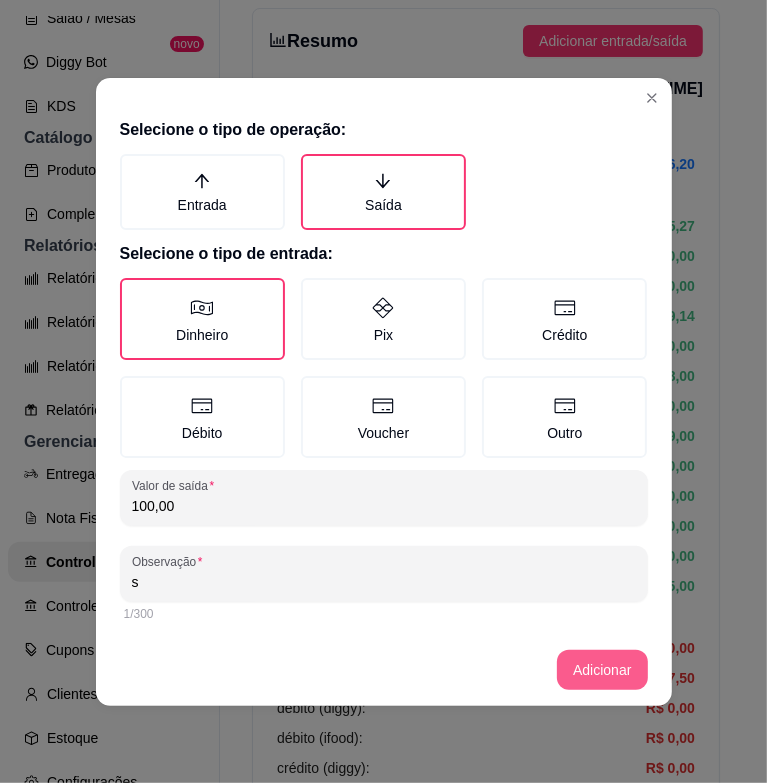 type on "s" 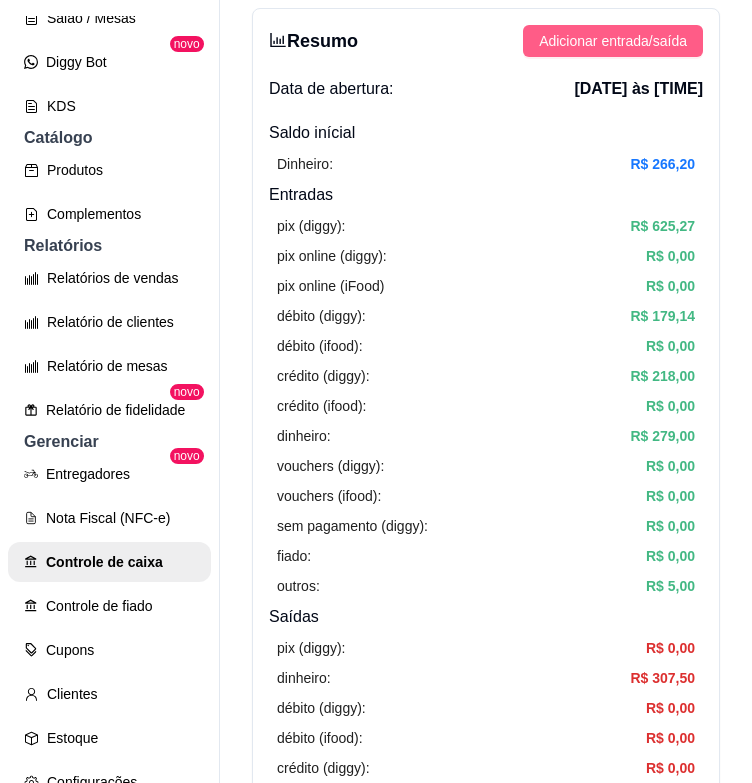click on "Adicionar entrada/saída" at bounding box center [613, 41] 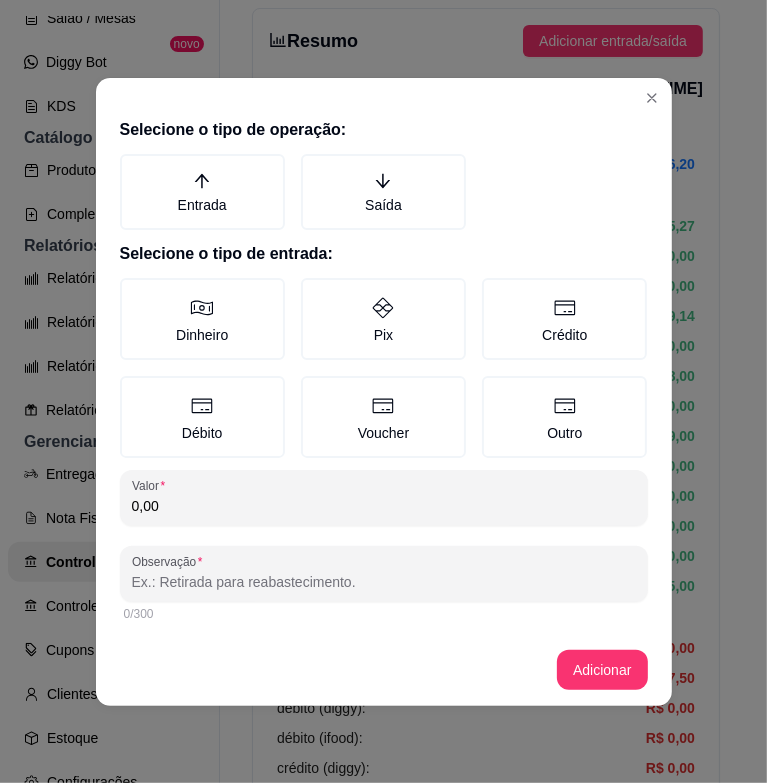 click on "Selecione o tipo de operação: Entrada Saída Selecione o tipo de entrada: Dinheiro Pix Crédito Débito Voucher Outro Valor
0,00 Observação 0/300" at bounding box center (384, 372) 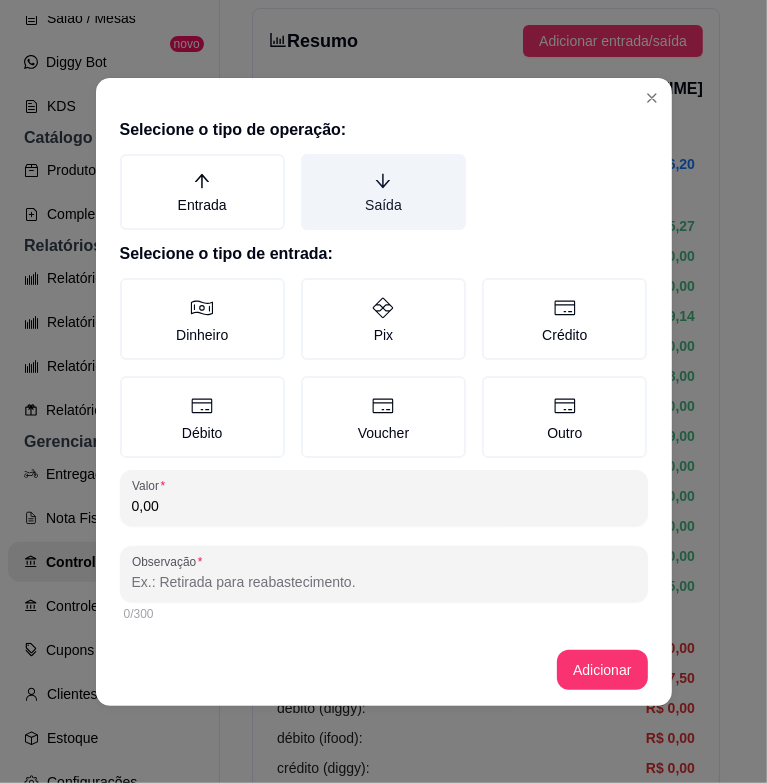 click 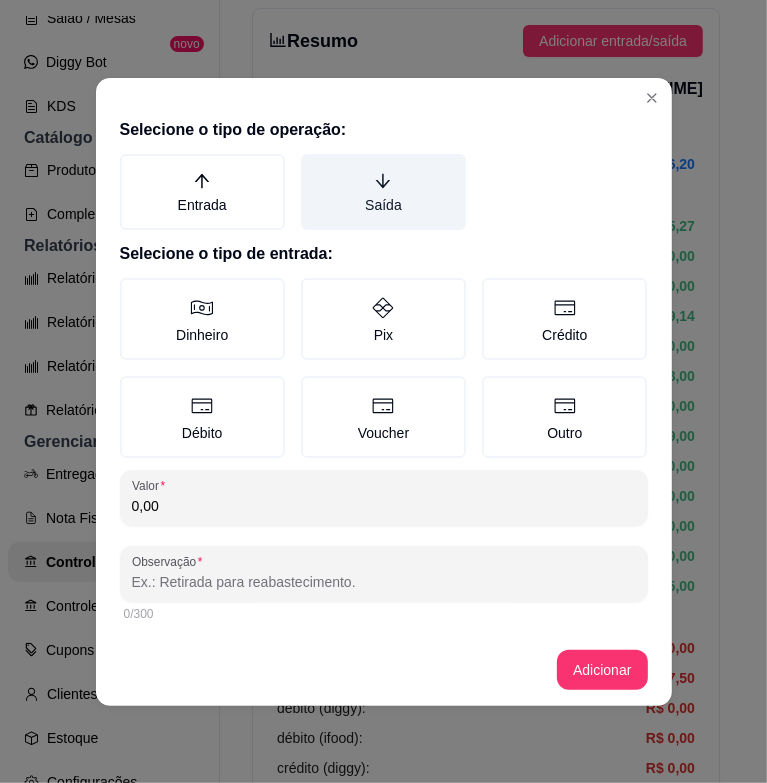 click on "Saída" at bounding box center [308, 161] 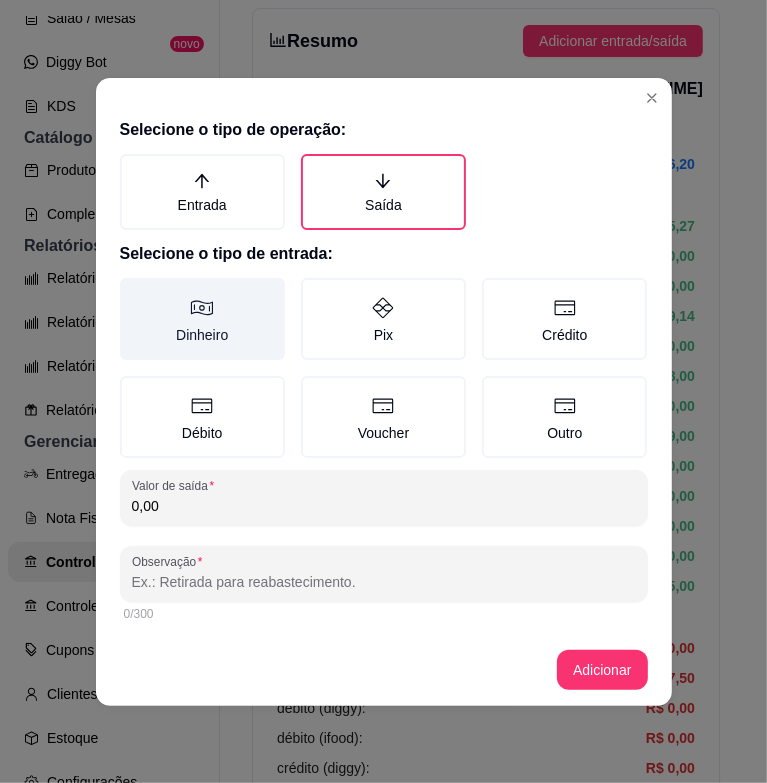 click on "Dinheiro" at bounding box center [202, 319] 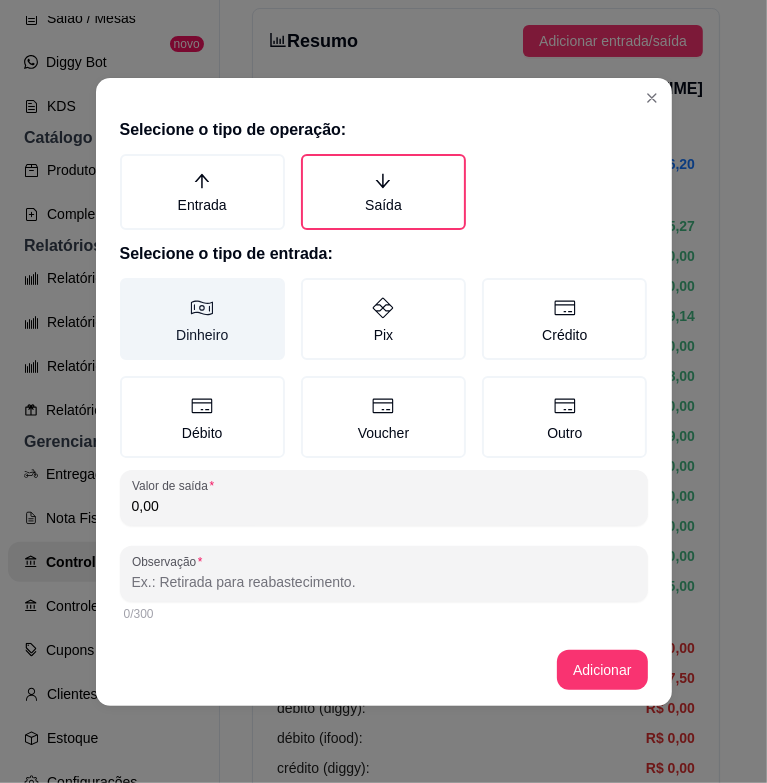 click on "Dinheiro" at bounding box center [127, 285] 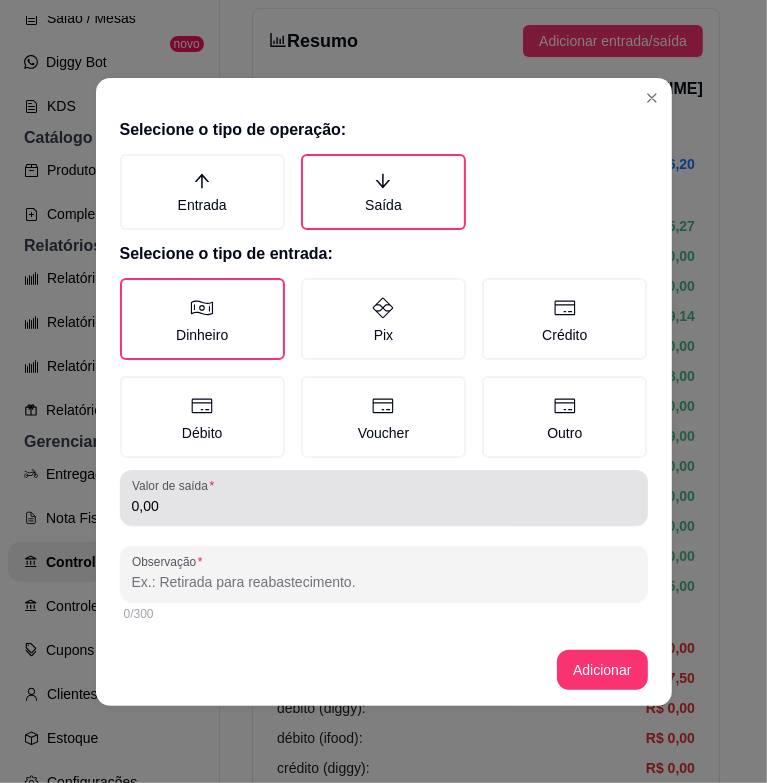 click on "0,00" at bounding box center [384, 506] 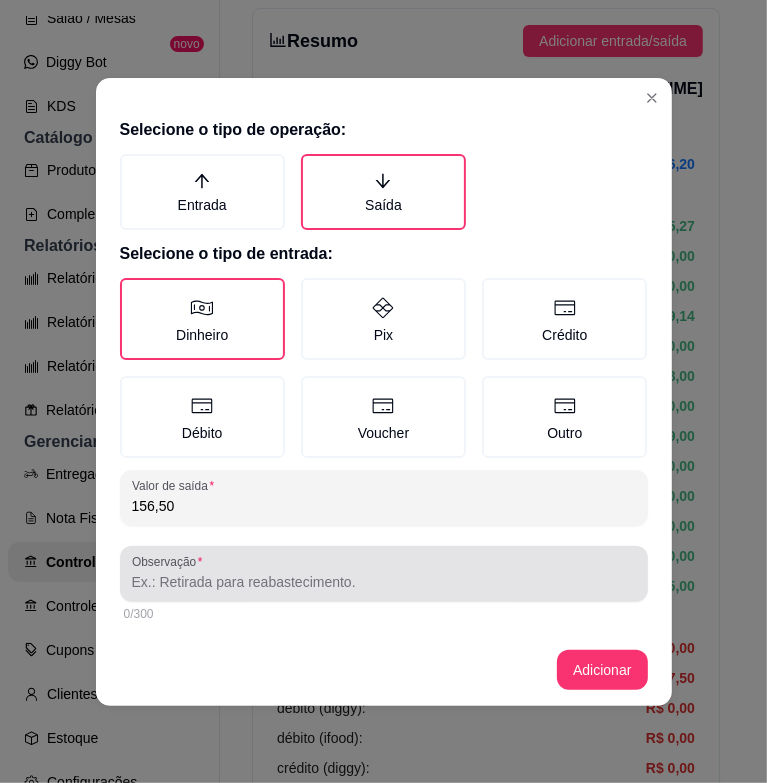 type on "156,50" 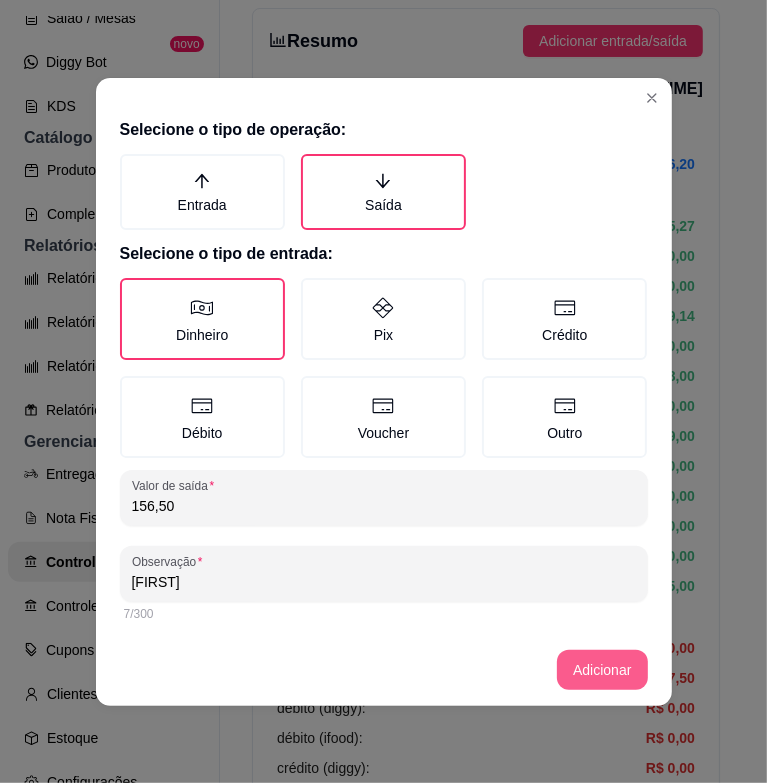 type on "[FIRST]" 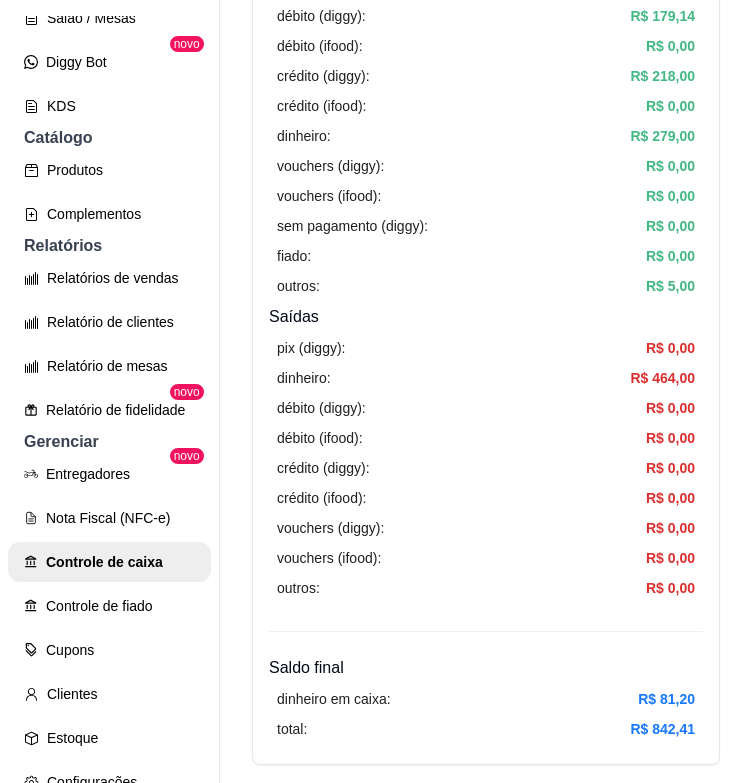 scroll, scrollTop: 0, scrollLeft: 0, axis: both 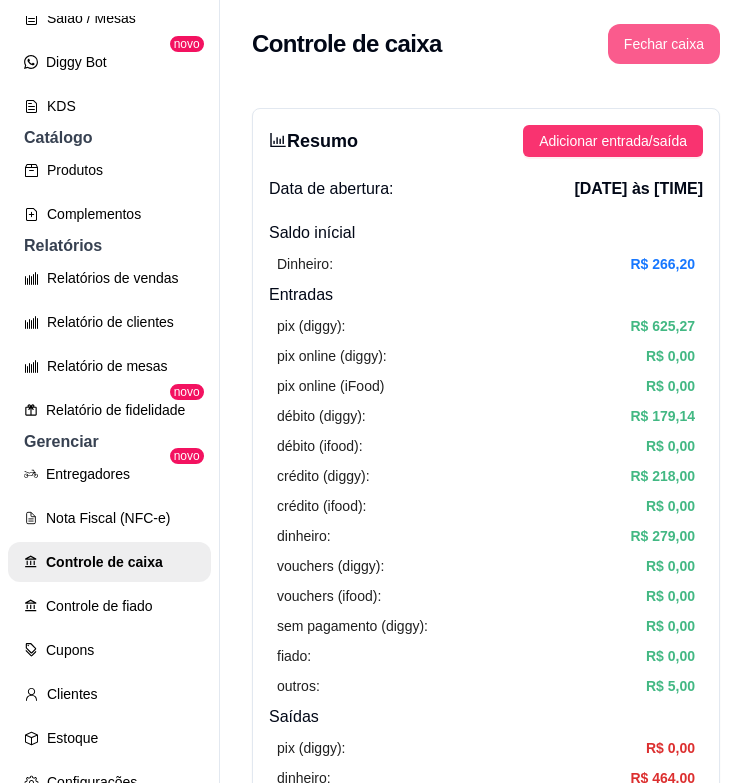 click on "Fechar caixa" at bounding box center (664, 44) 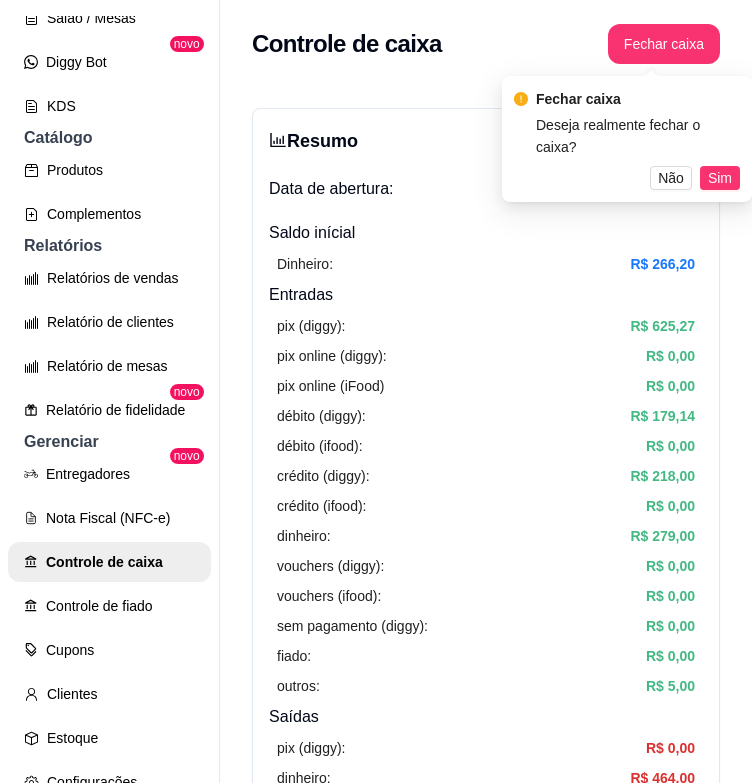 click on "Sim" at bounding box center [720, 178] 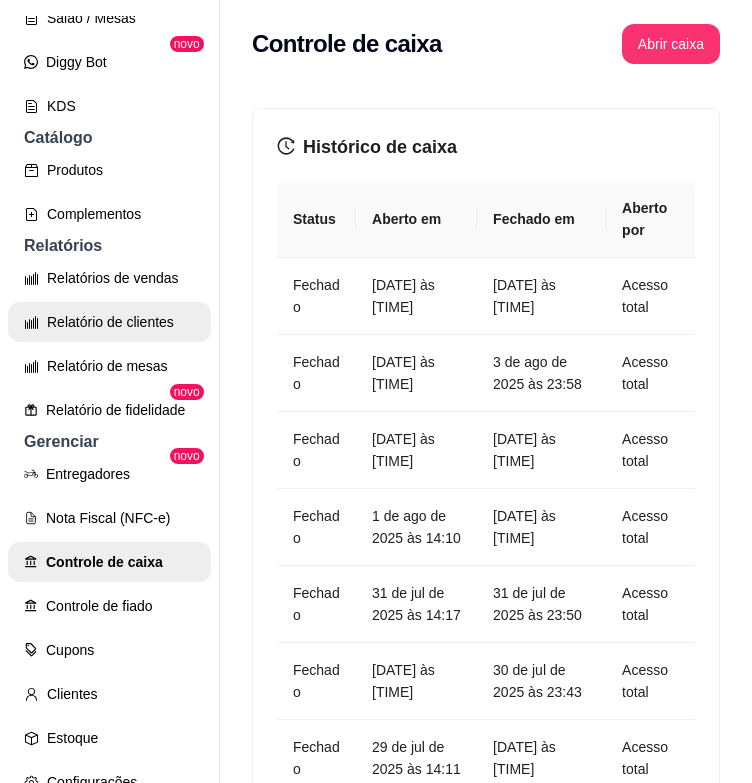 scroll, scrollTop: 200, scrollLeft: 0, axis: vertical 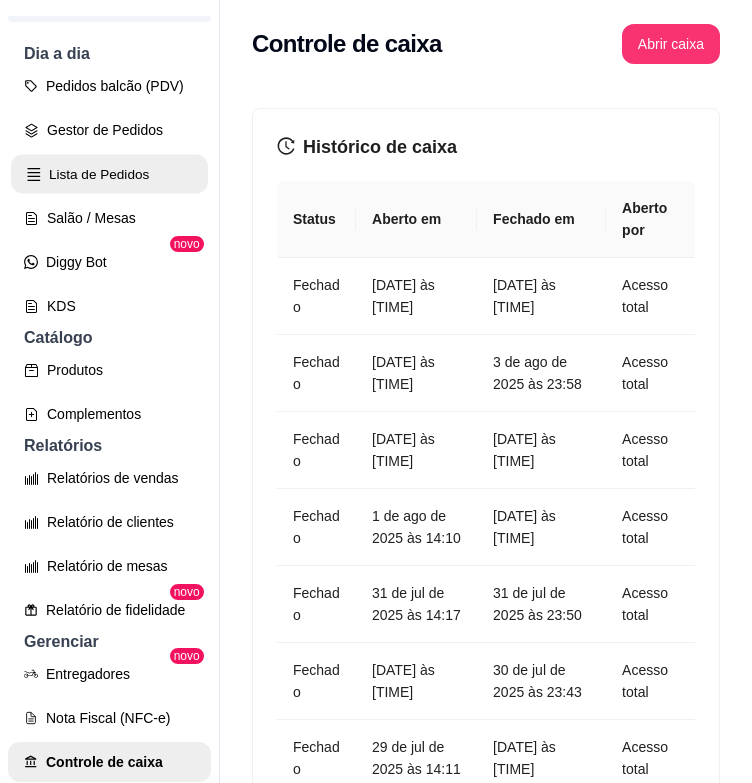 click on "Lista de Pedidos" at bounding box center (109, 174) 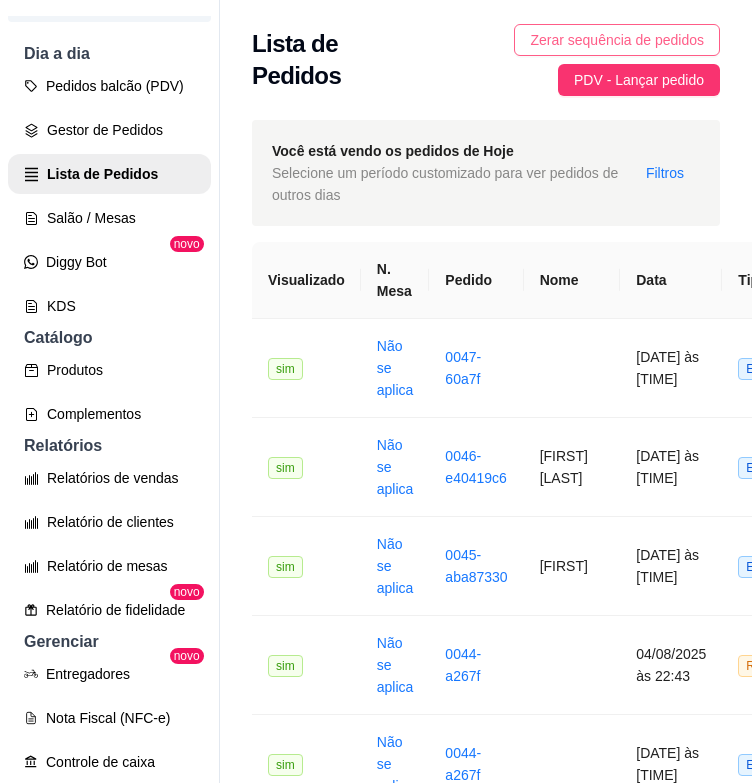 click on "Zerar sequência de pedidos" at bounding box center [617, 40] 